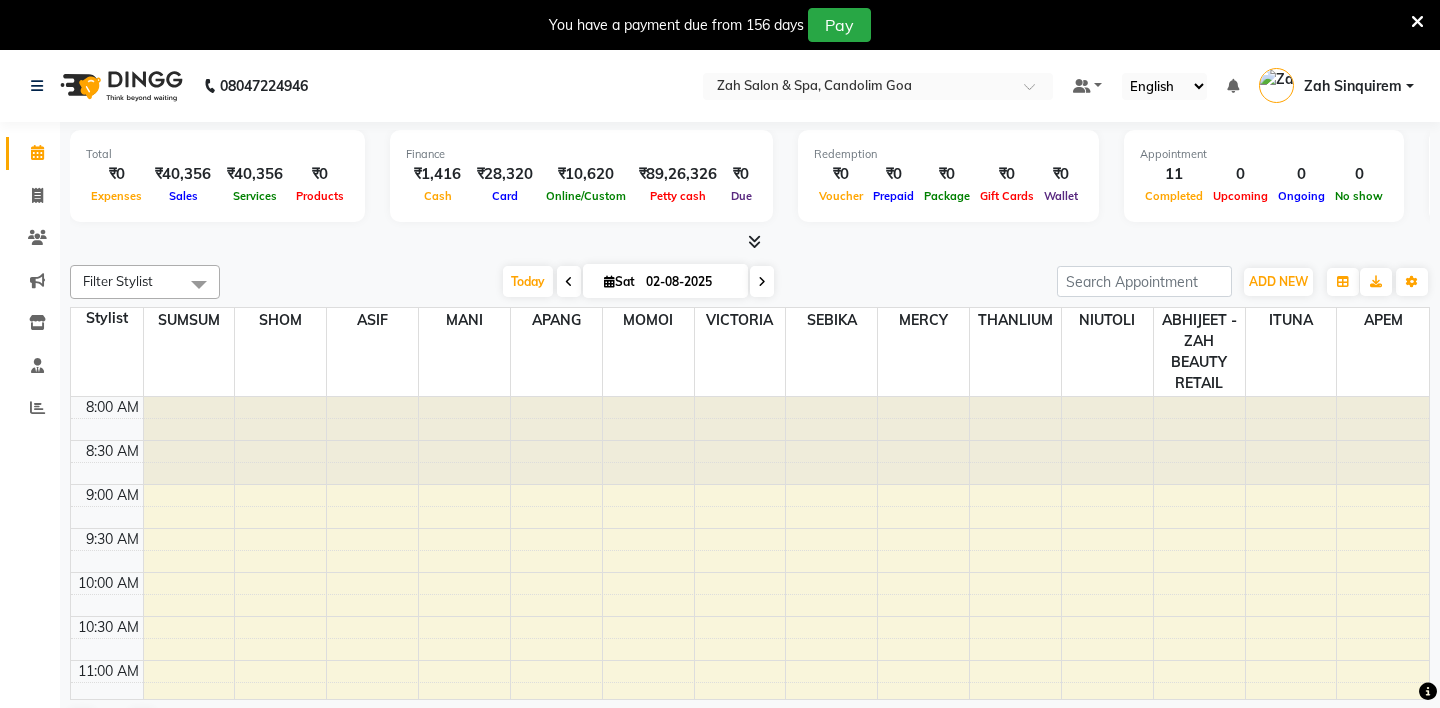 scroll, scrollTop: 0, scrollLeft: 0, axis: both 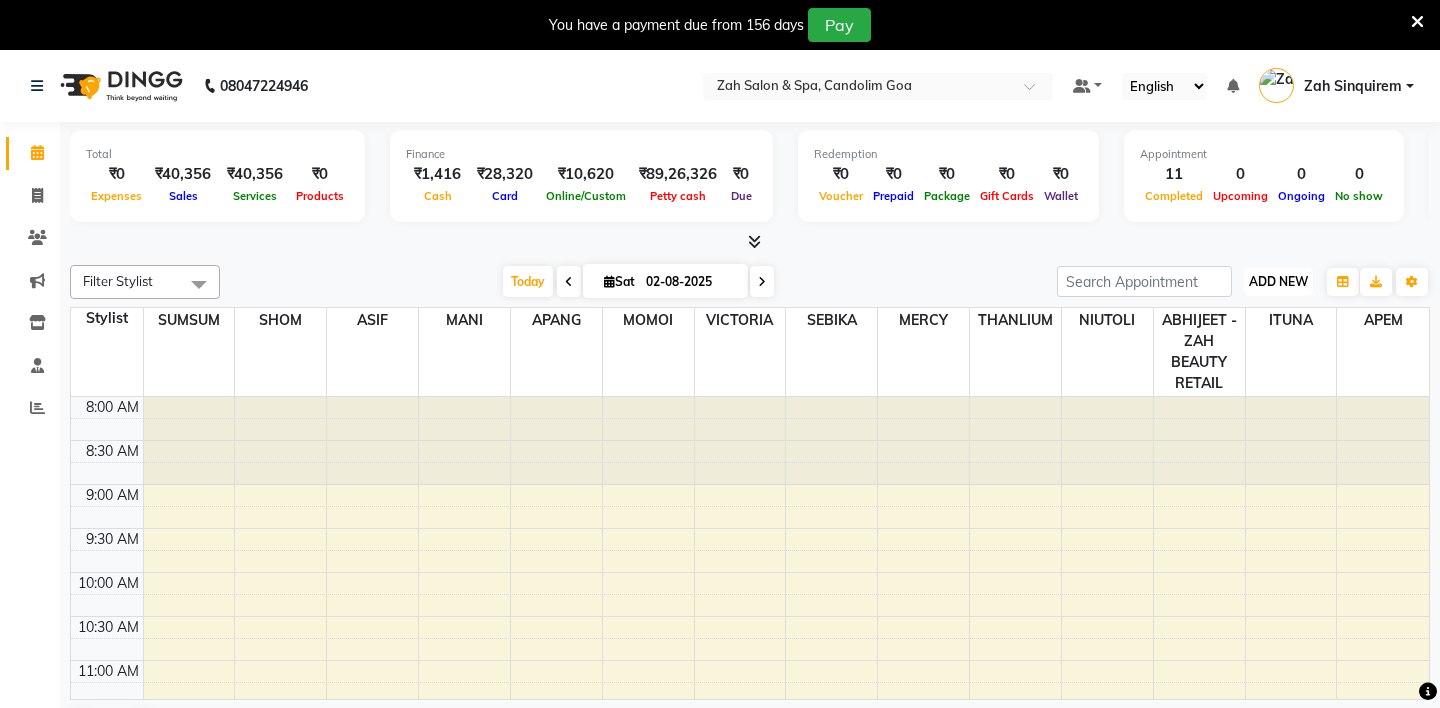 click on "ADD NEW" at bounding box center (1278, 281) 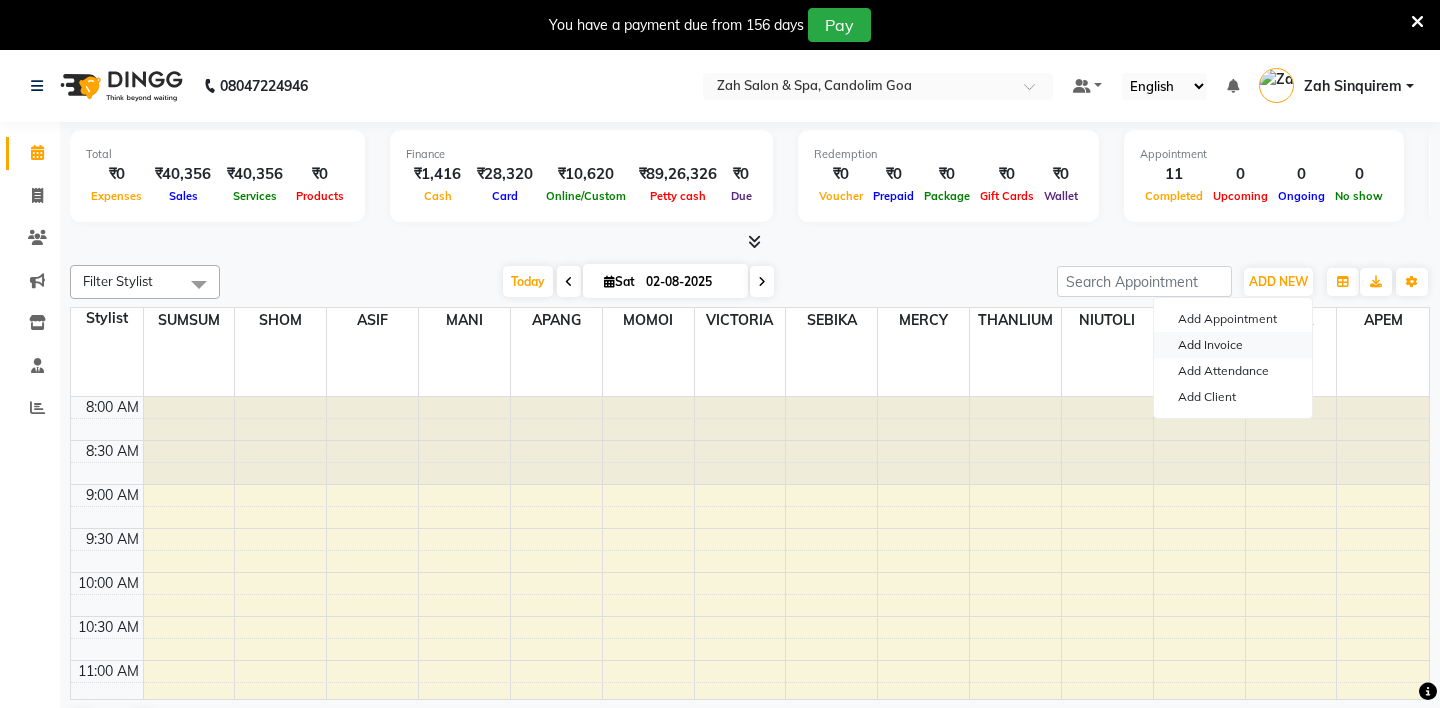 click on "Add Invoice" at bounding box center [1233, 345] 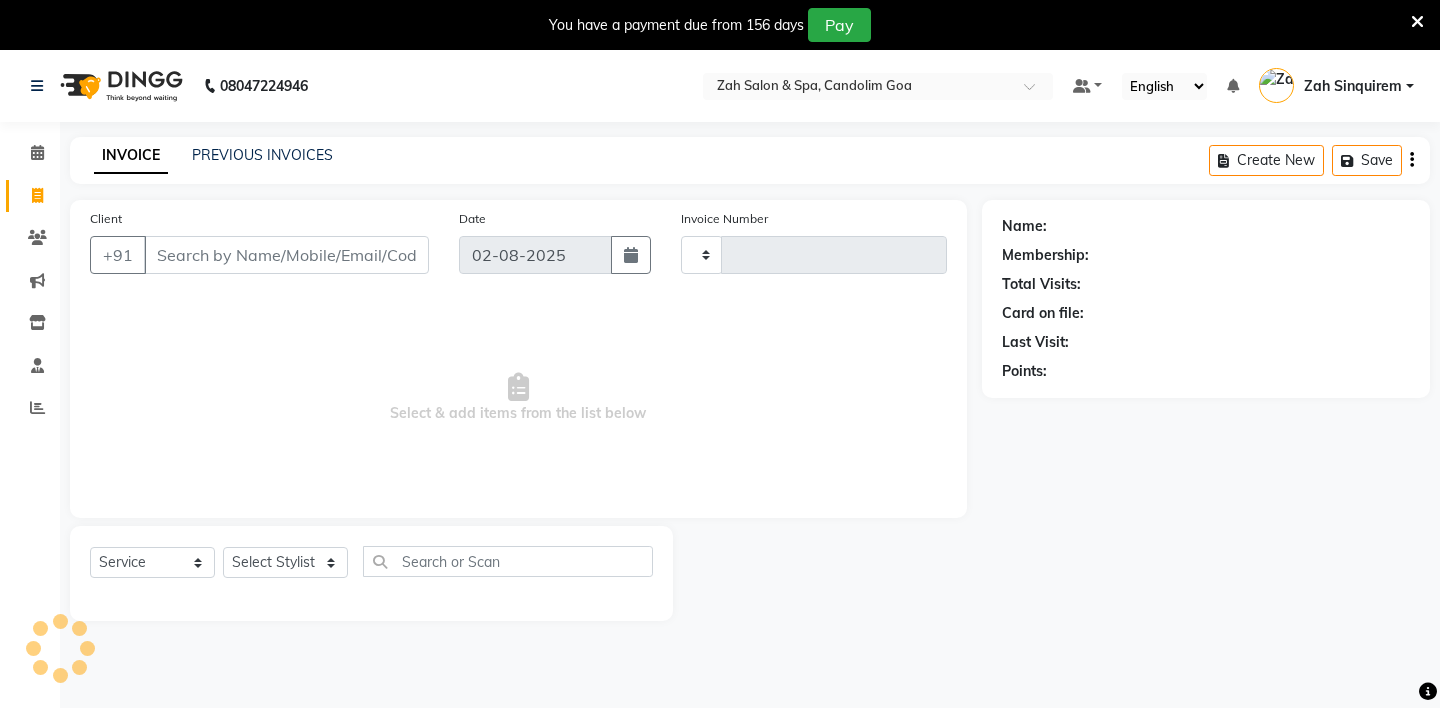 type on "0723" 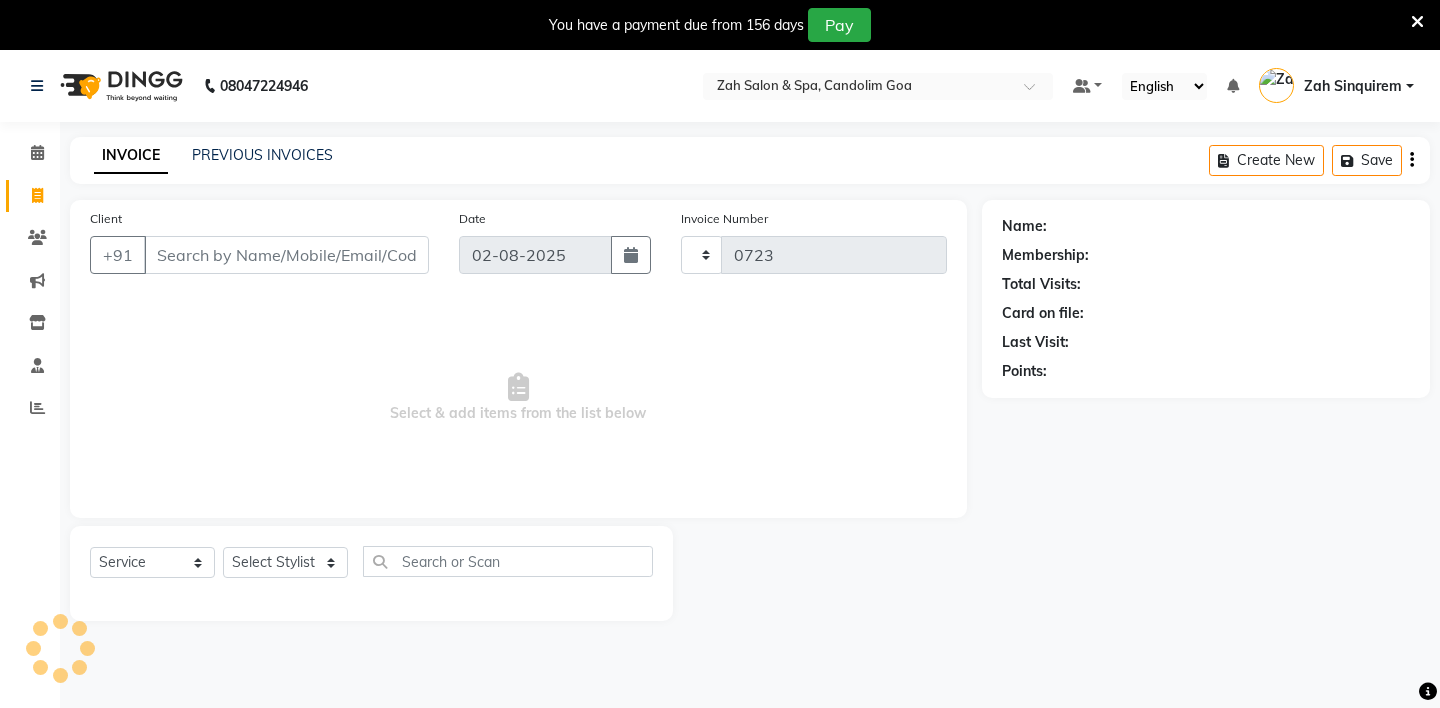 select on "5613" 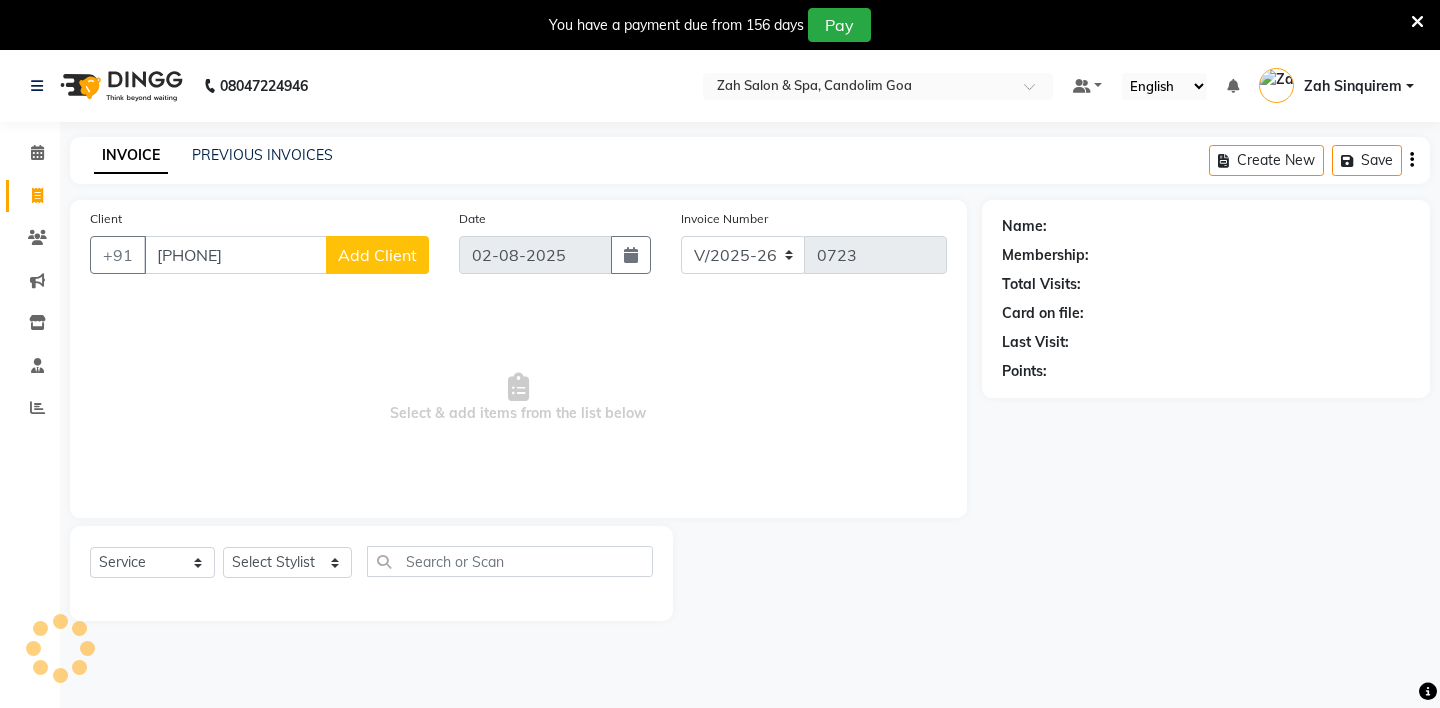 type on "[PHONE]" 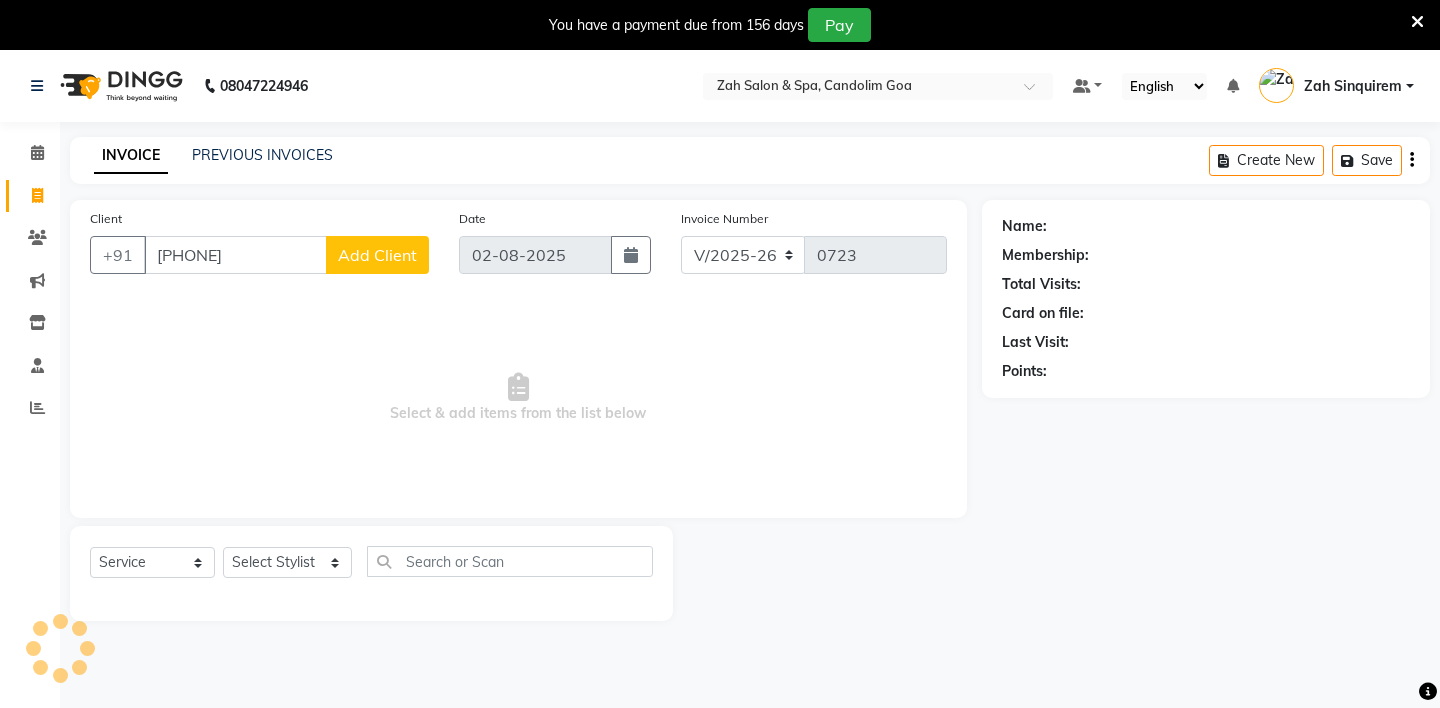 click on "Add Client" 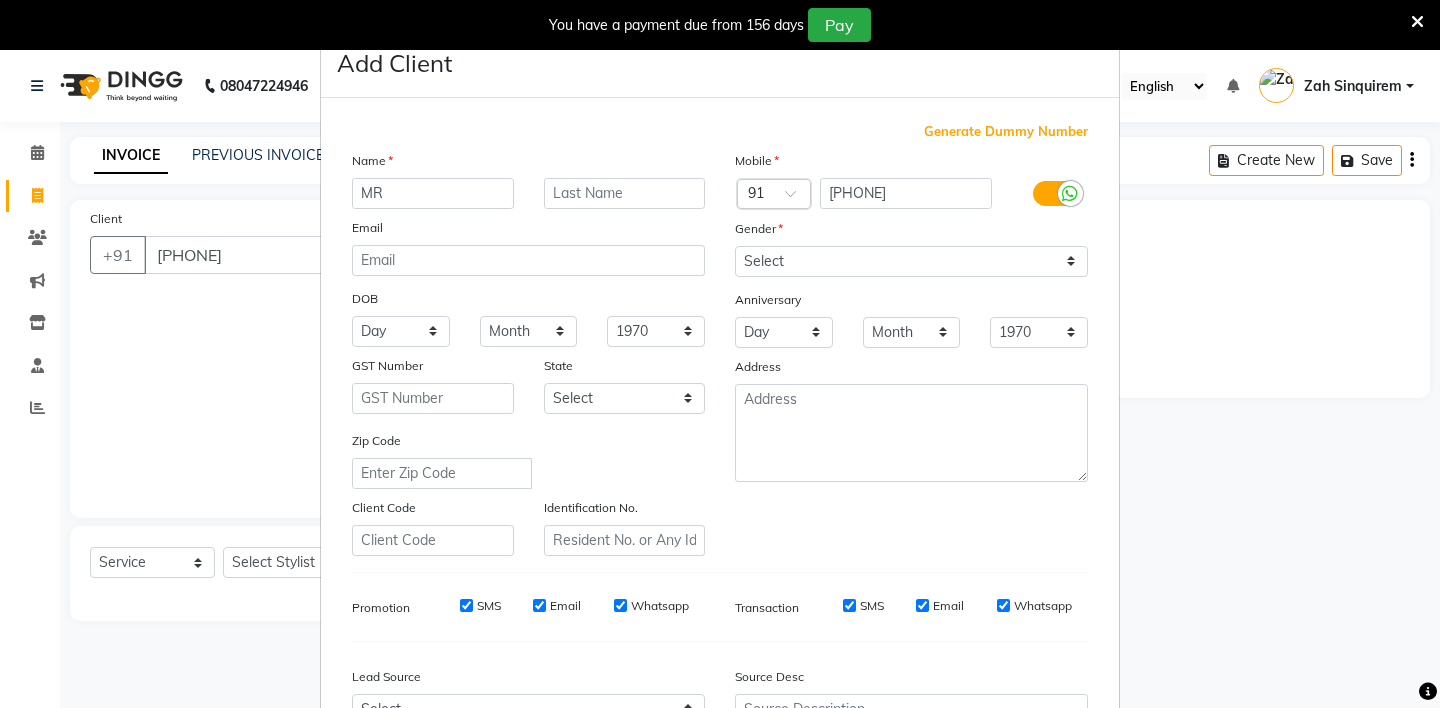 type on "MR" 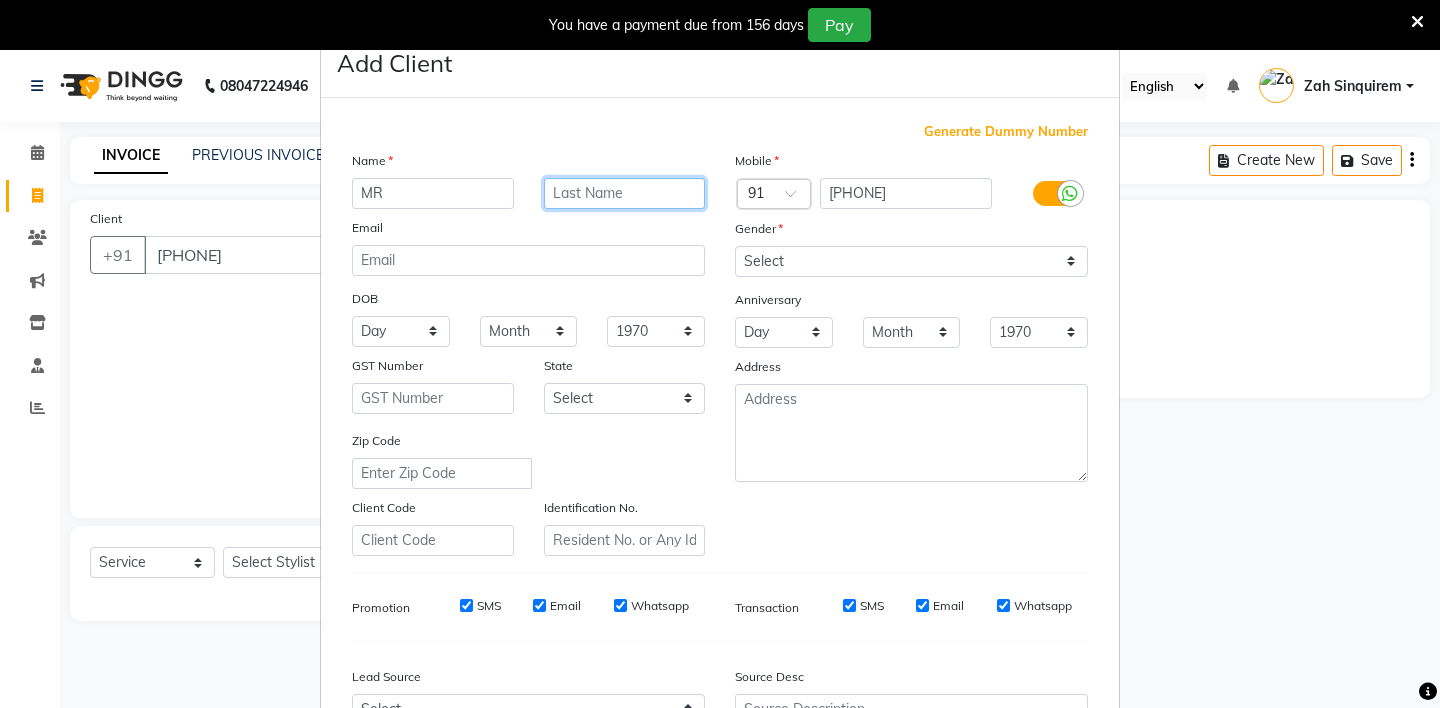 click at bounding box center [625, 193] 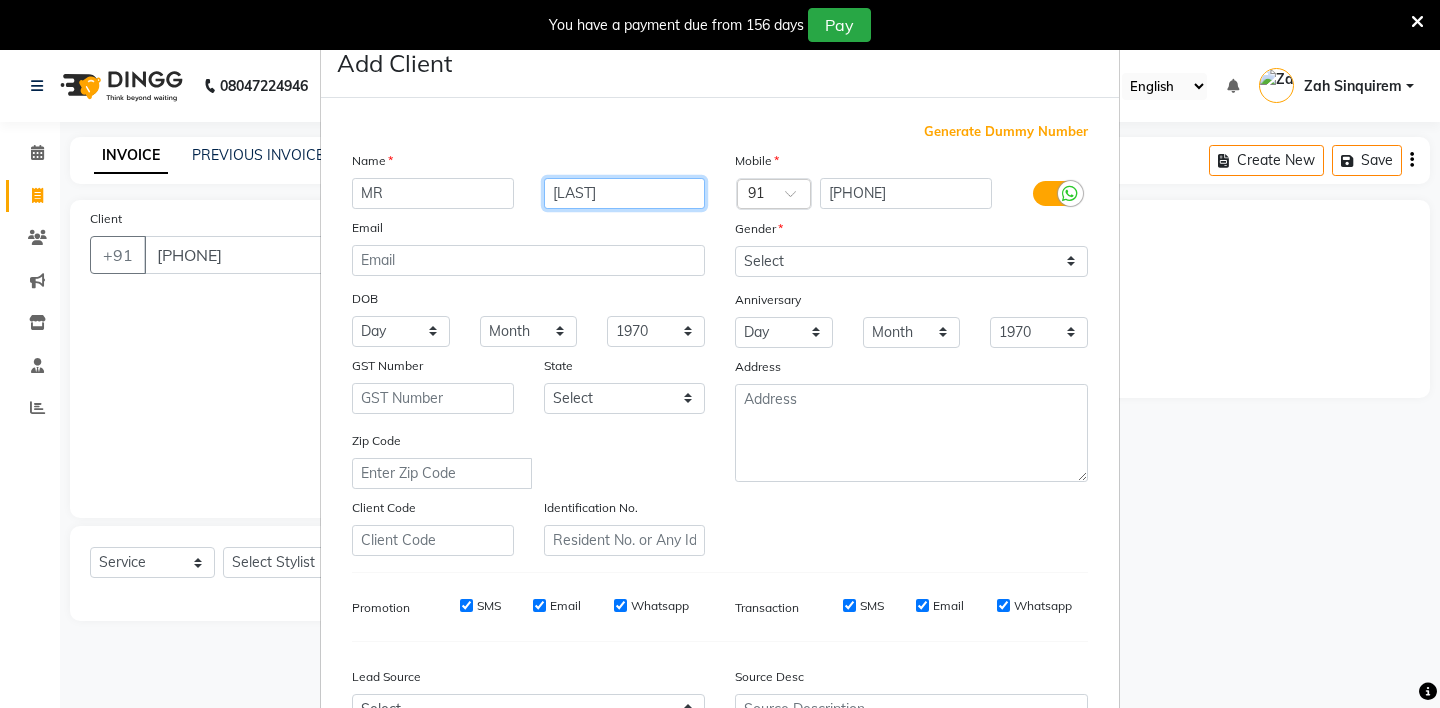 type on "[LAST]" 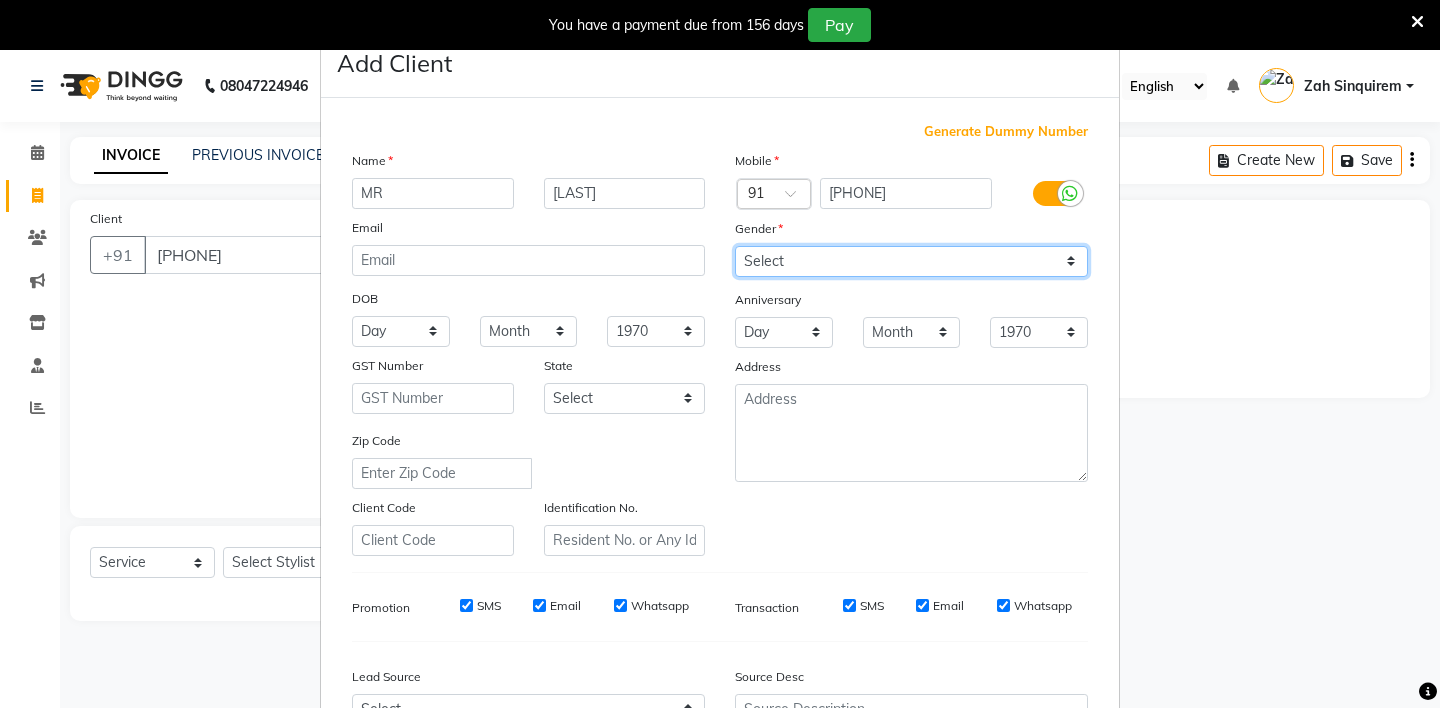 click on "Select Male Female Other Prefer Not To Say" at bounding box center (911, 261) 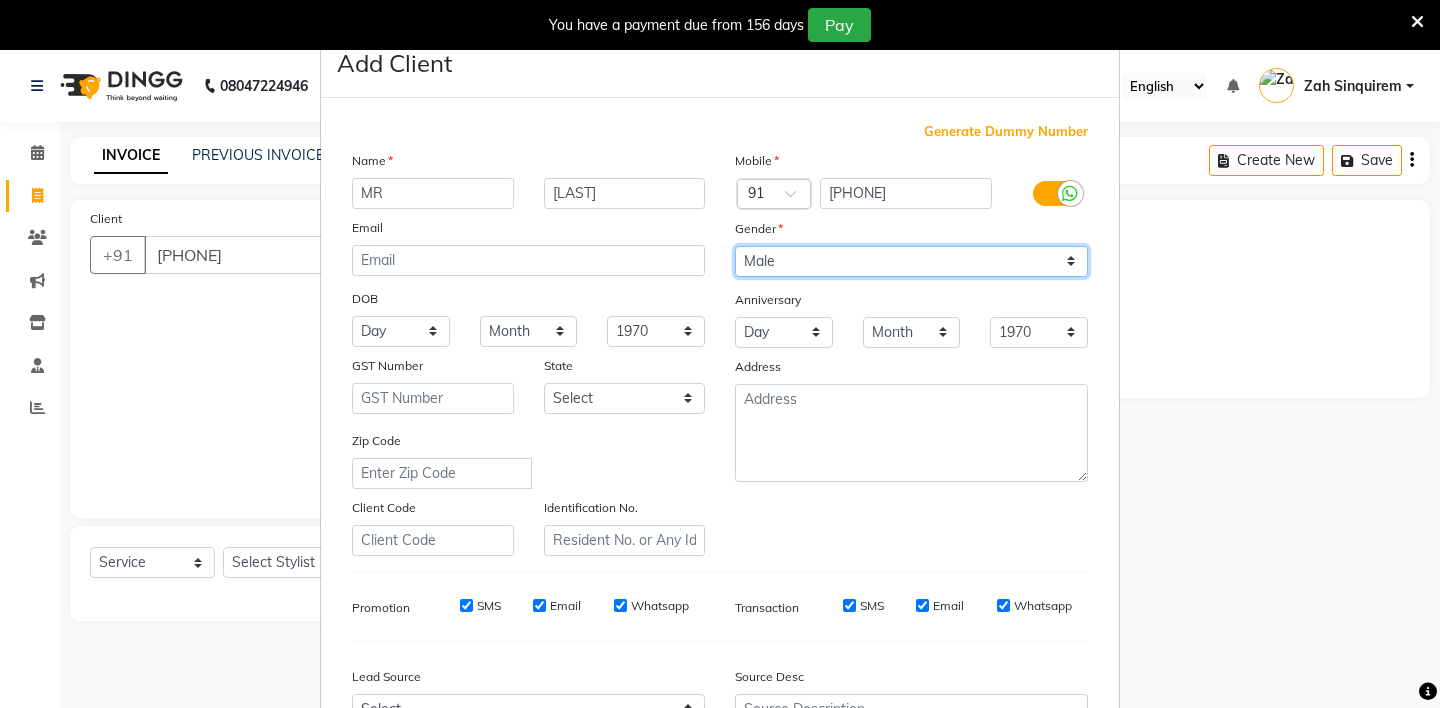 scroll, scrollTop: 214, scrollLeft: 0, axis: vertical 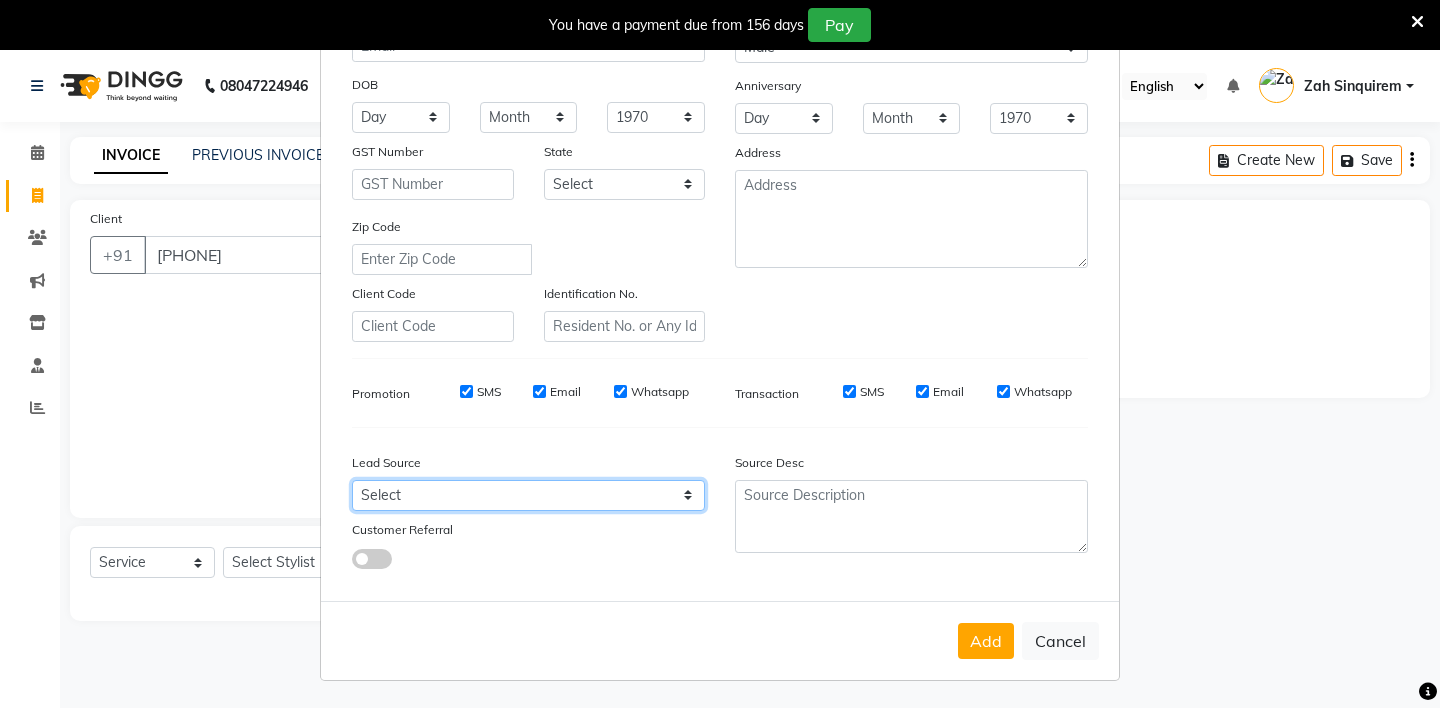 click on "Select Walk-in Referral Internet Friend Word of Mouth Advertisement Facebook JustDial Google Other Instagram  YouTube  WhatsApp" at bounding box center [528, 495] 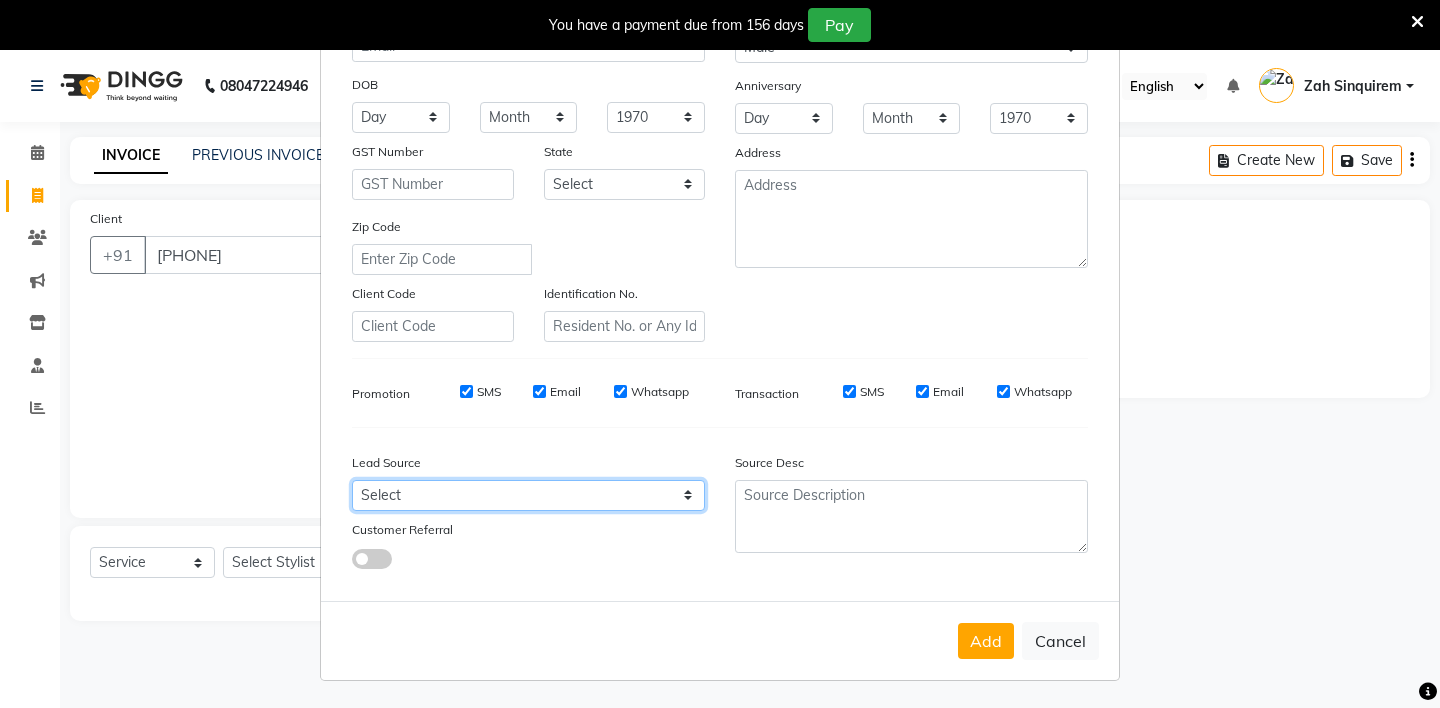 select on "36148" 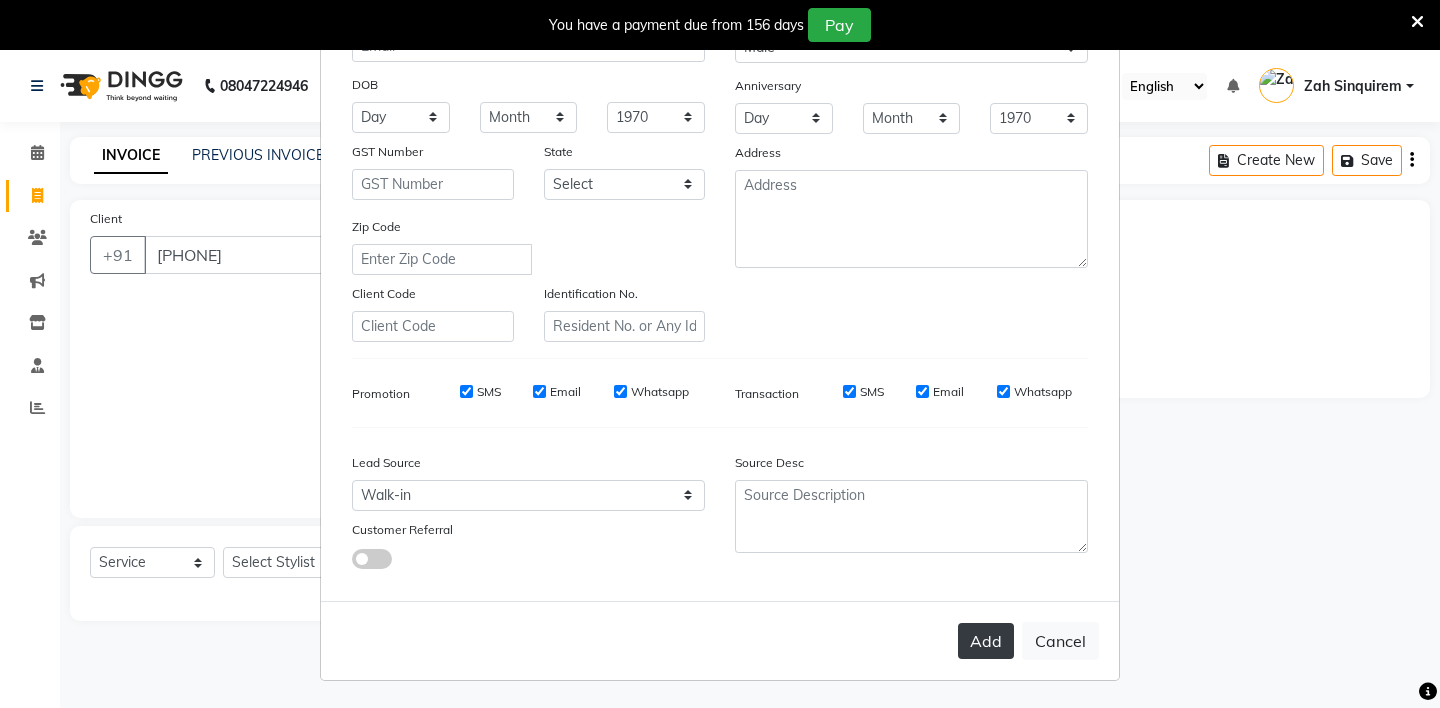 click on "Add" at bounding box center [986, 641] 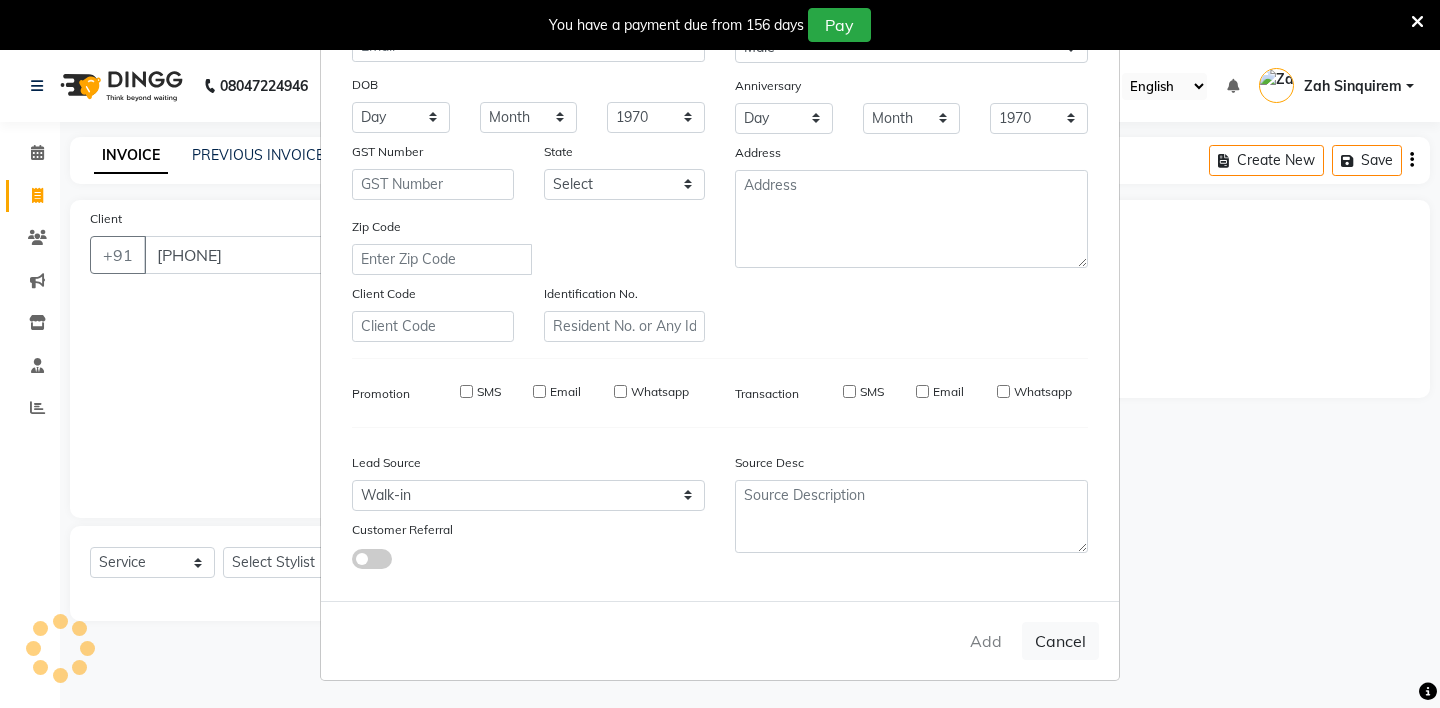 type on "89******80" 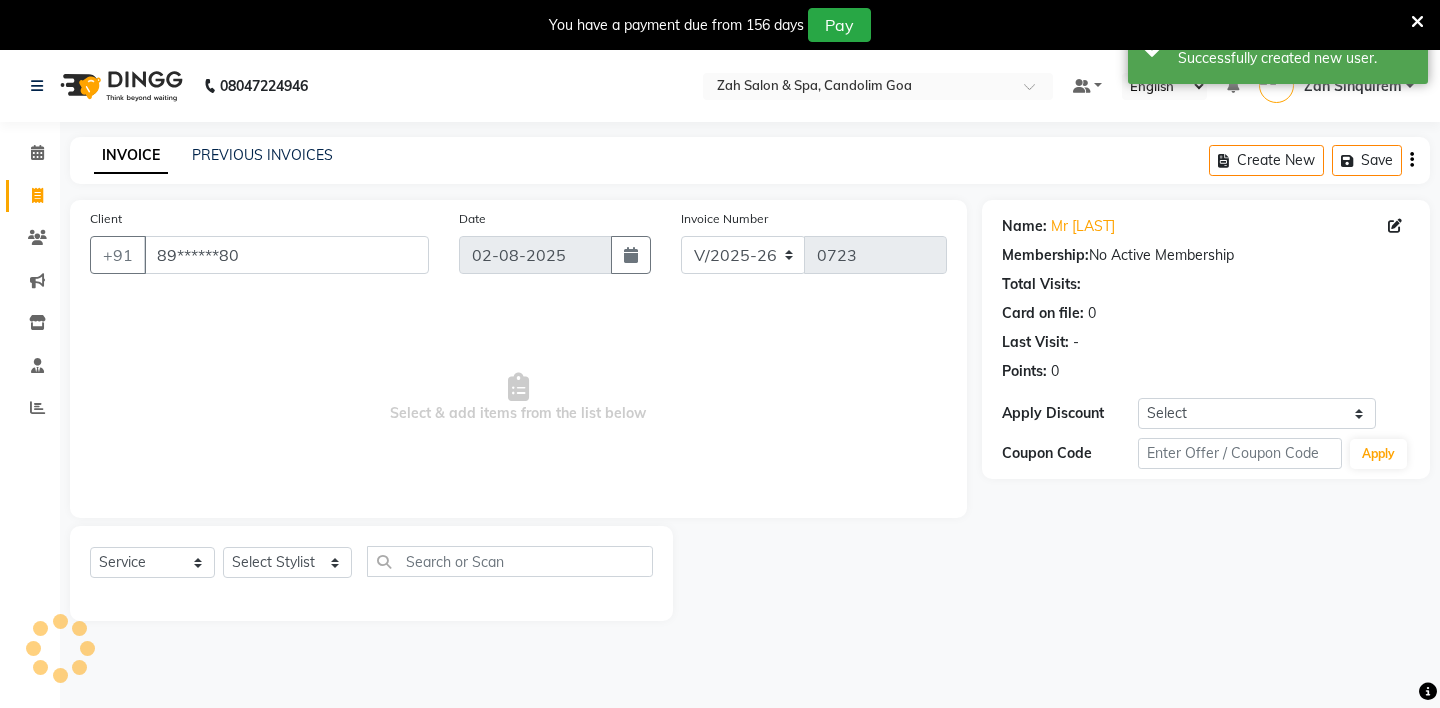 scroll, scrollTop: 50, scrollLeft: 0, axis: vertical 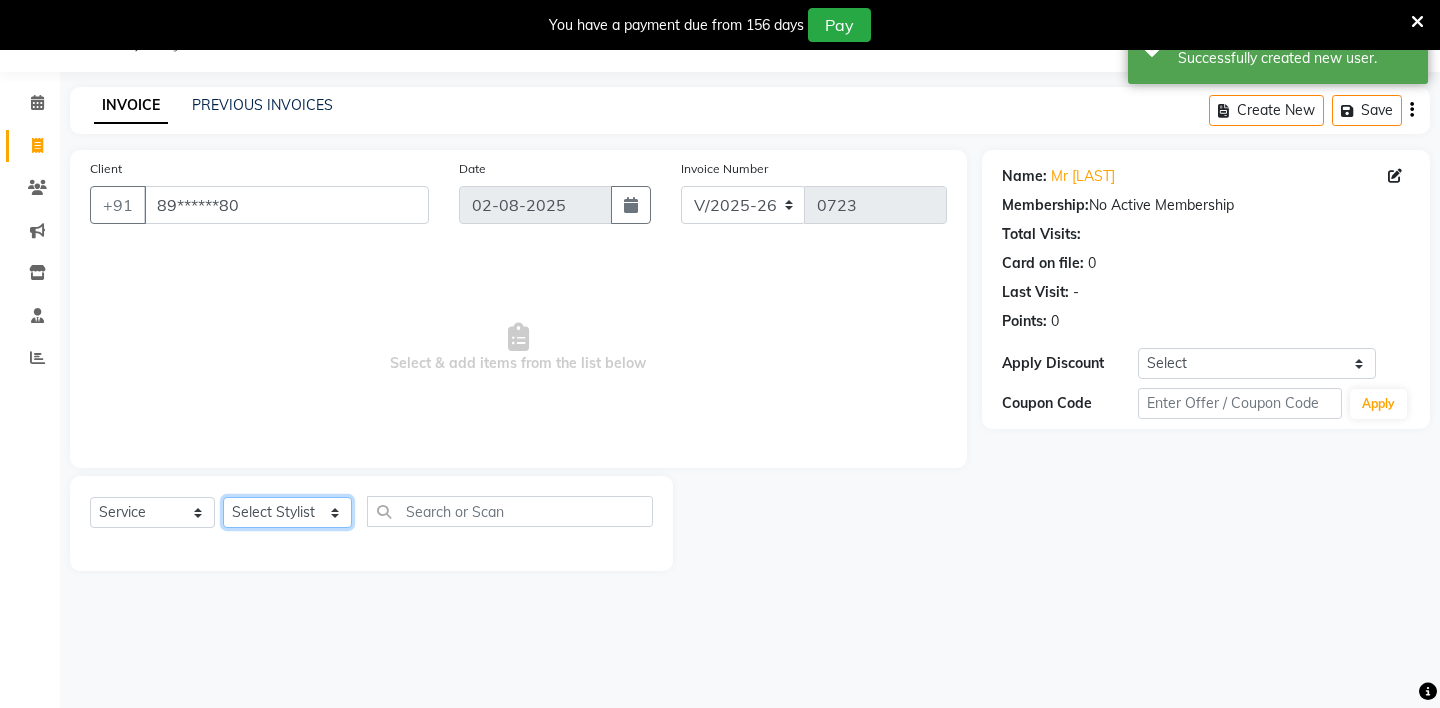 click on "Select Stylist ABHIJEET - ZAH BEAUTY RETAIL APANG APEM ASIF ITUNA MANI MERCY MOMOI NIUTOLI SEBIKA SHOM SUMSUM THANLIUM VICTORIA" 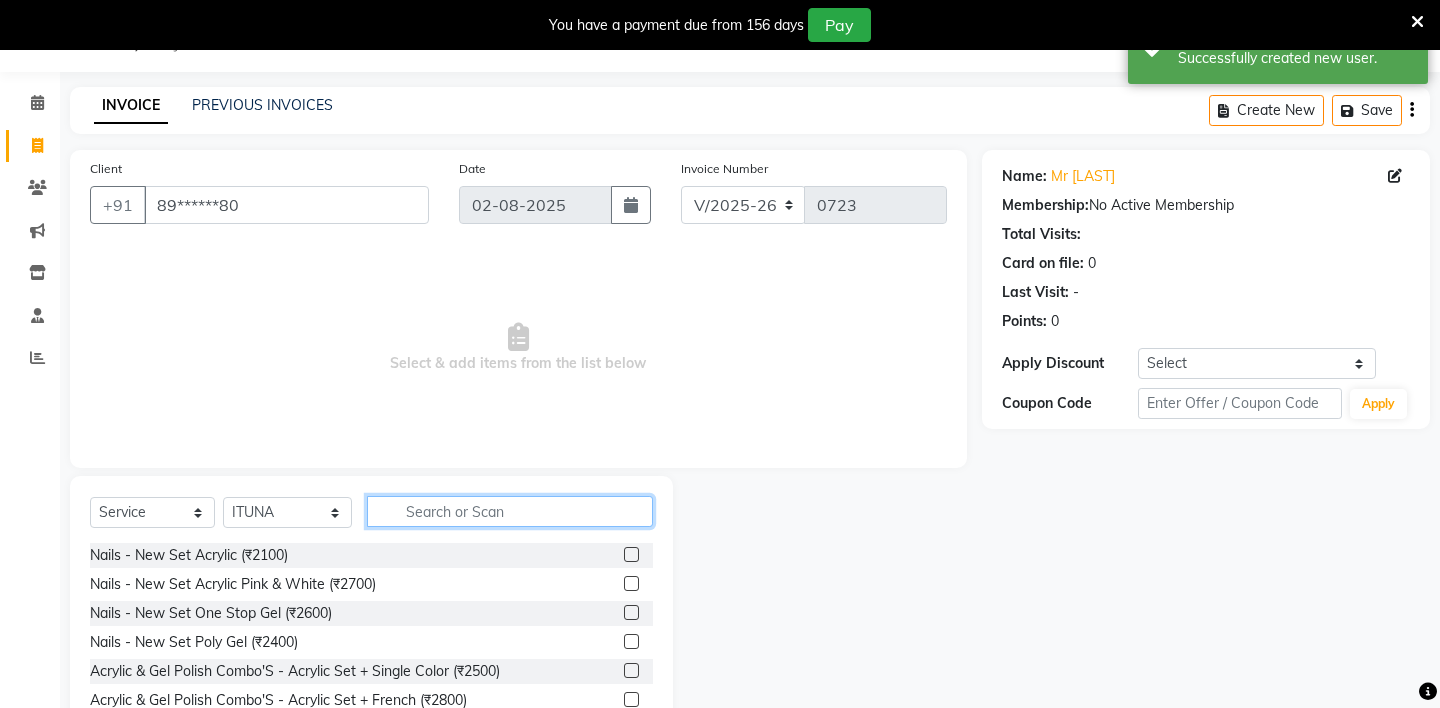 click 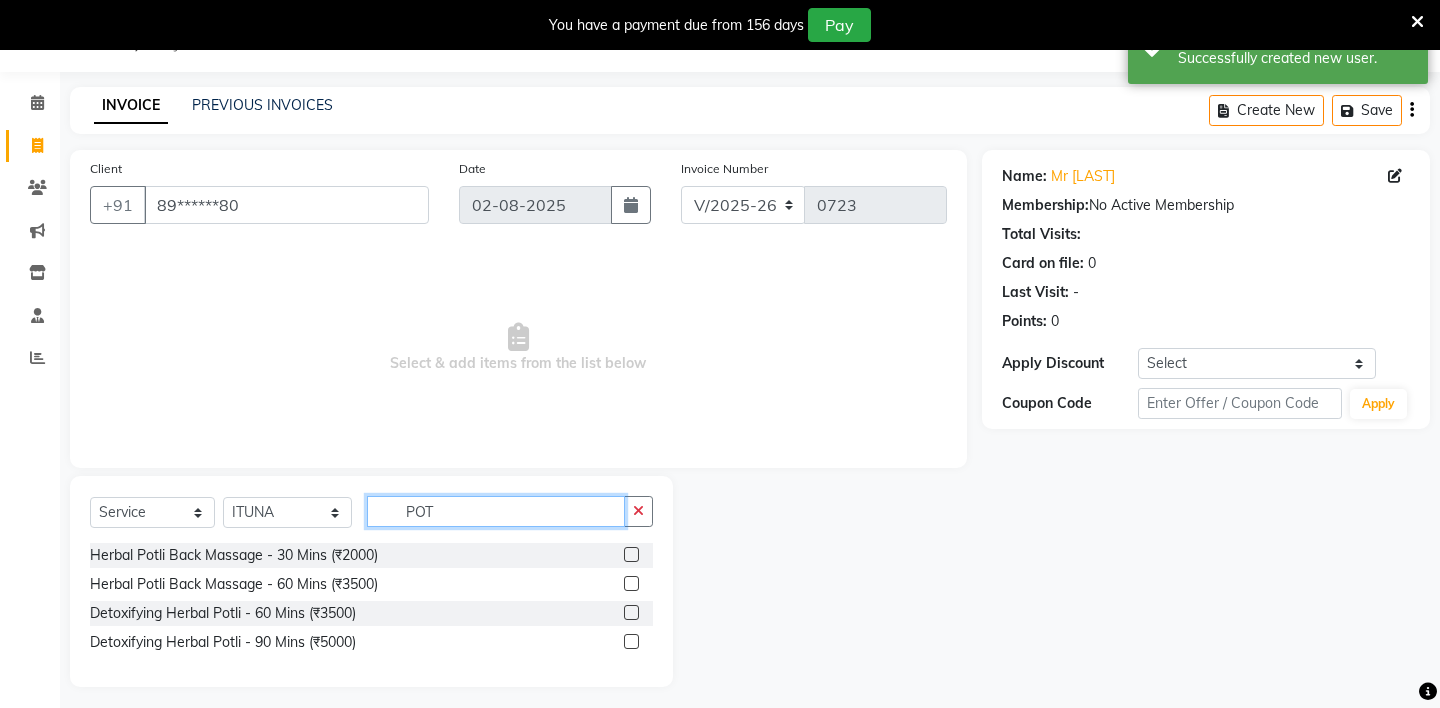 type on "POT" 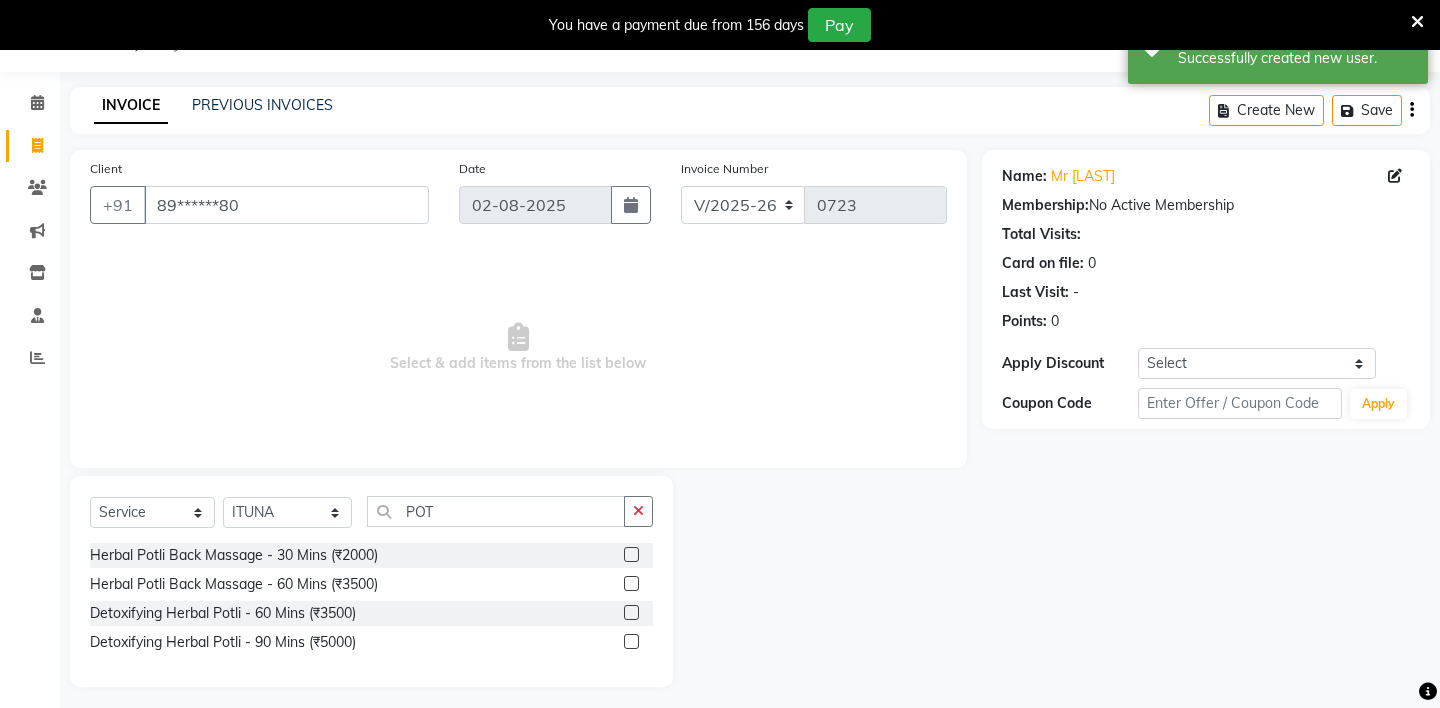 click 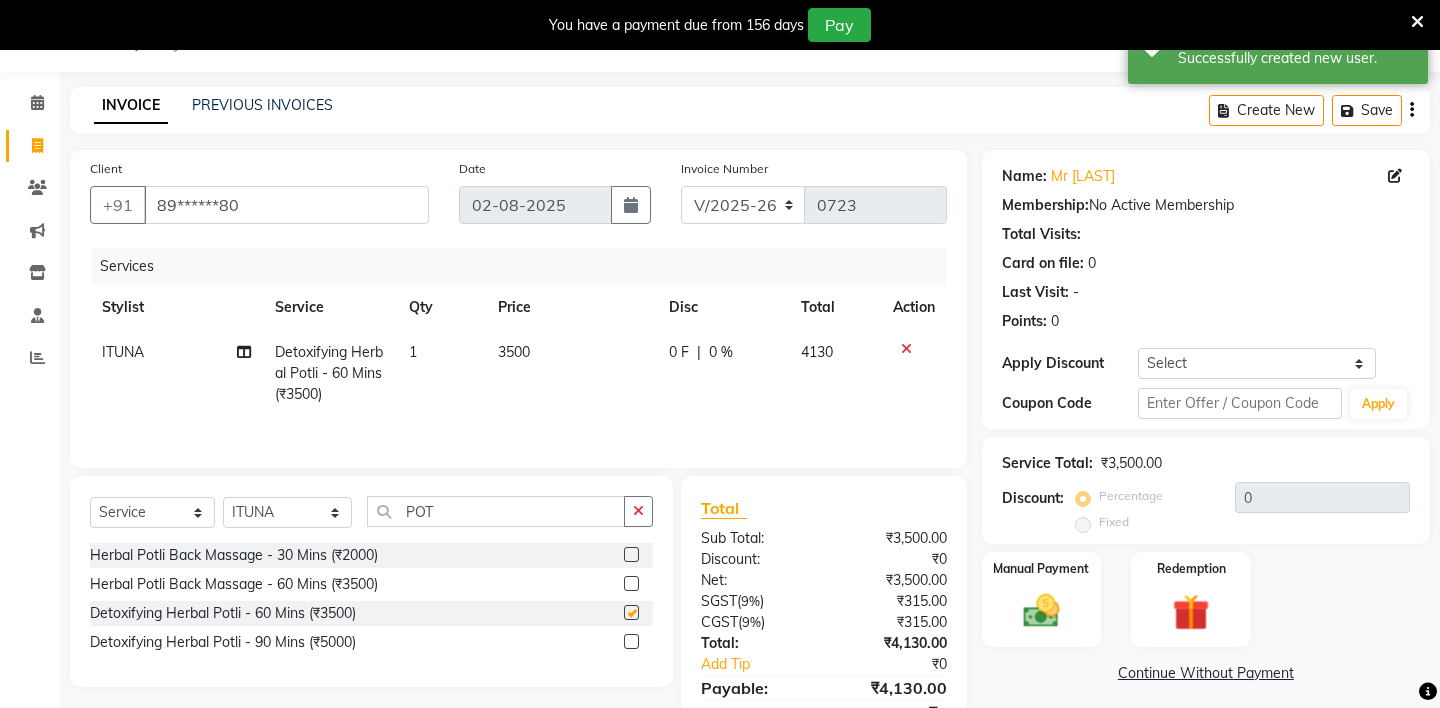 checkbox on "false" 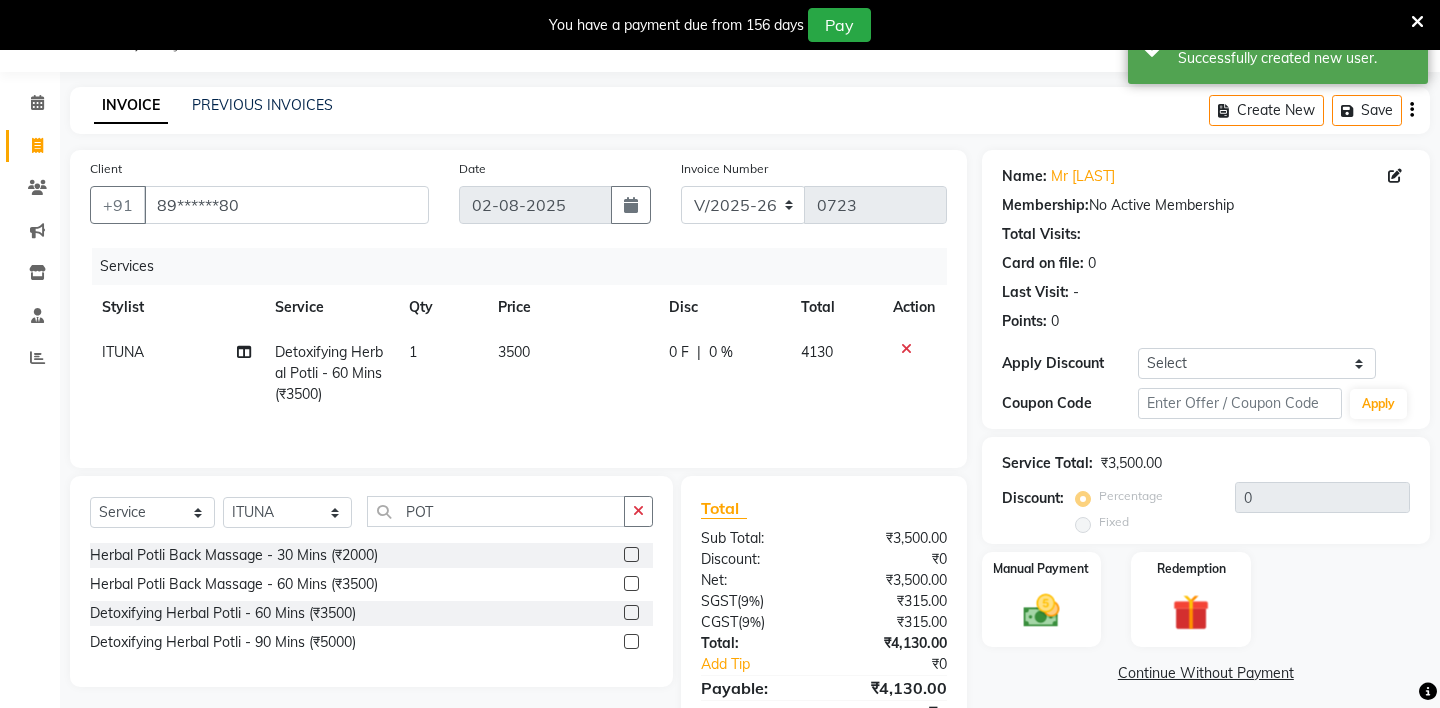 scroll, scrollTop: 142, scrollLeft: 0, axis: vertical 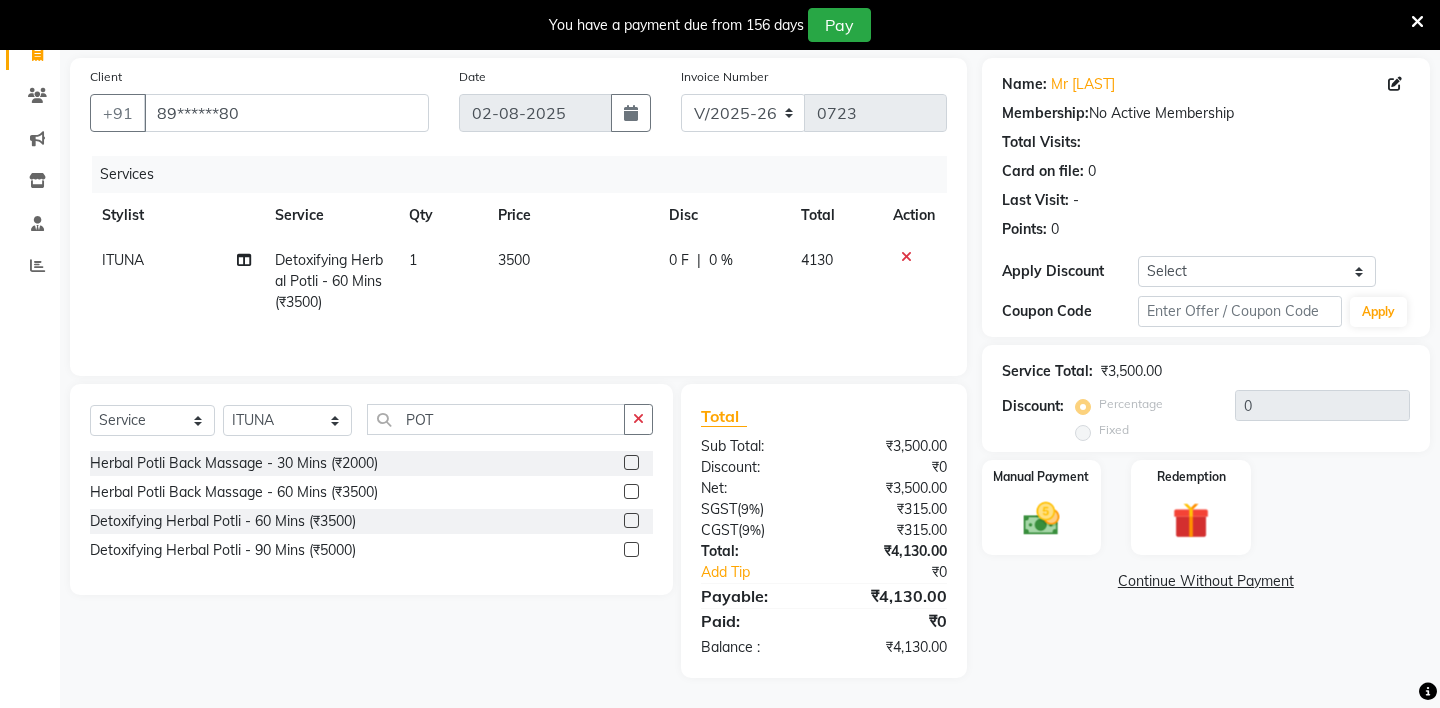 click on "ITUNA" 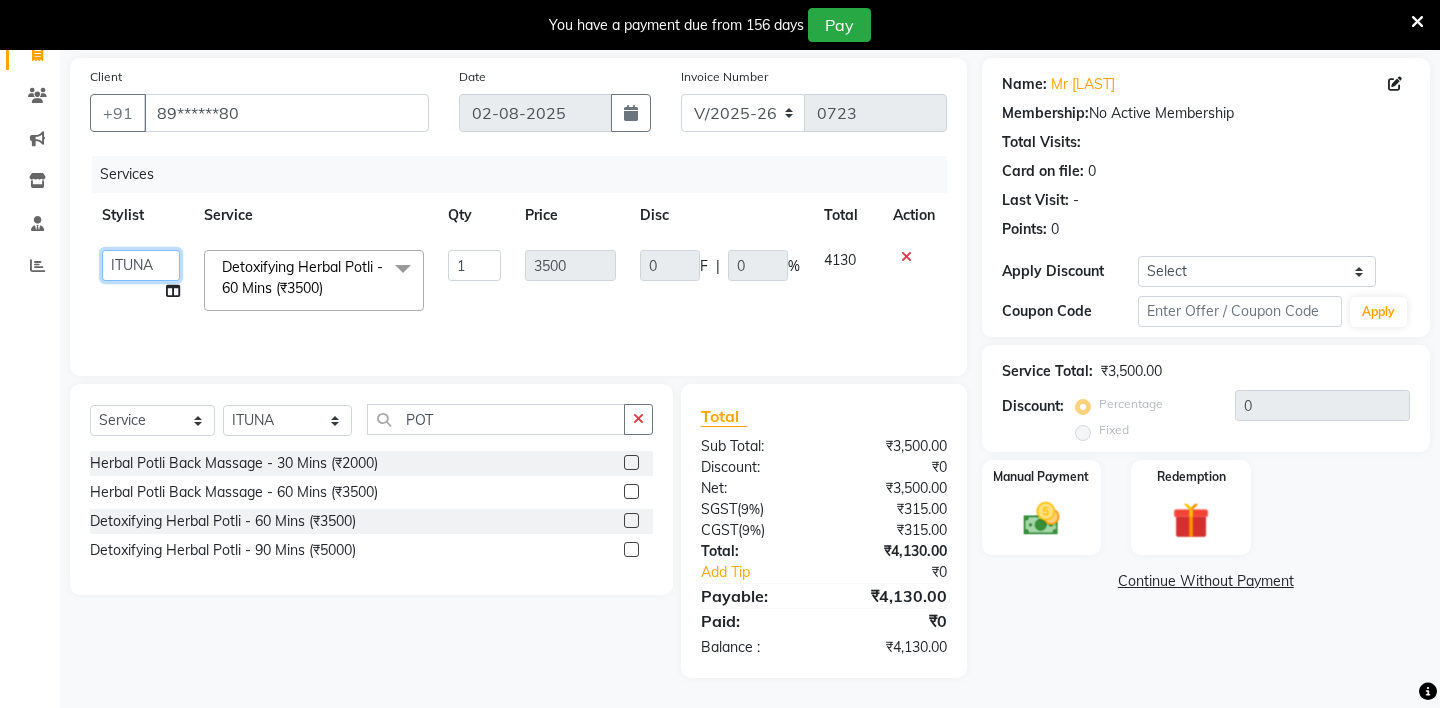 click on "ABHIJEET - ZAH BEAUTY RETAIL APANG APEM ASIF ITUNA MANI MERCY MOMOI NIUTOLI SEBIKA SHOM SUMSUM THANLIUM VICTORIA" 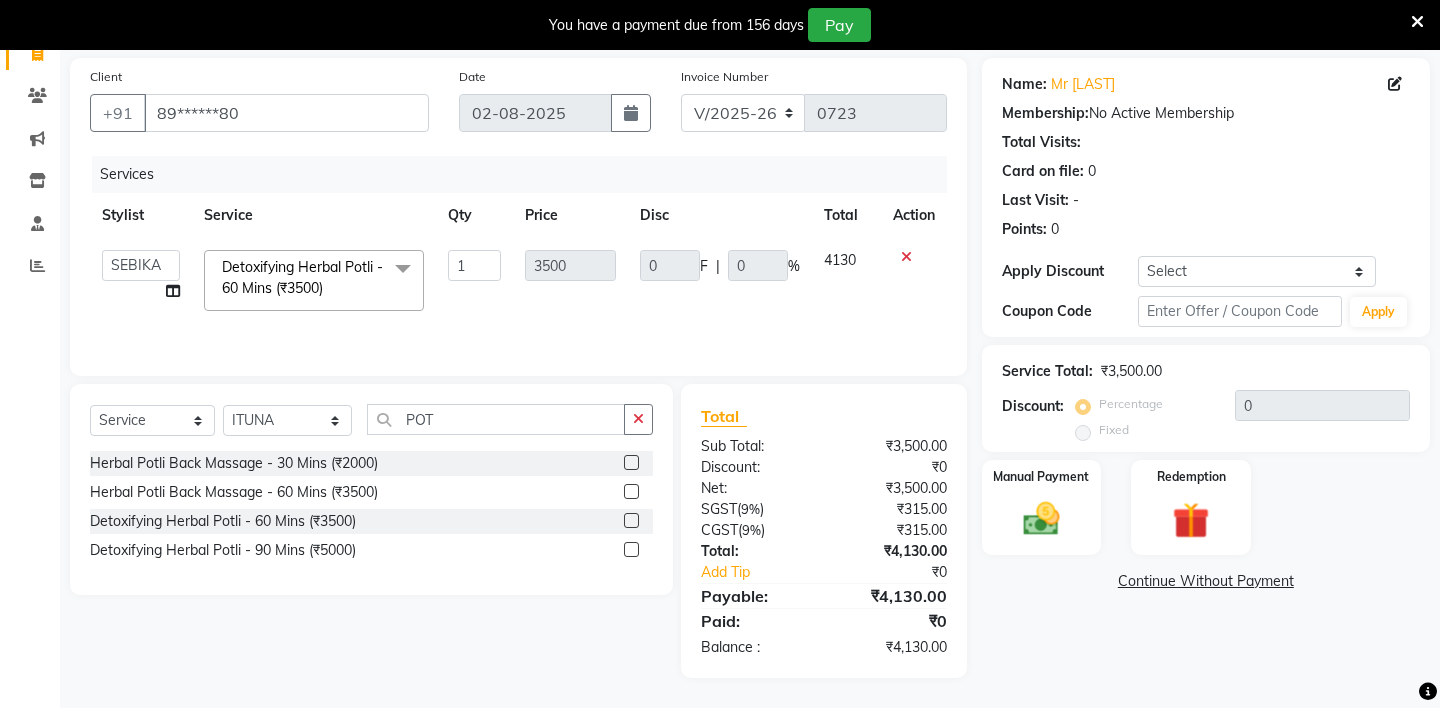 select on "38270" 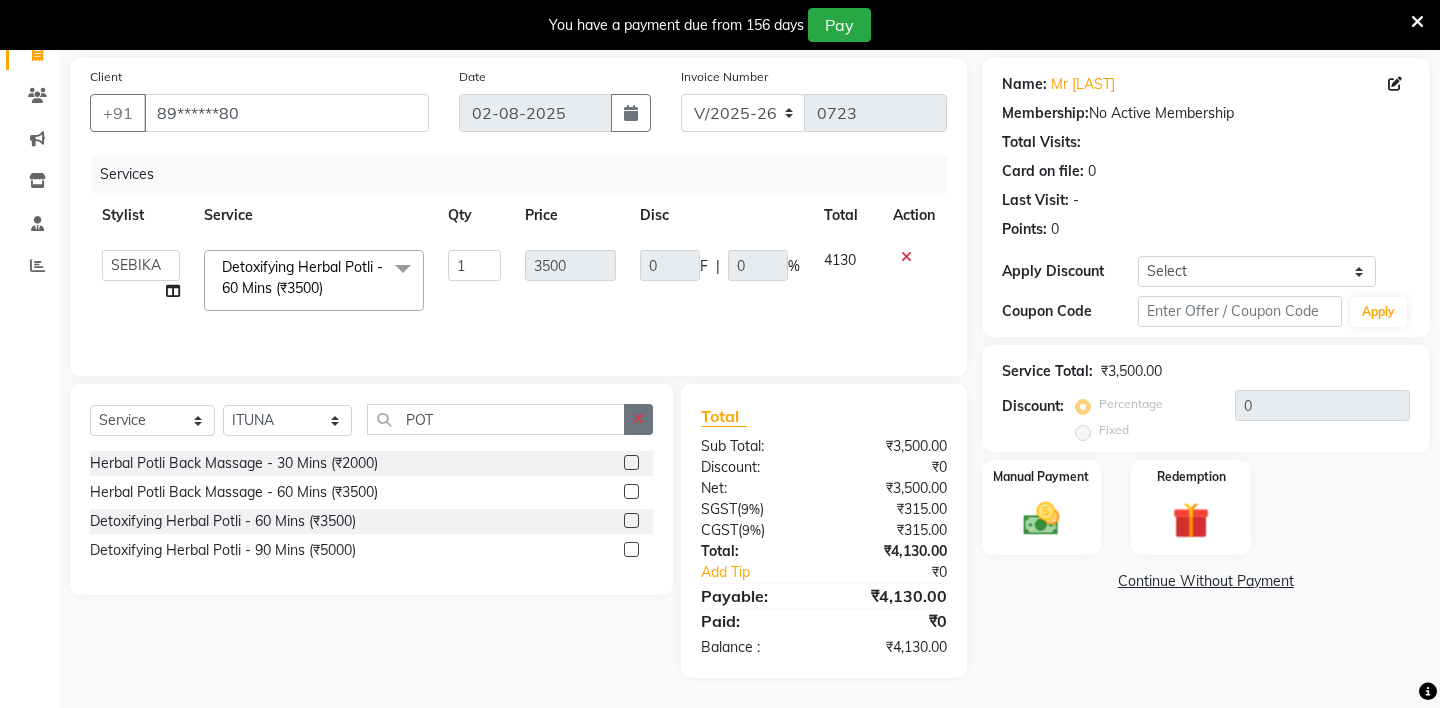 click 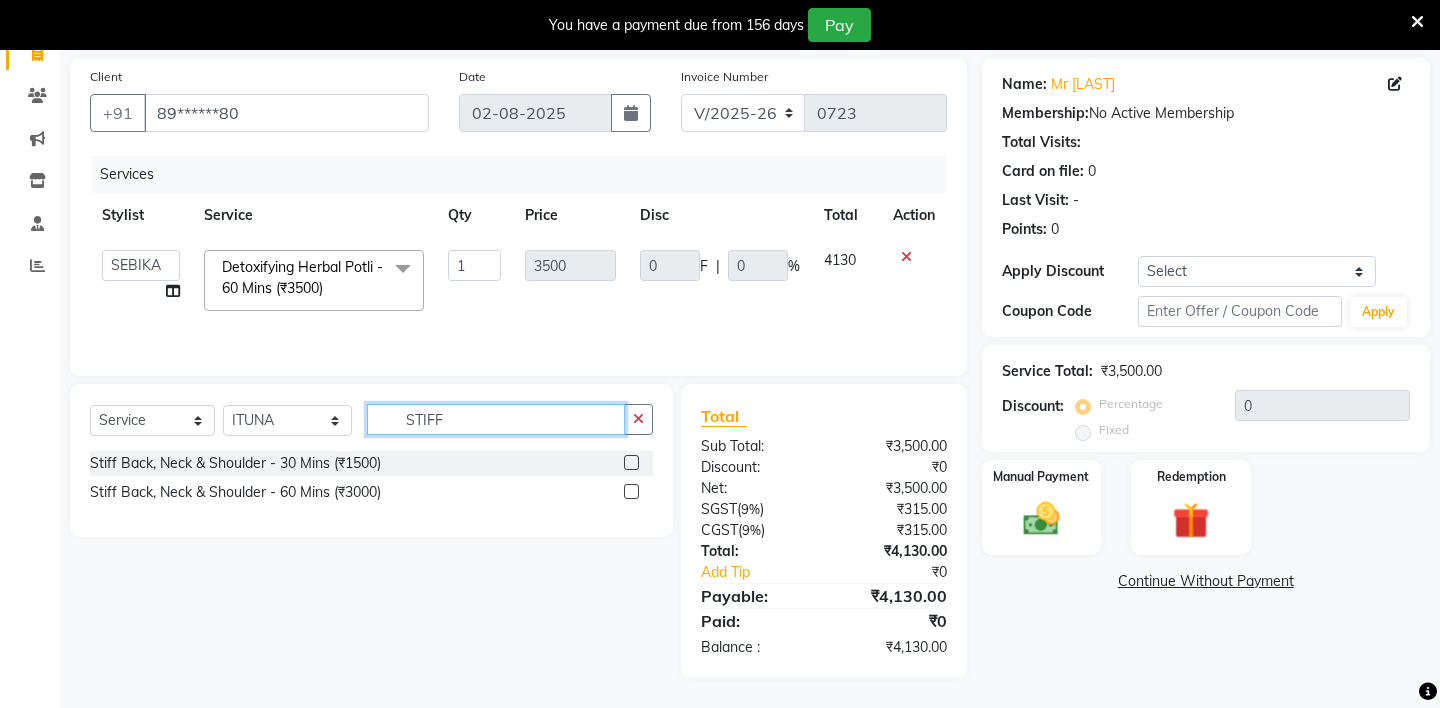 type on "STIFF" 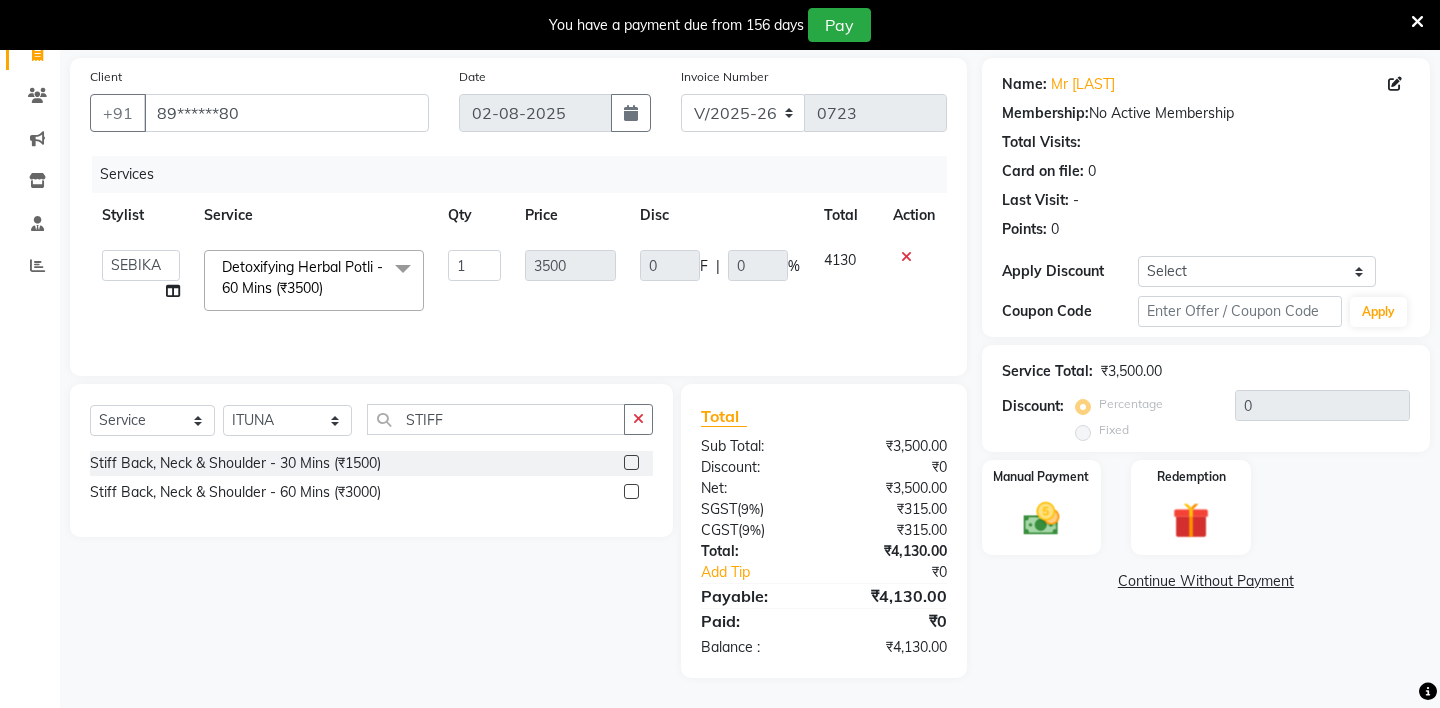 click on "Stiff Back, Neck & Shoulder - 30 Mins (₹1500)" 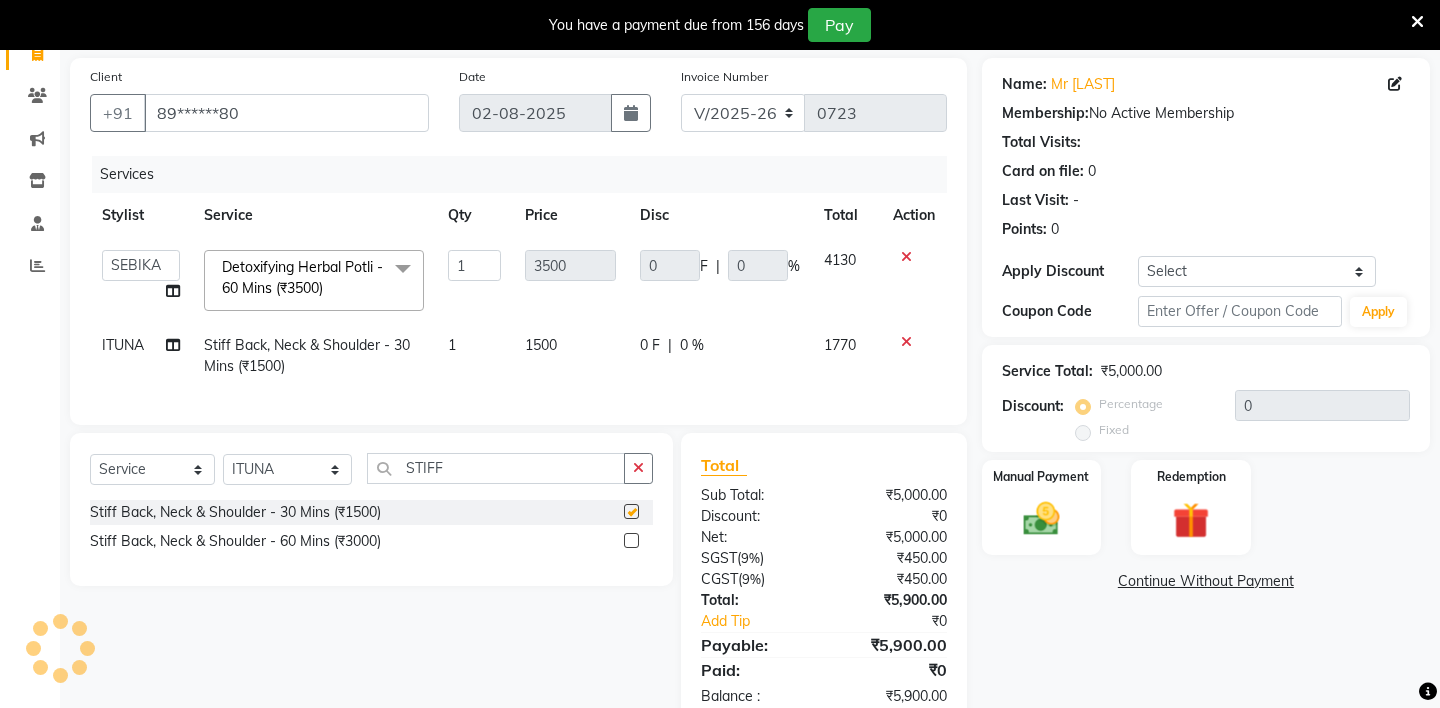 checkbox on "false" 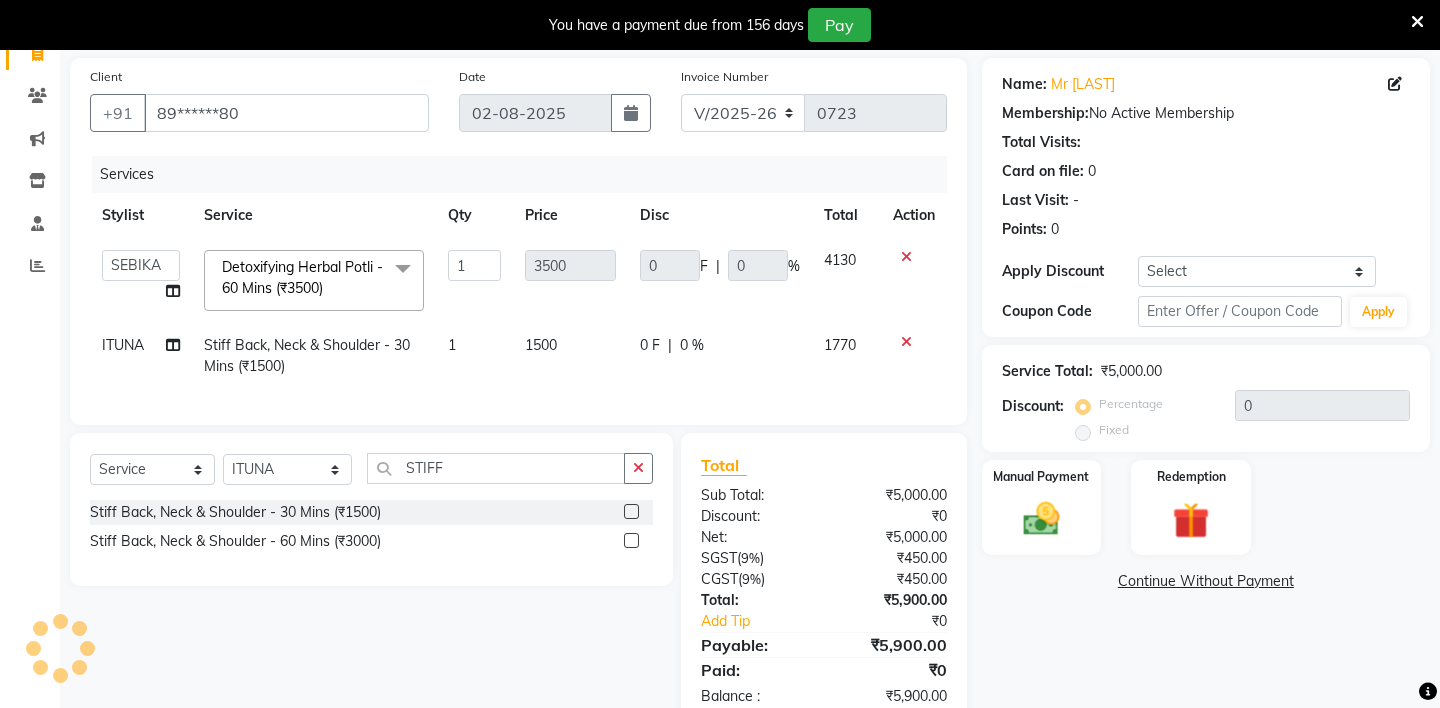 scroll, scrollTop: 191, scrollLeft: 0, axis: vertical 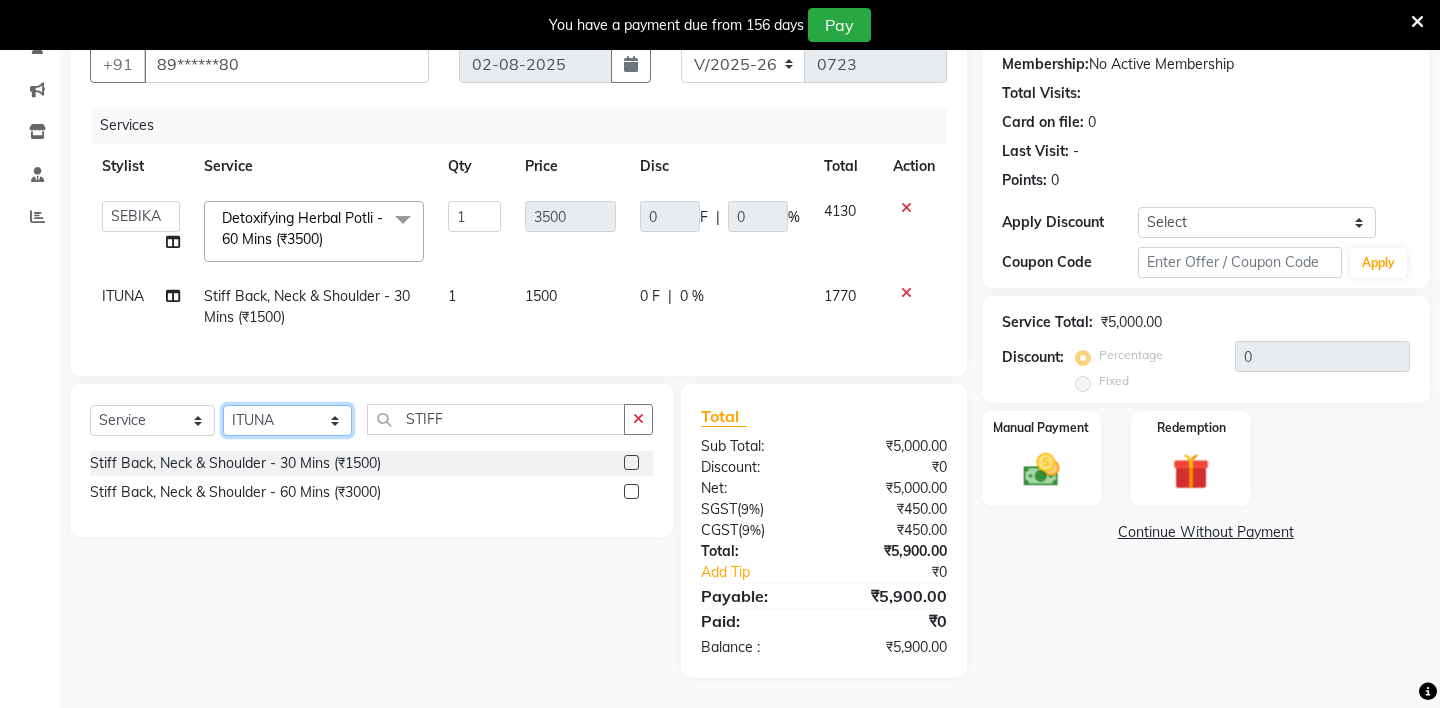 click on "Select Stylist ABHIJEET - ZAH BEAUTY RETAIL APANG APEM ASIF ITUNA MANI MERCY MOMOI NIUTOLI SEBIKA SHOM SUMSUM THANLIUM VICTORIA" 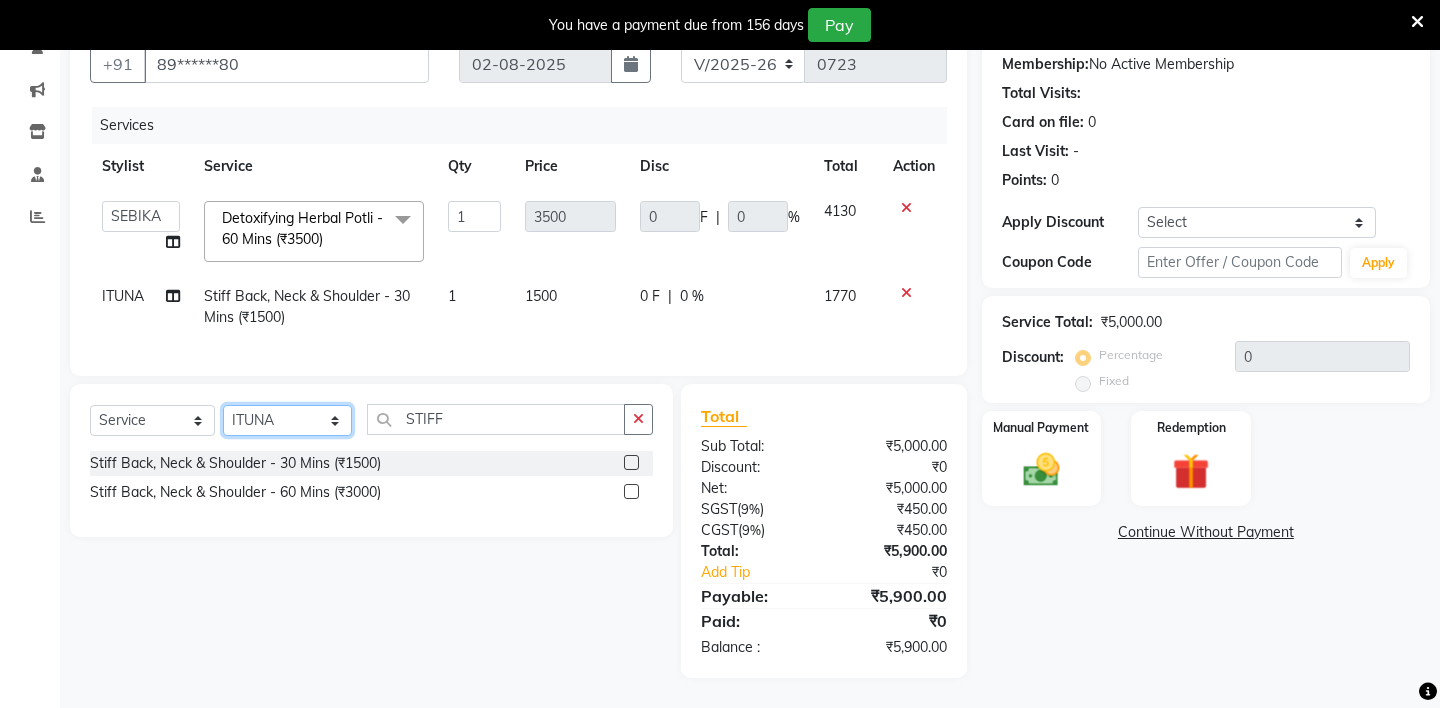 select on "46424" 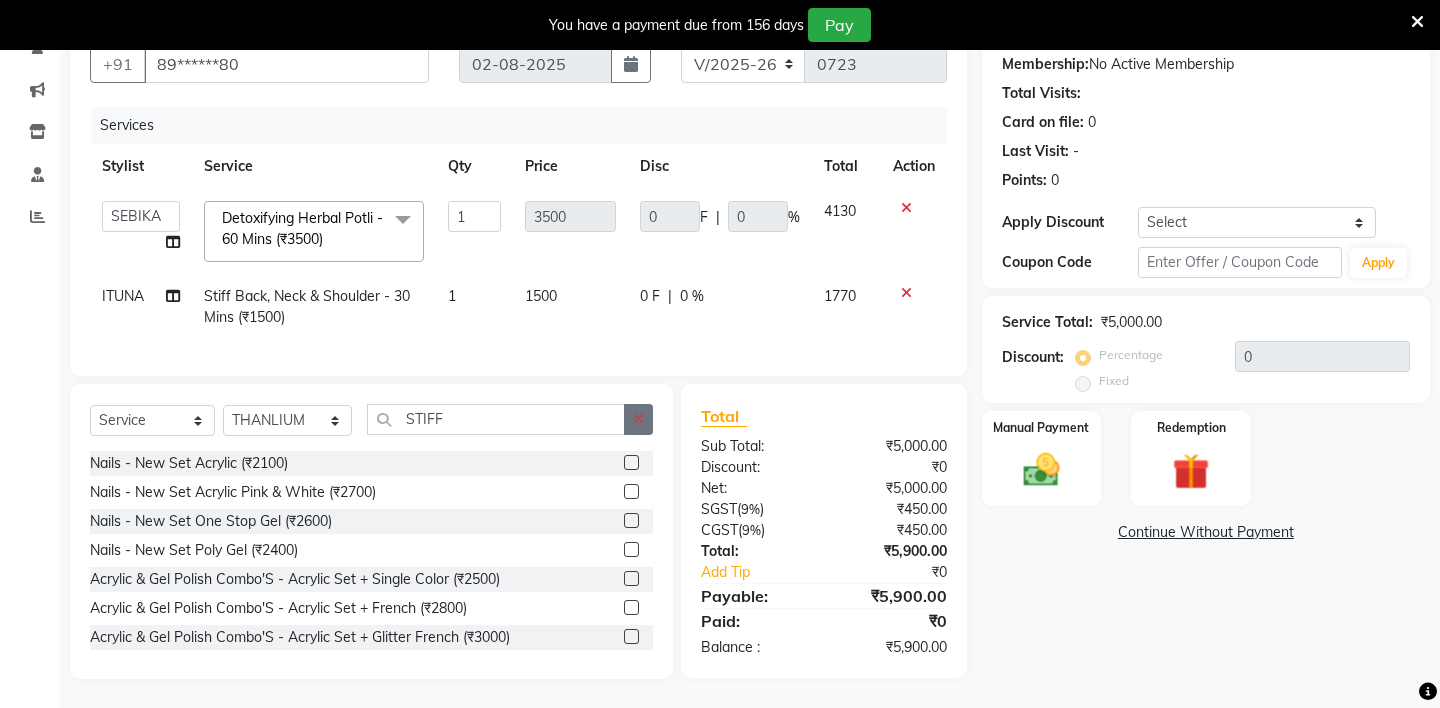 click 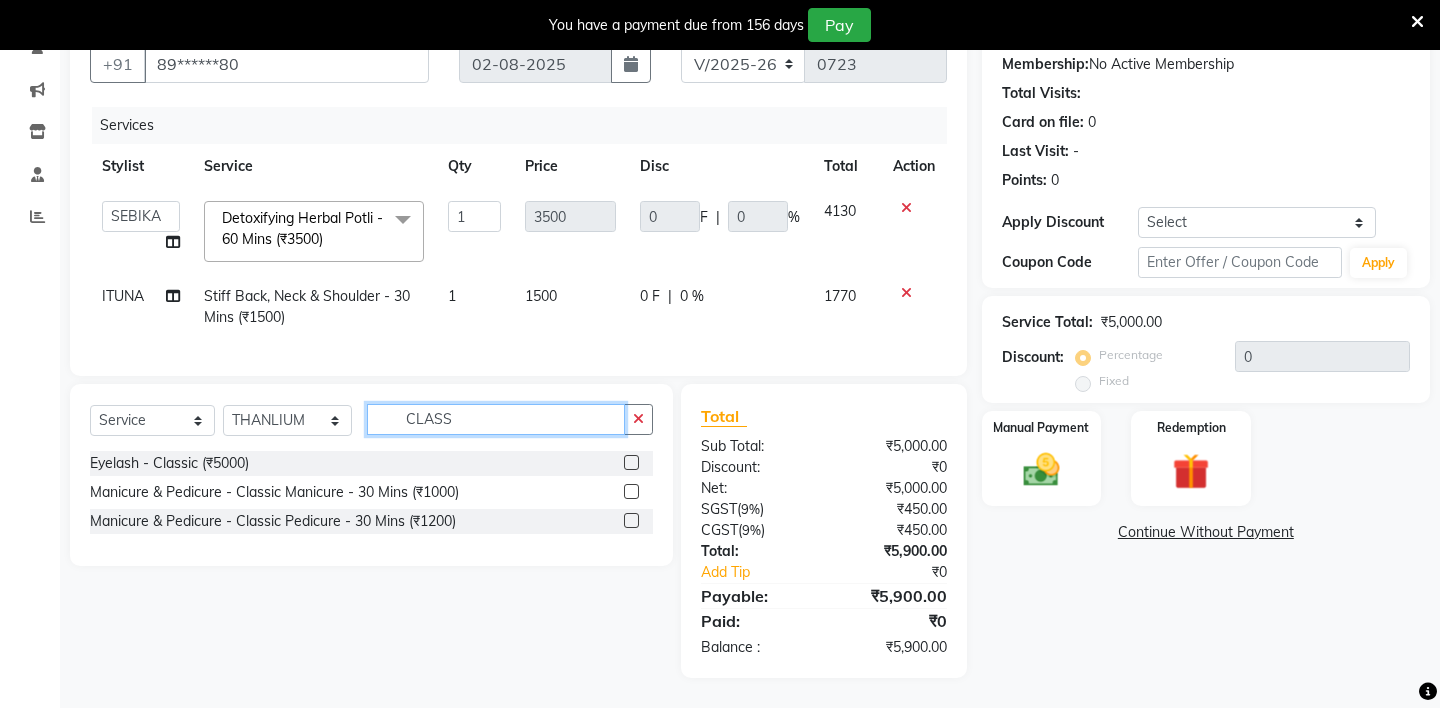 type on "CLASS" 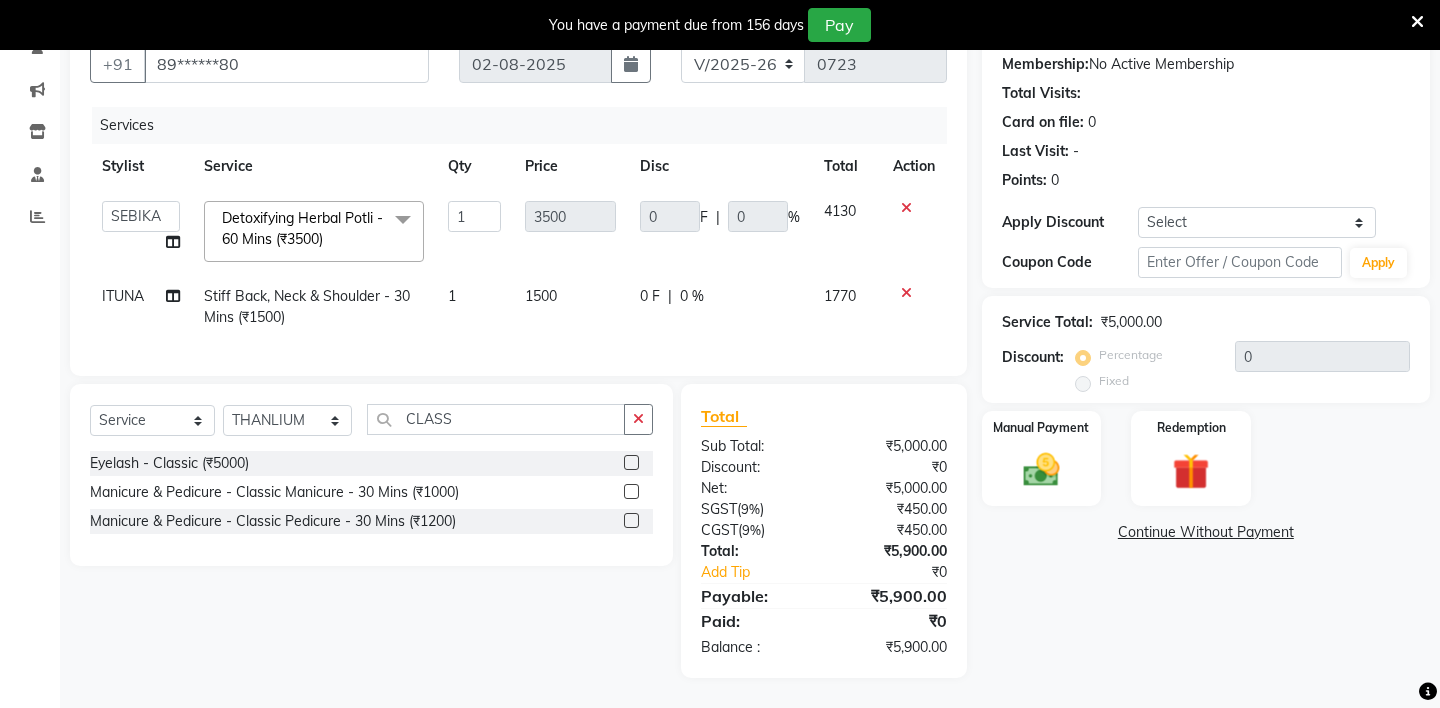 click 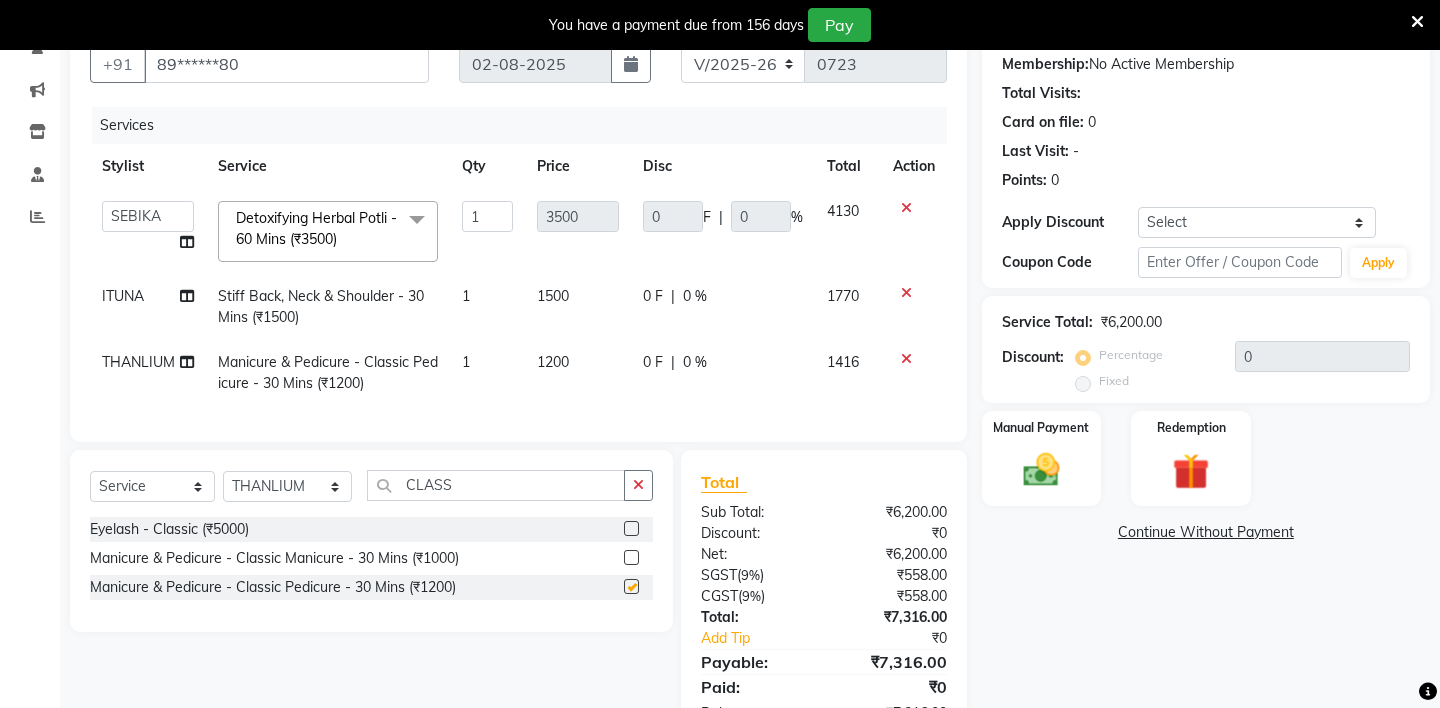 checkbox on "false" 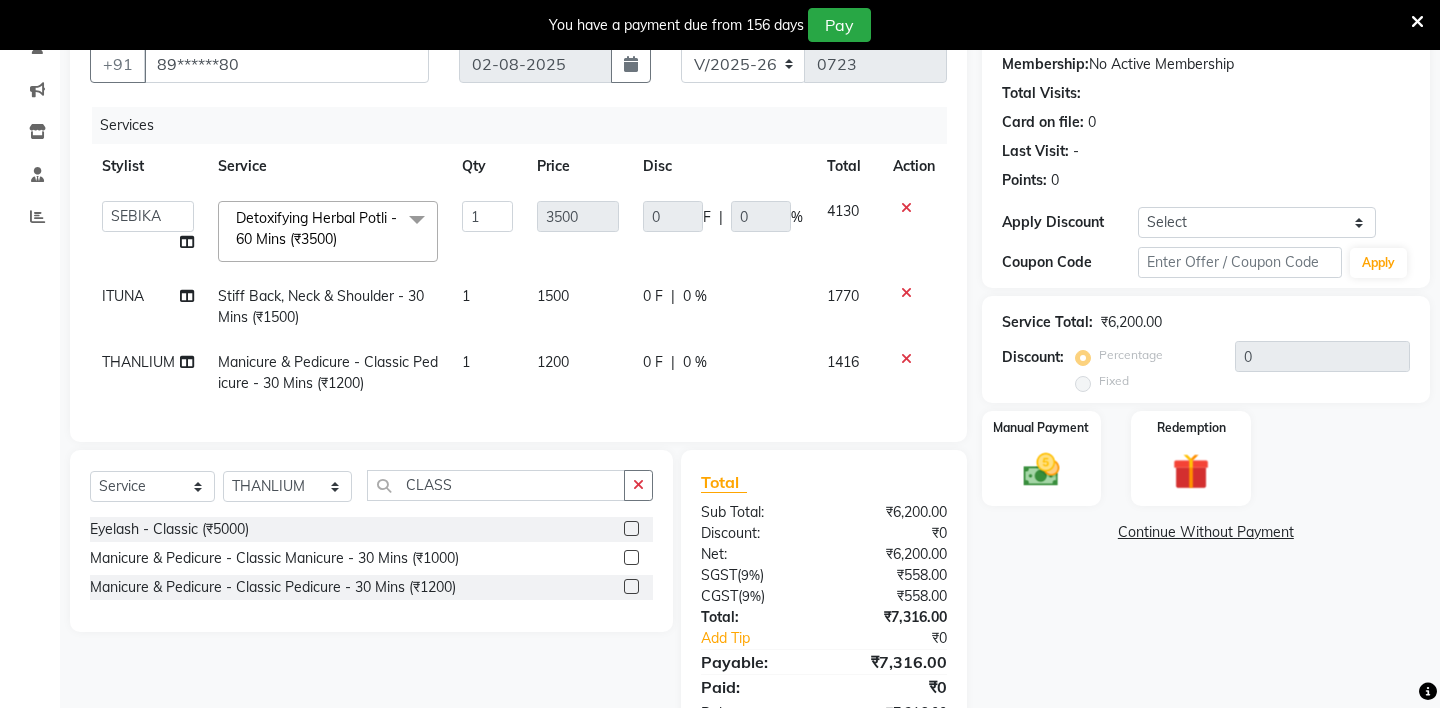 scroll, scrollTop: 257, scrollLeft: 0, axis: vertical 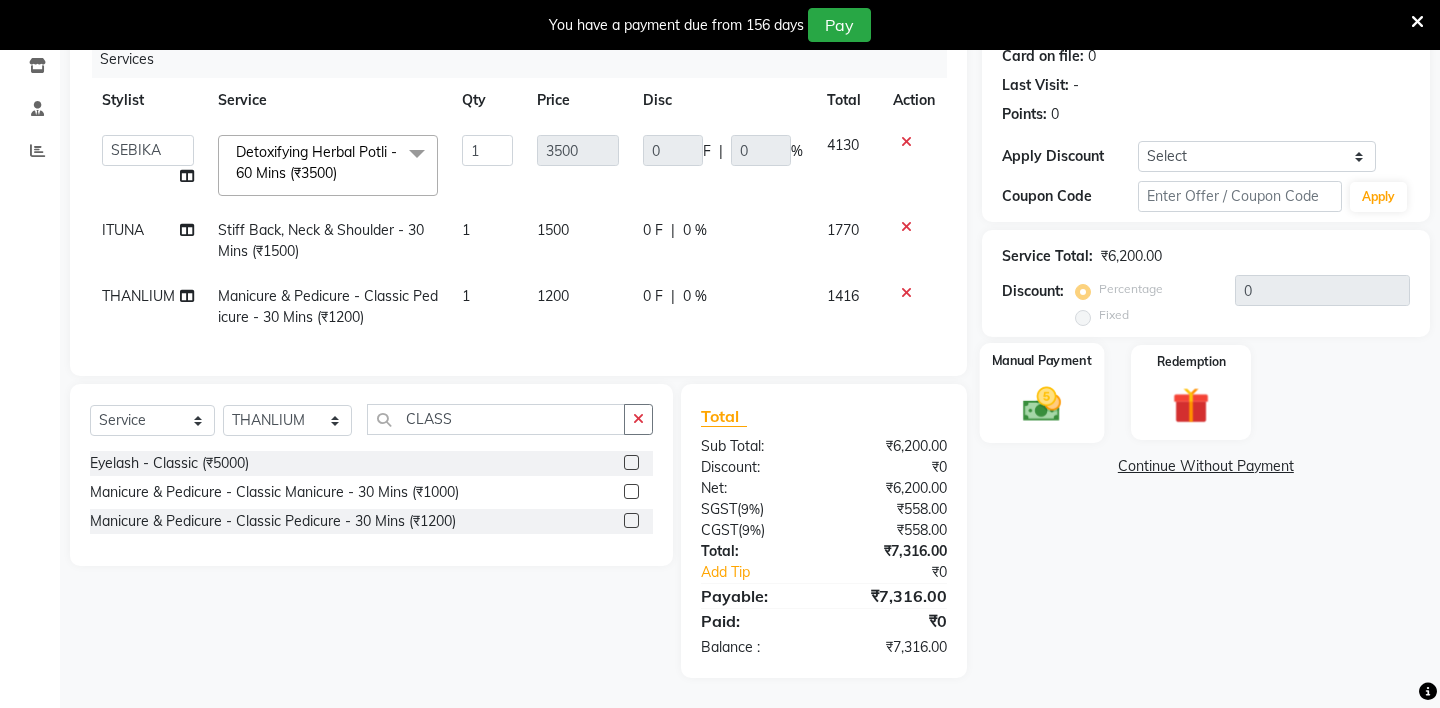 click 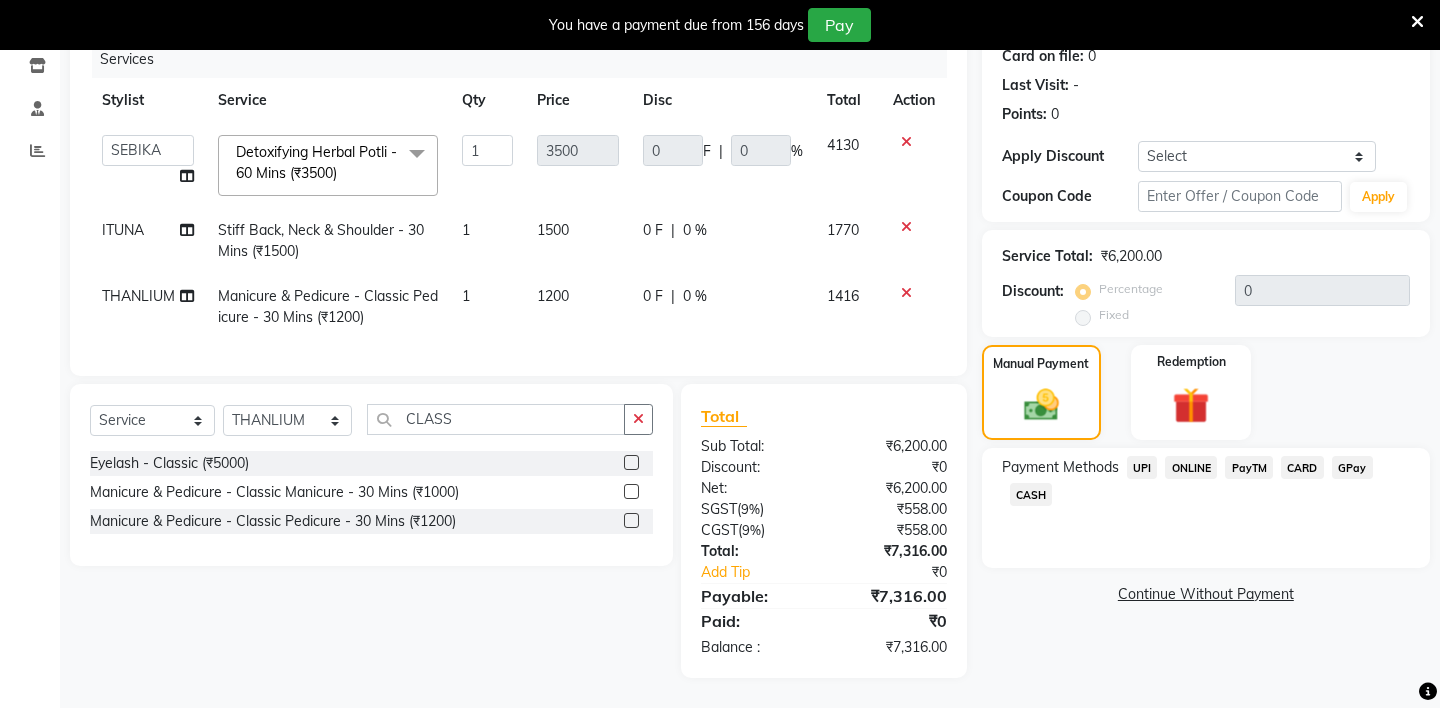 click on "CASH" 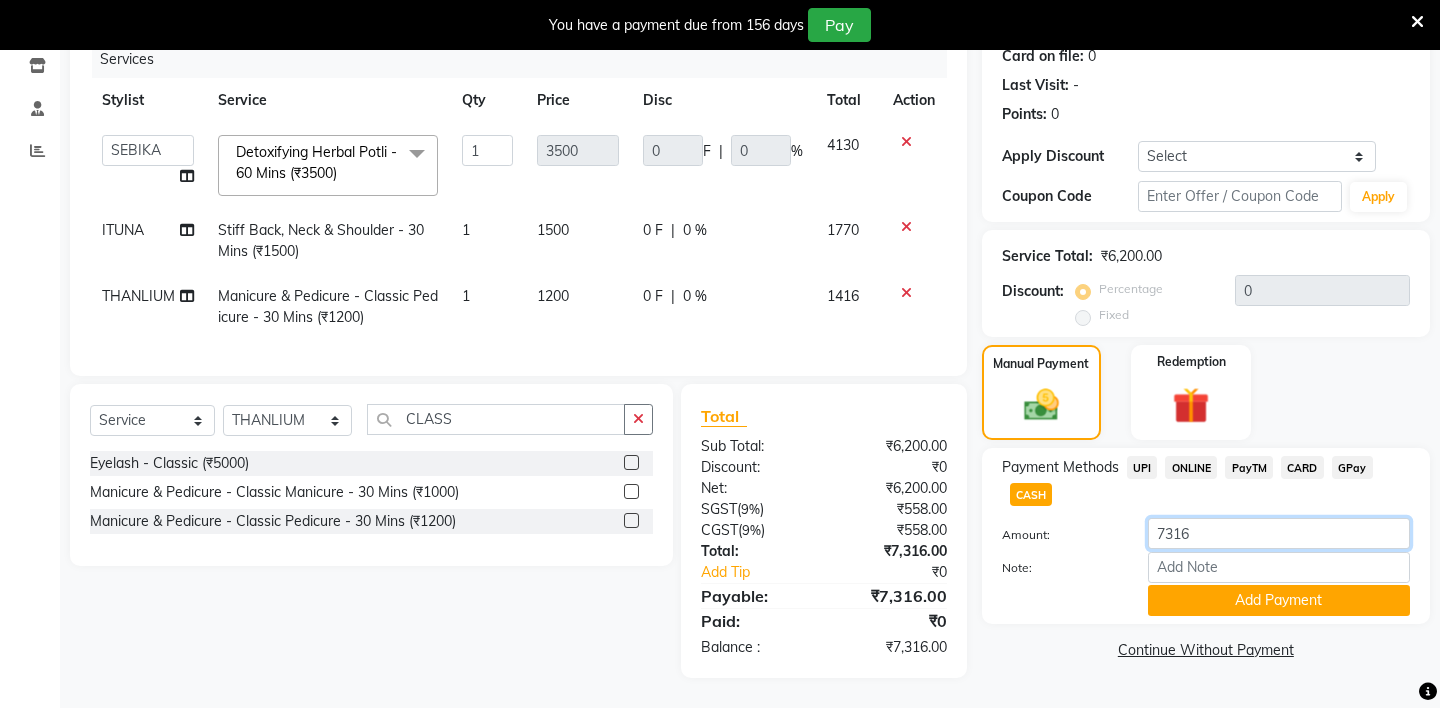 click on "7316" 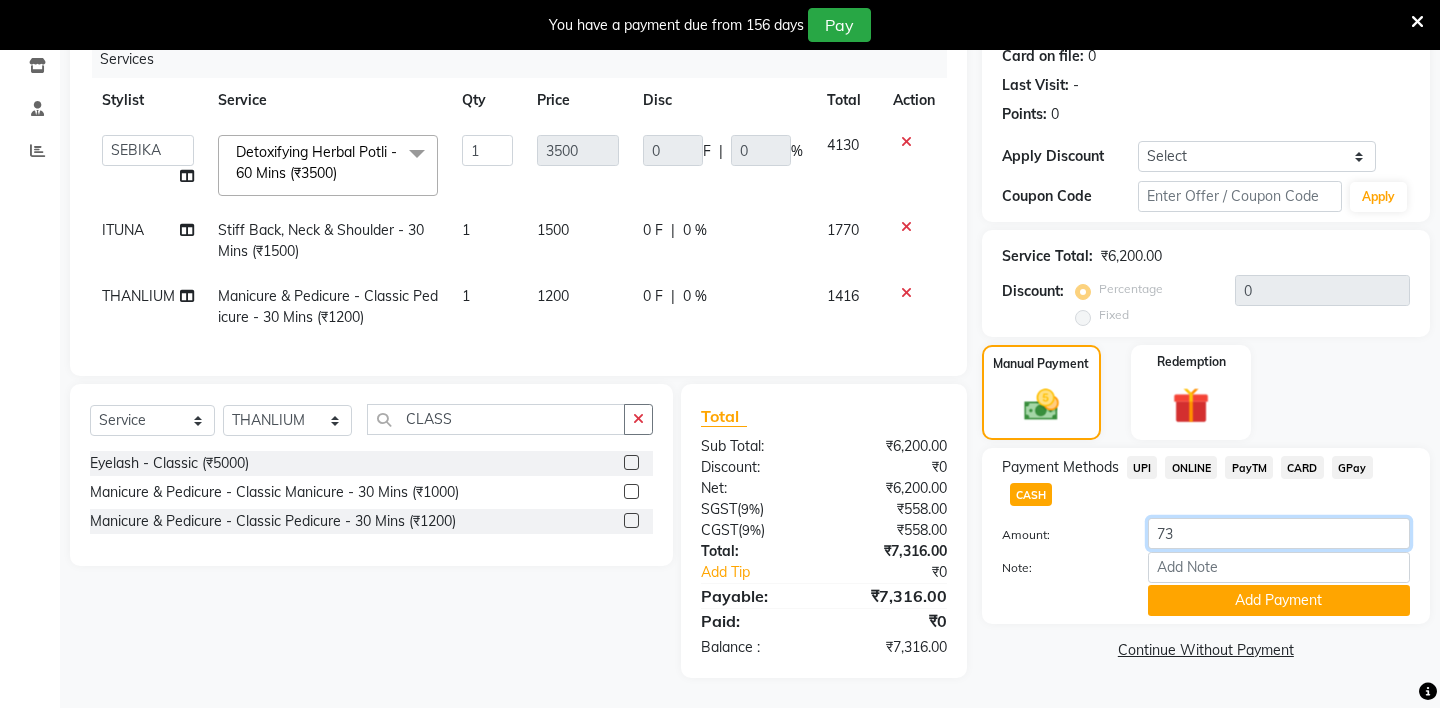 type on "7" 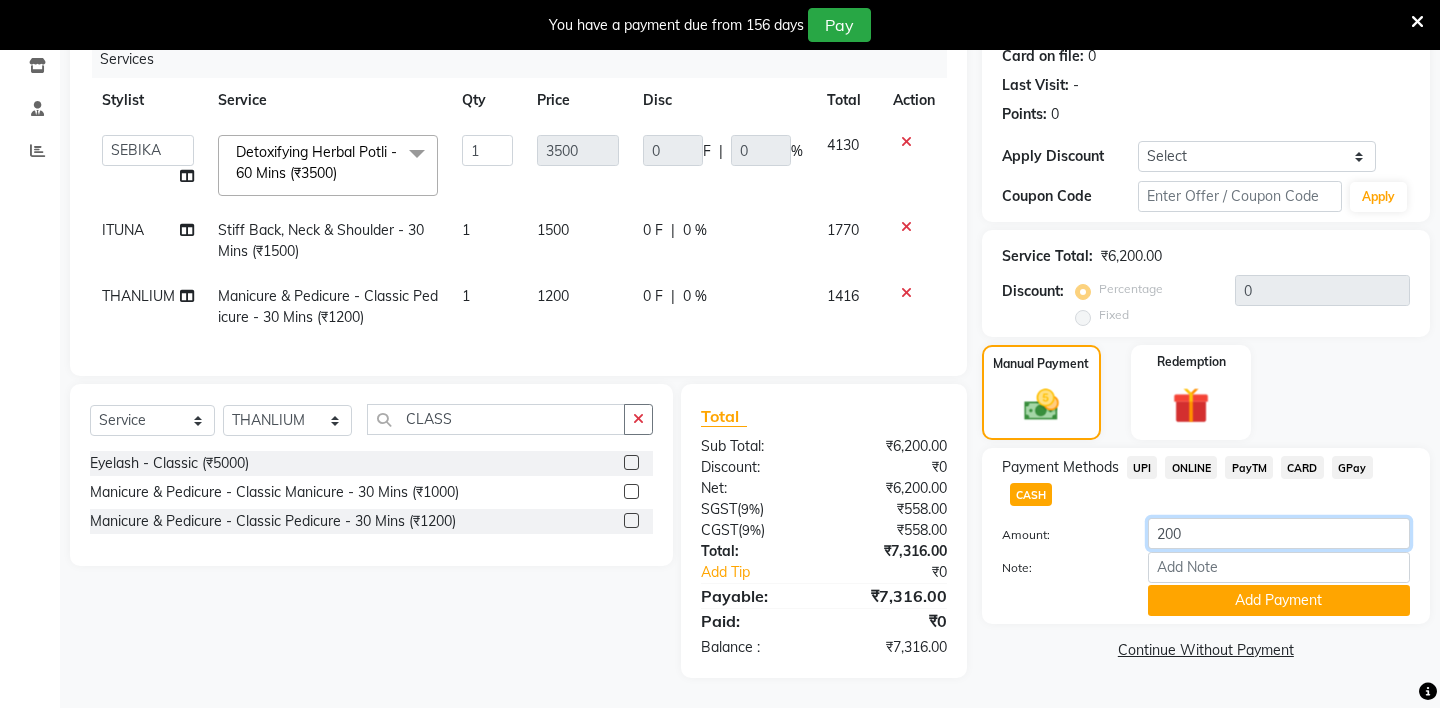 type on "2000" 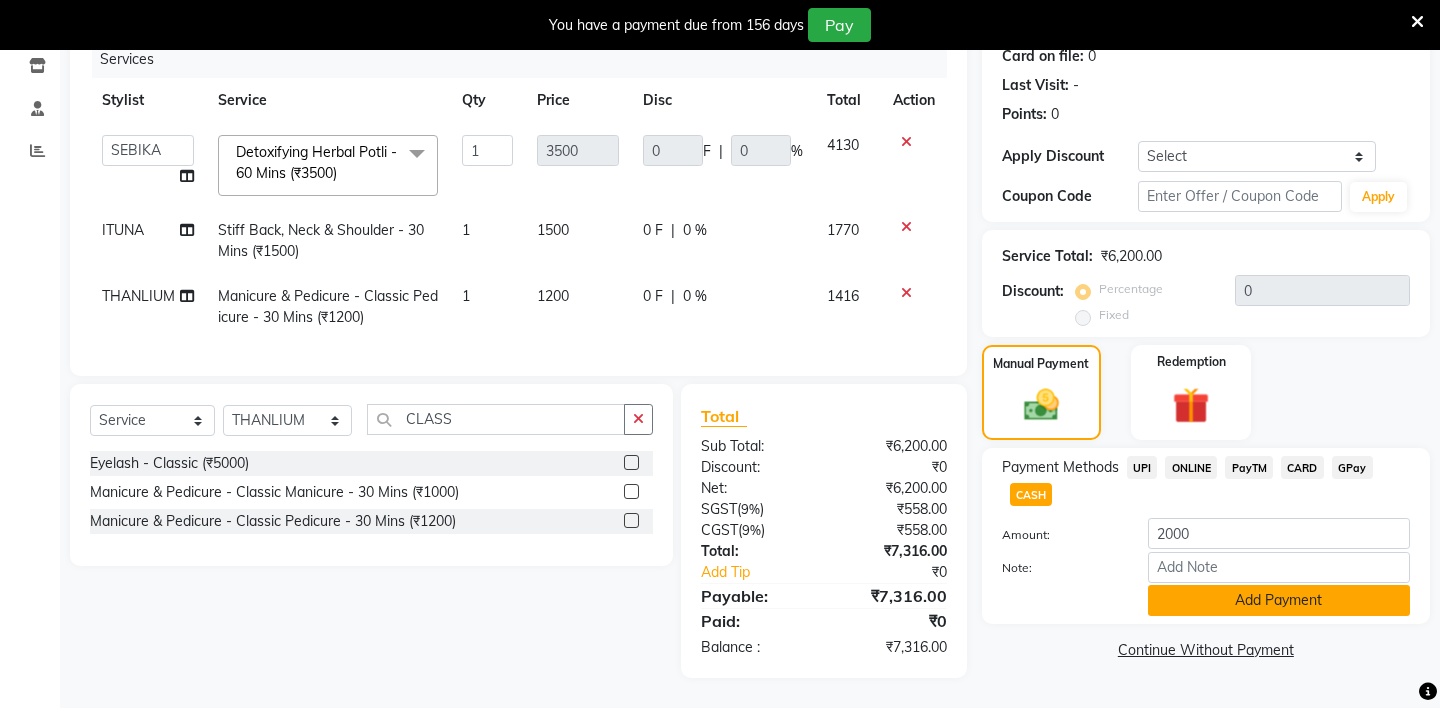 click on "Add Payment" 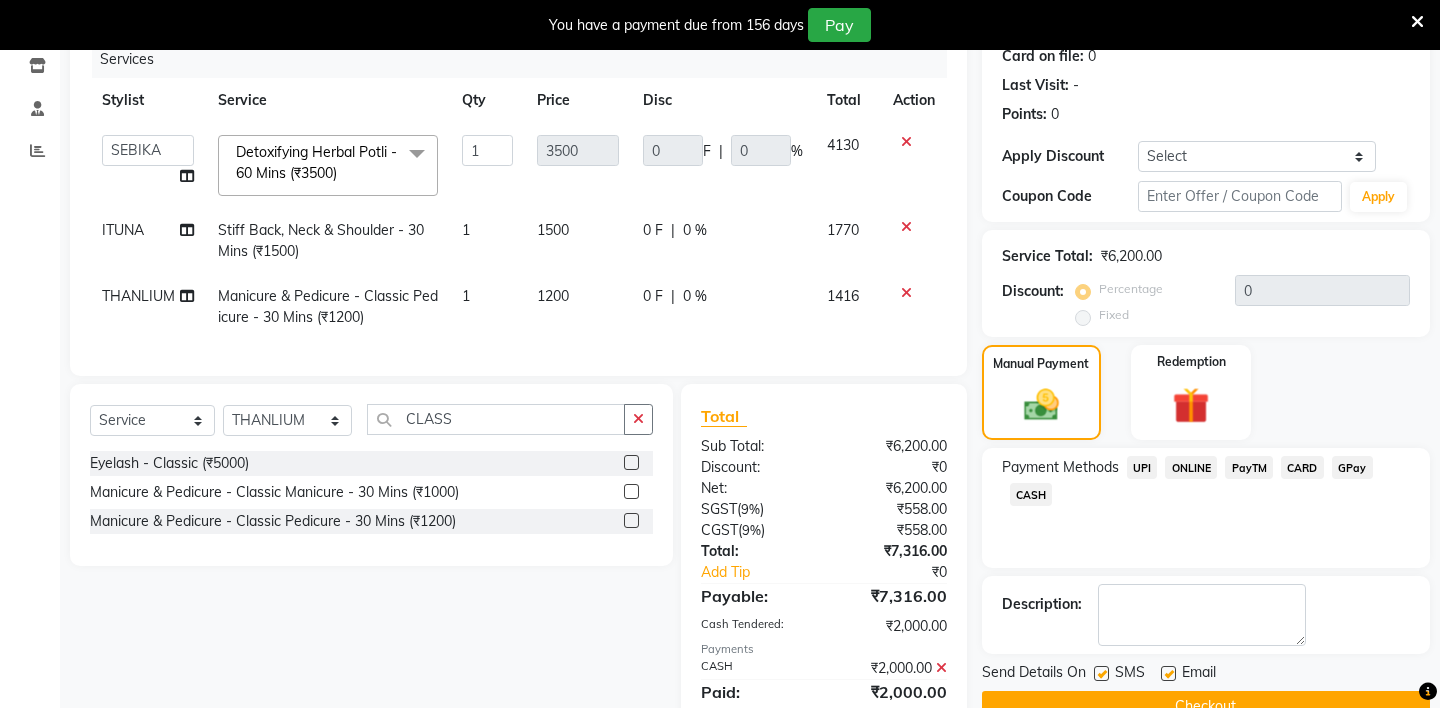 click on "UPI" 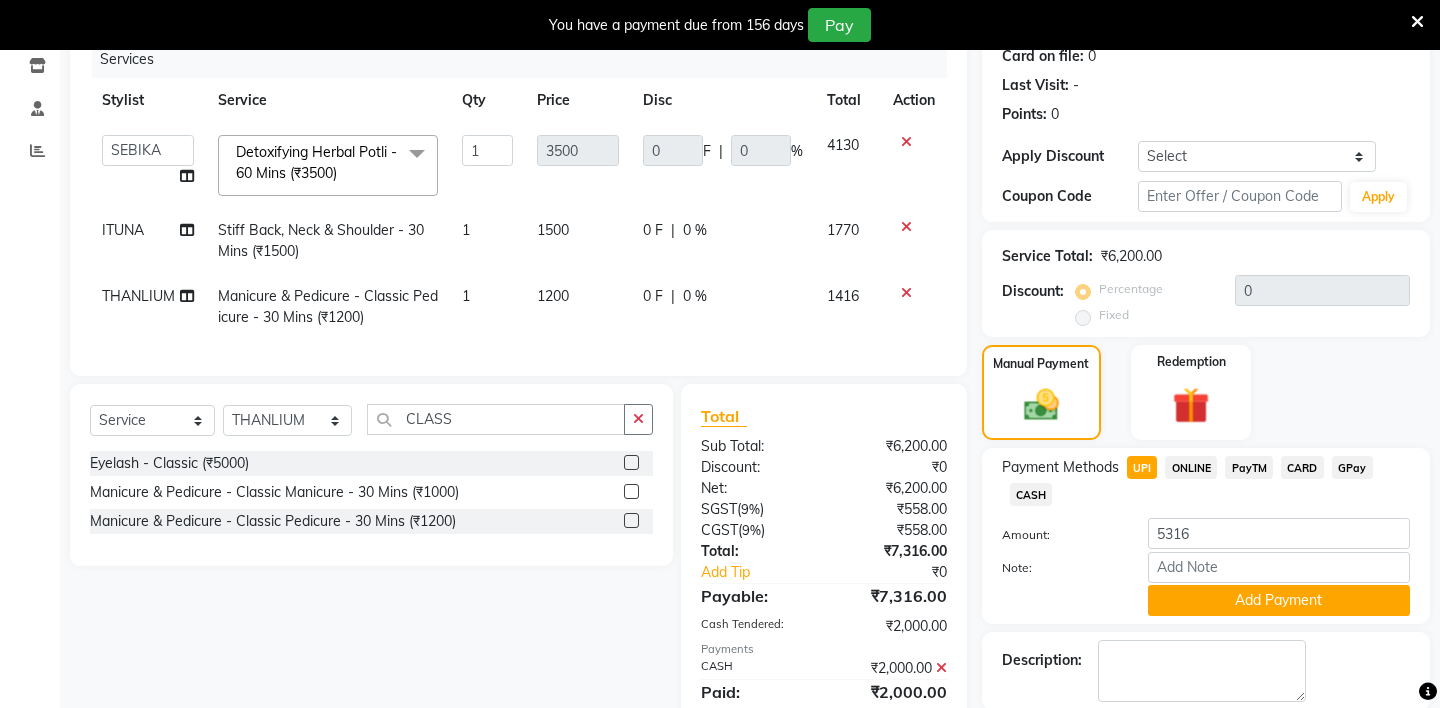 scroll, scrollTop: 334, scrollLeft: 0, axis: vertical 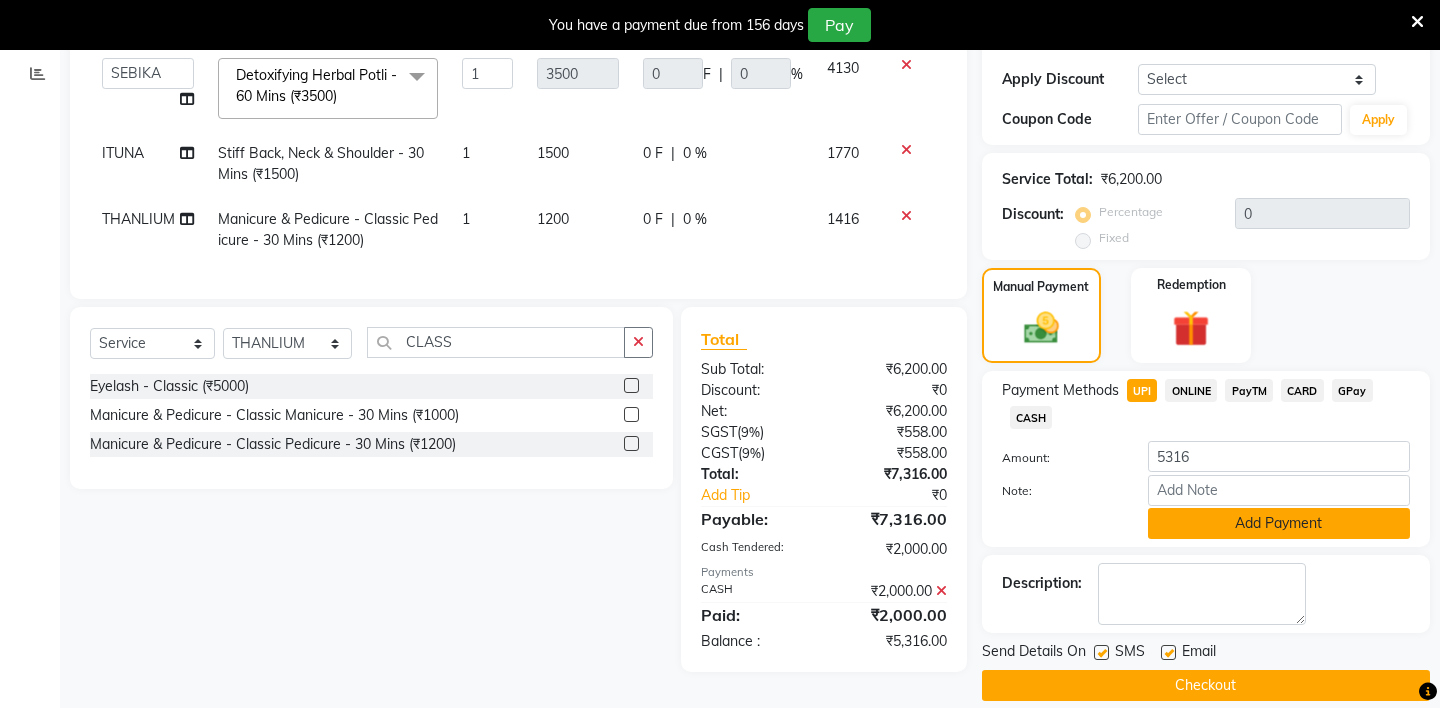 click on "Add Payment" 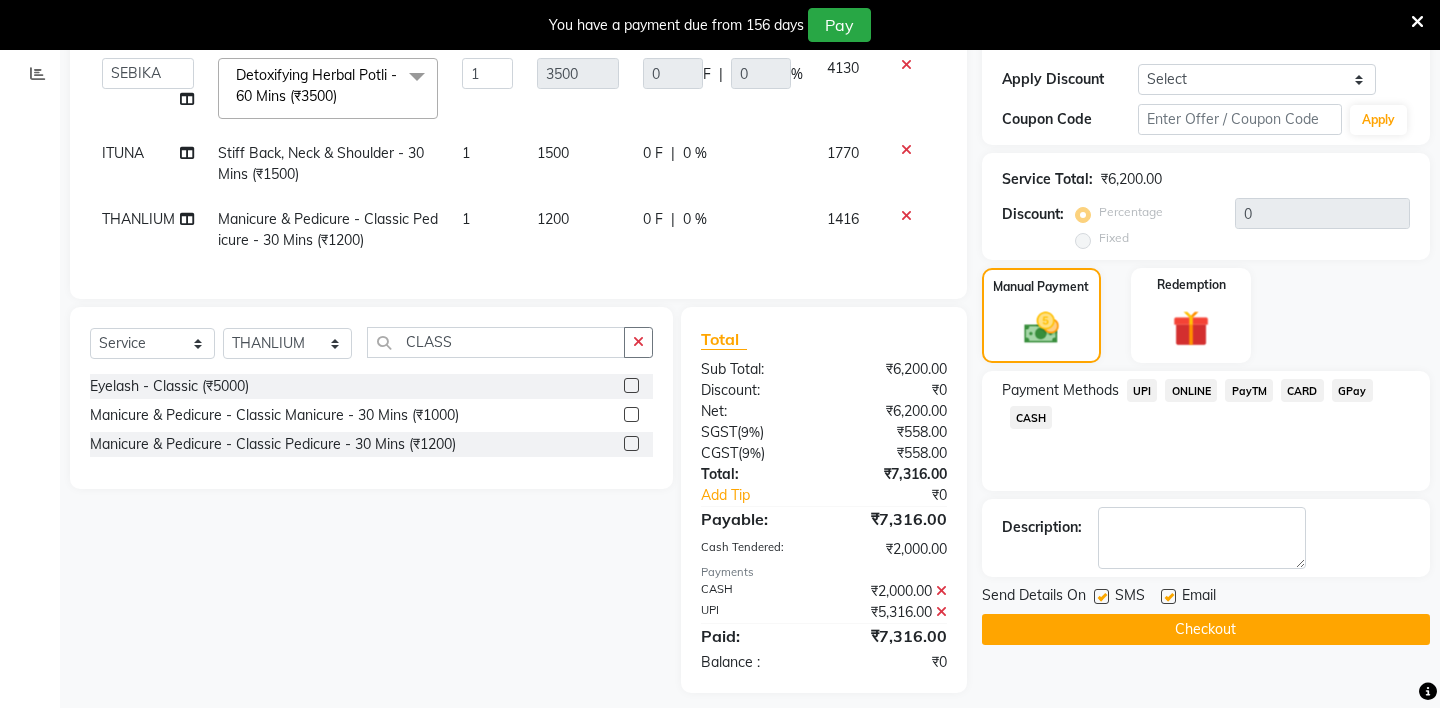 scroll, scrollTop: 348, scrollLeft: 0, axis: vertical 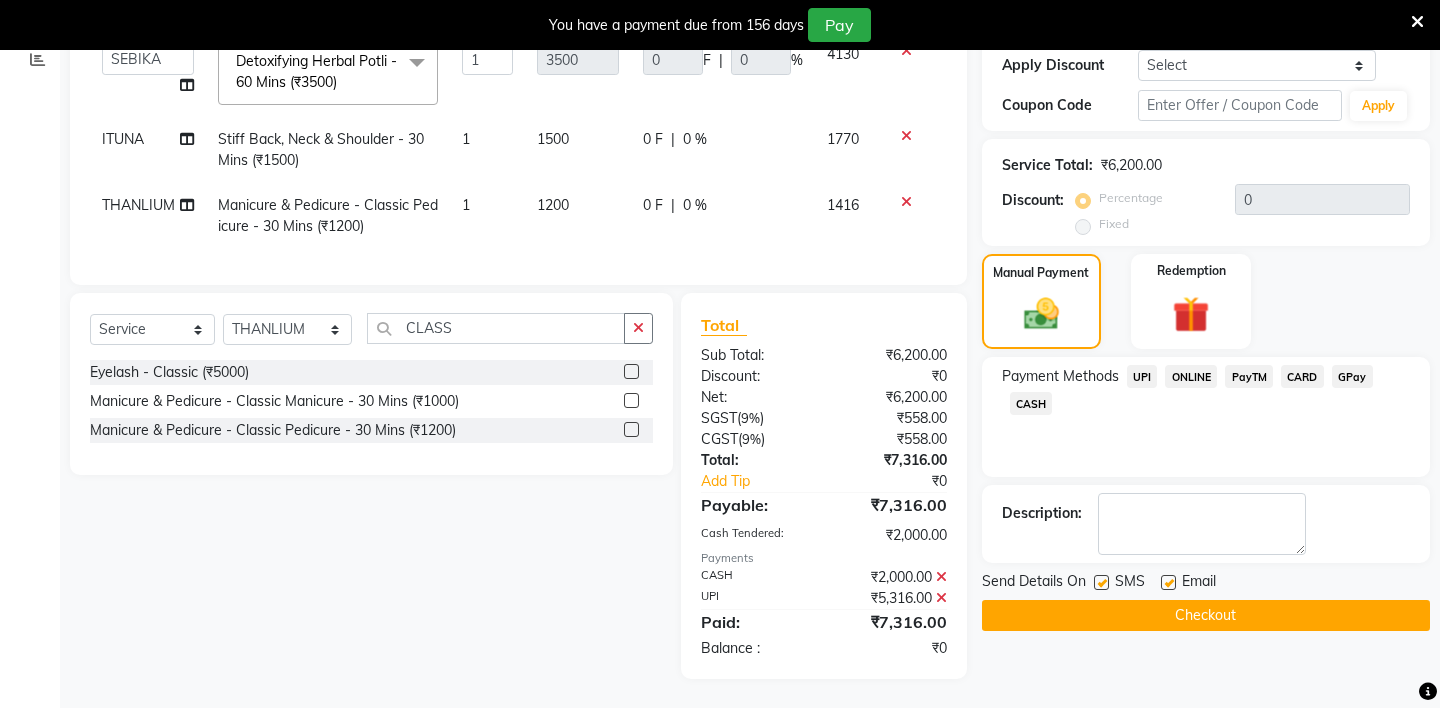click on "Checkout" 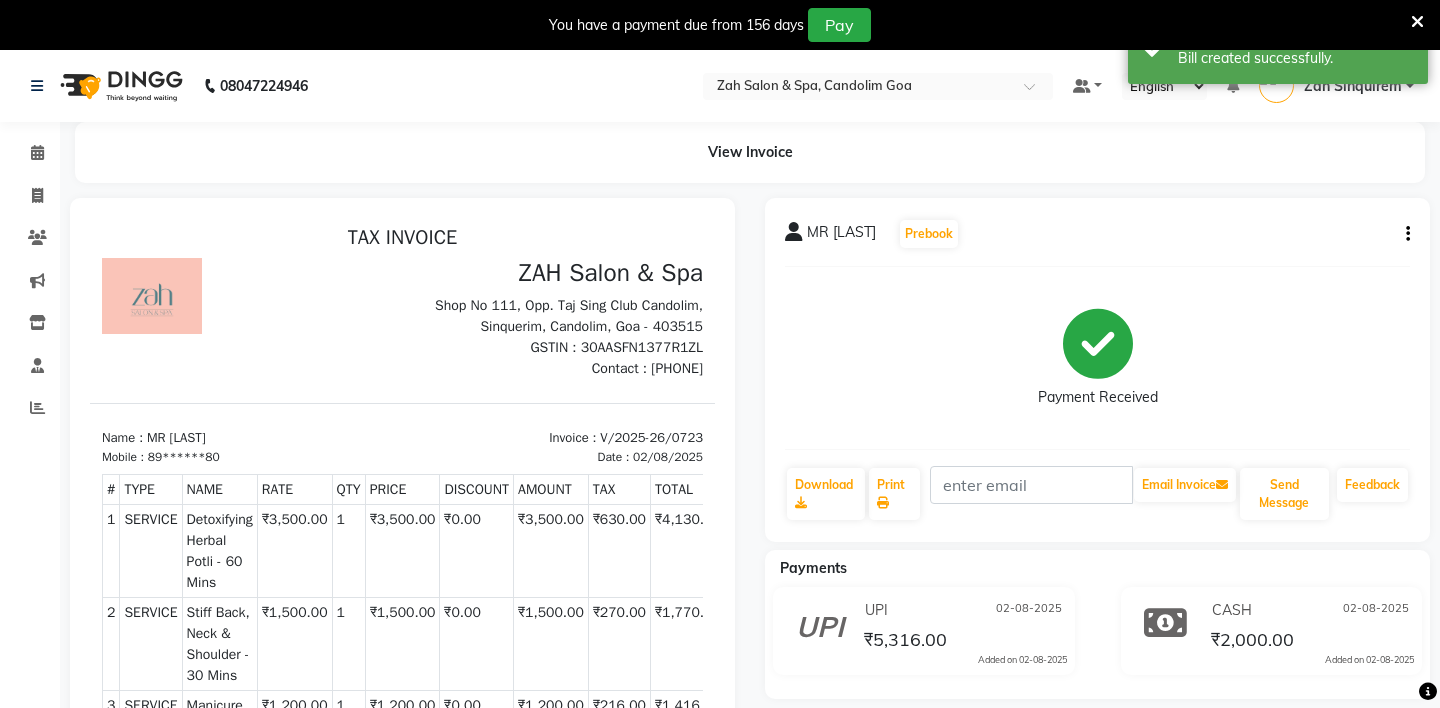 scroll, scrollTop: 0, scrollLeft: 0, axis: both 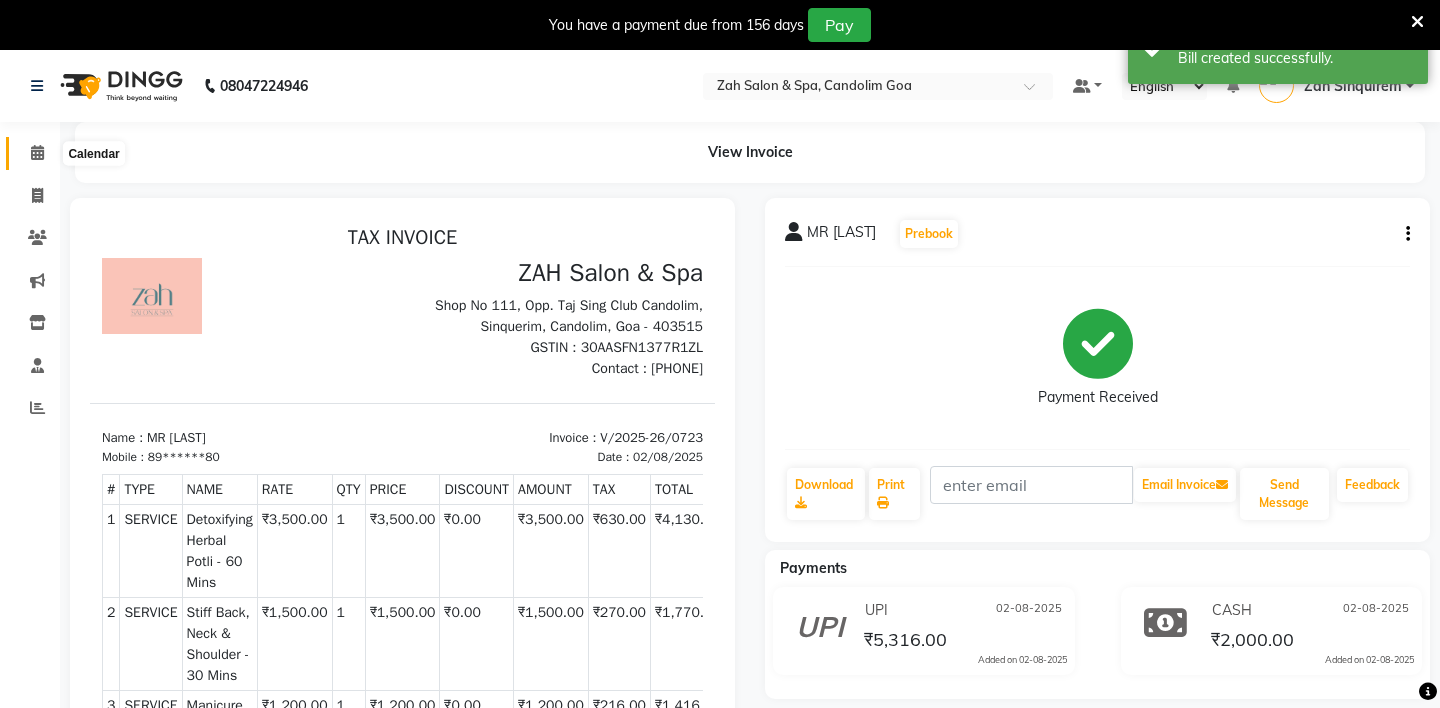 click 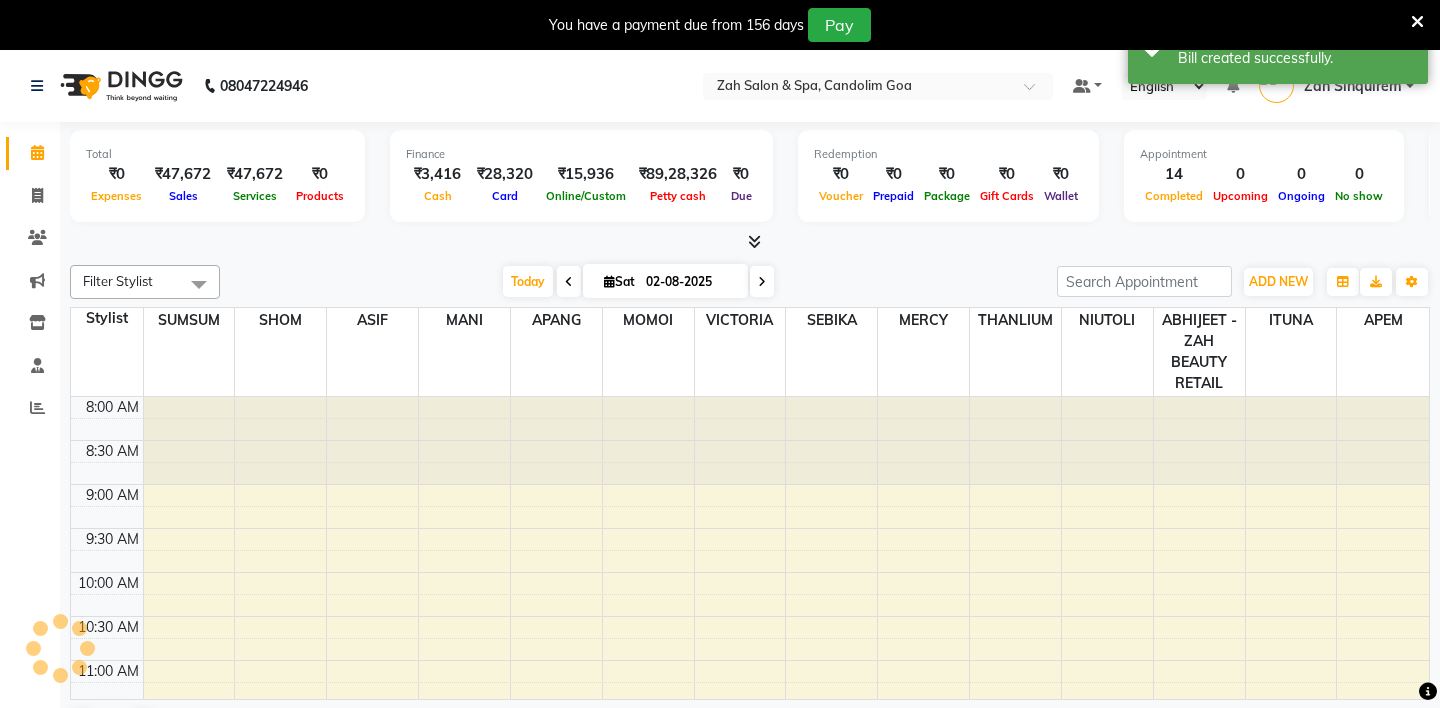 scroll, scrollTop: 0, scrollLeft: 0, axis: both 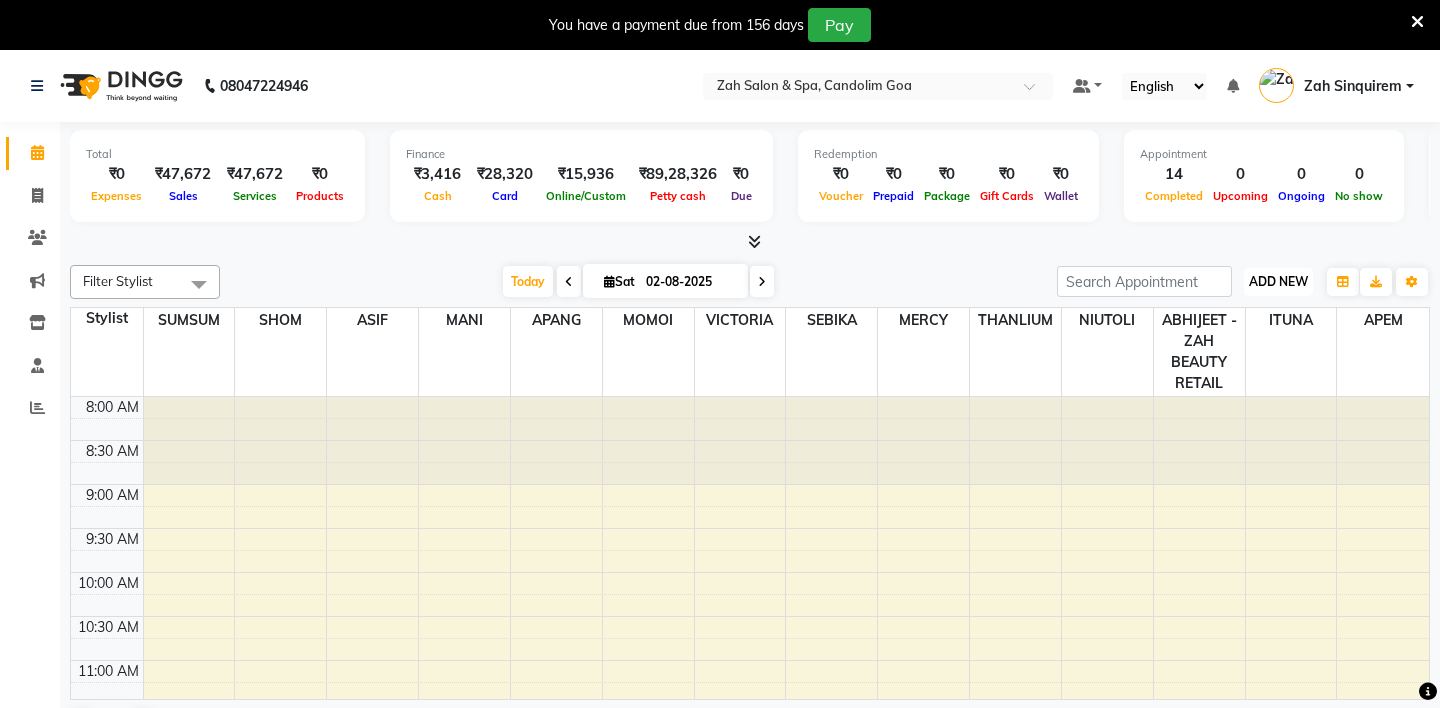 click on "ADD NEW" at bounding box center (1278, 281) 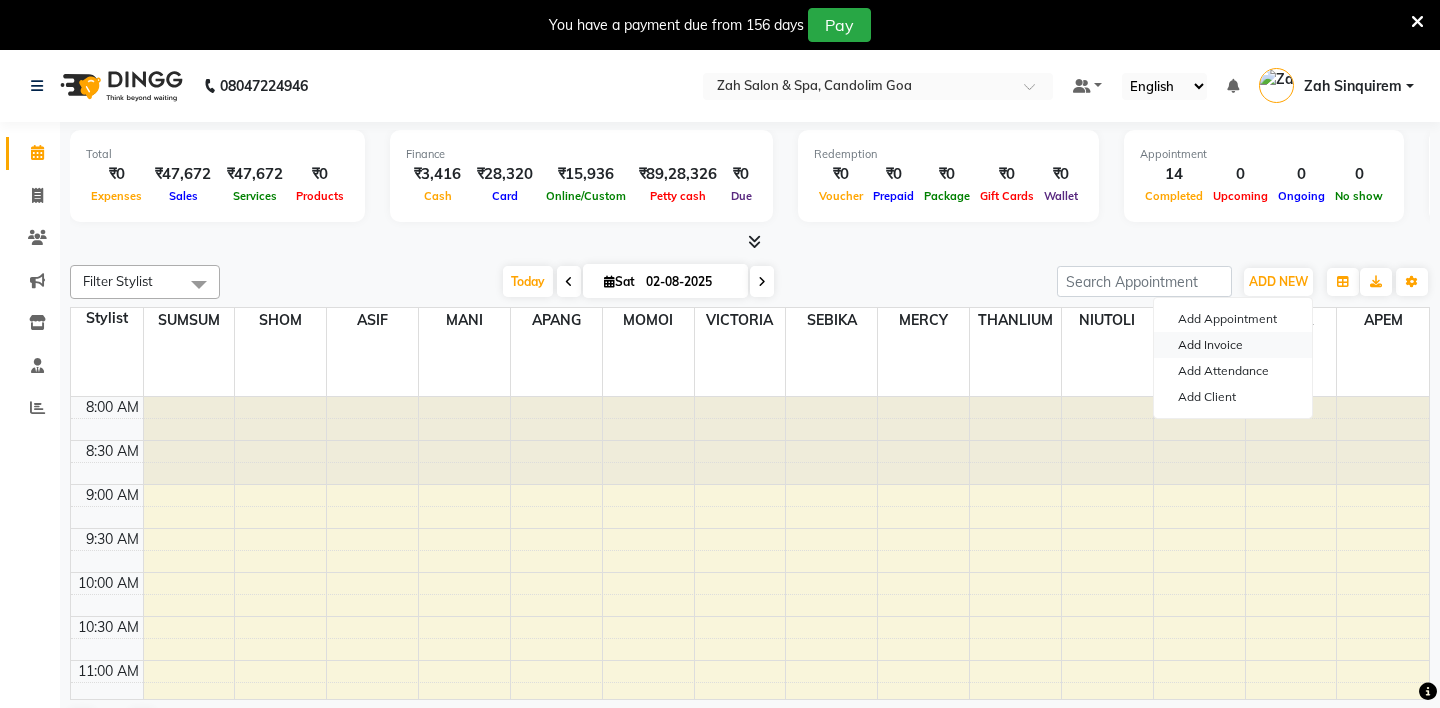 click on "Add Invoice" at bounding box center (1233, 345) 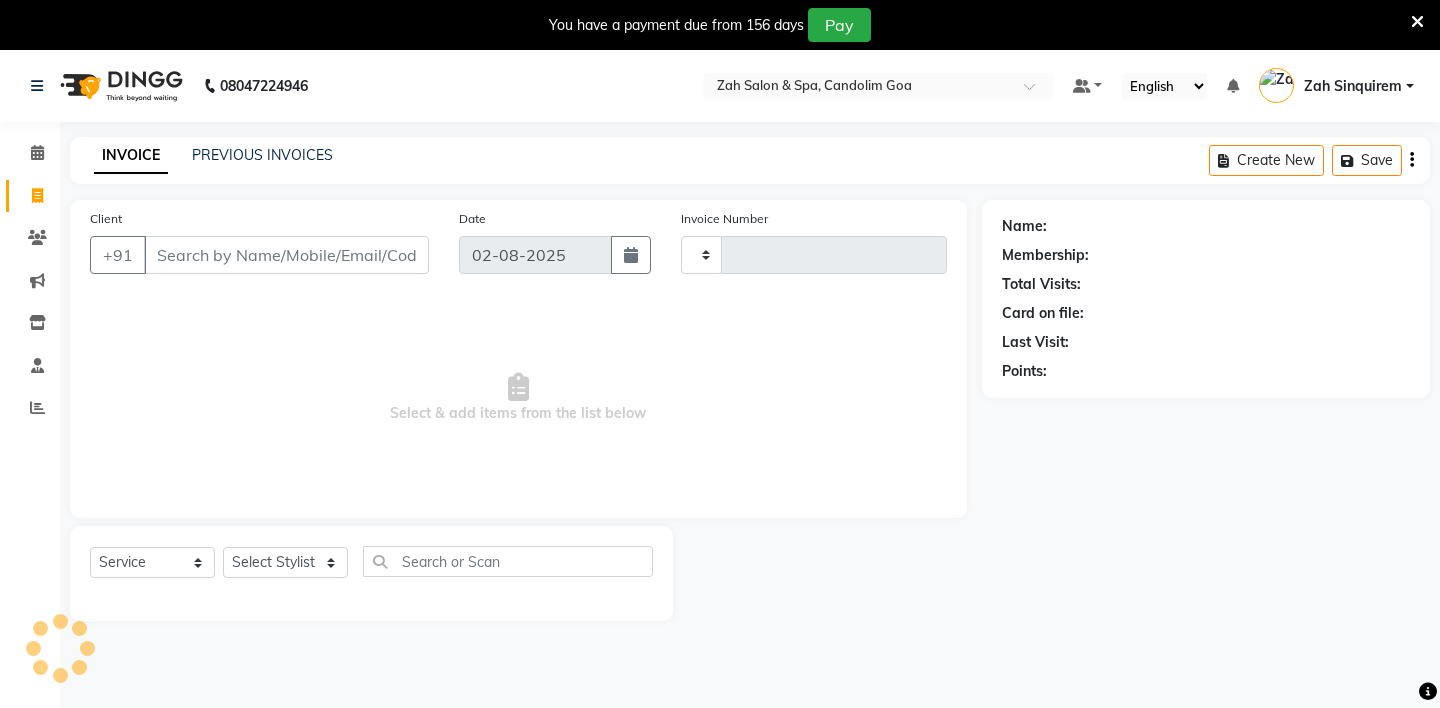 type on "0724" 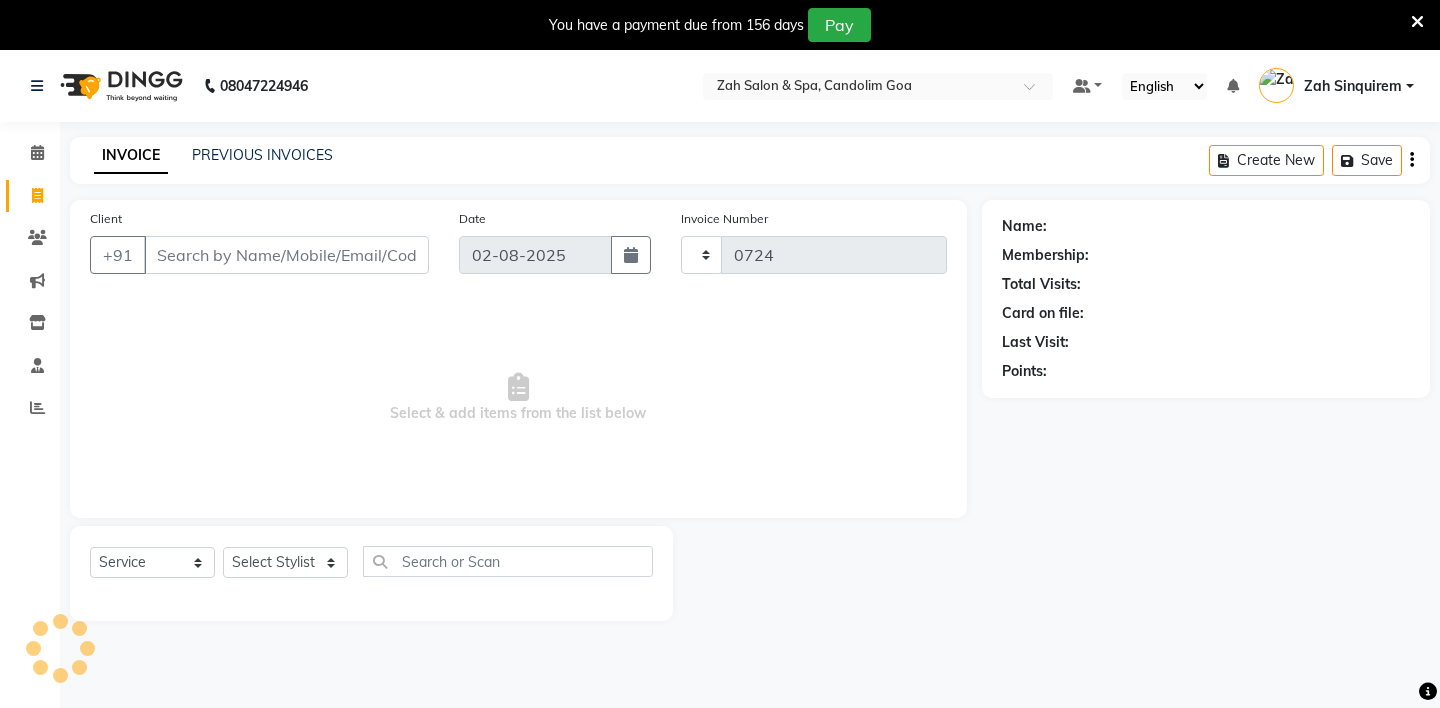select on "5613" 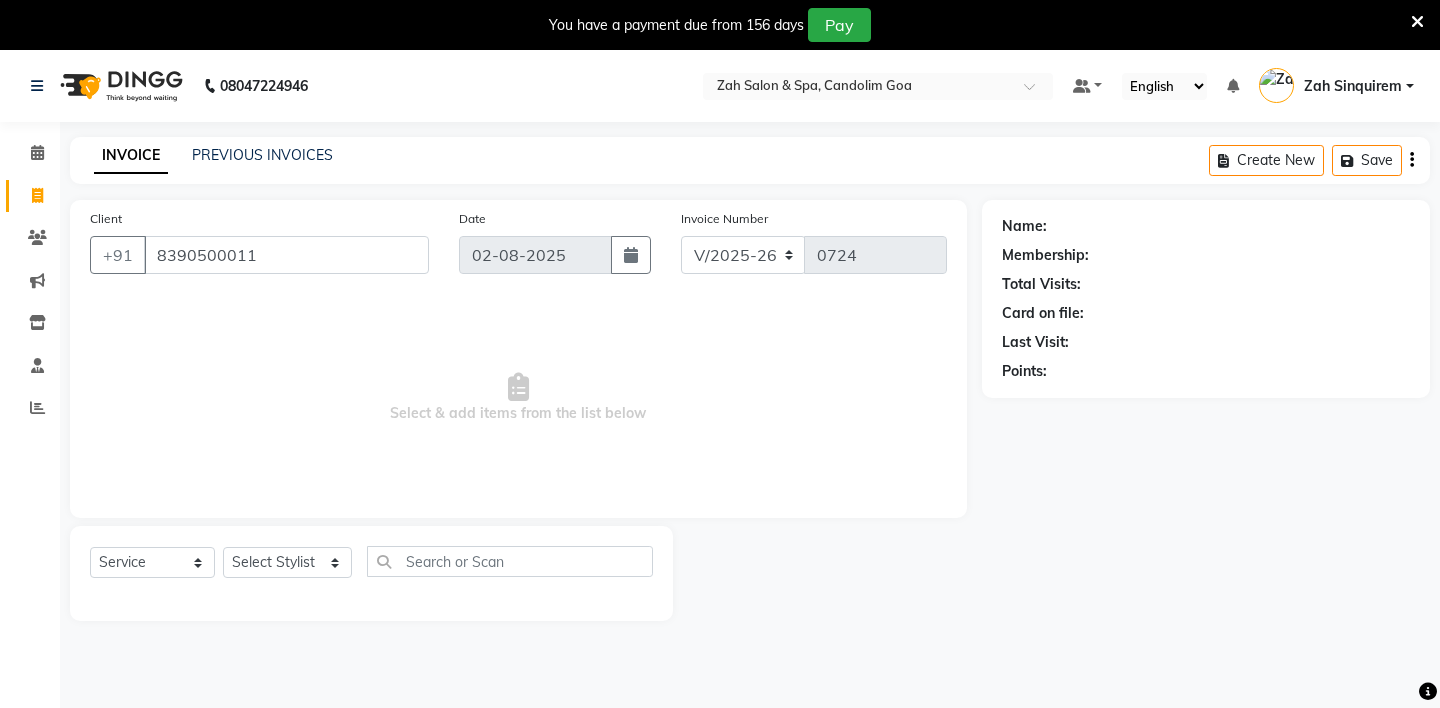 type on "8390500011" 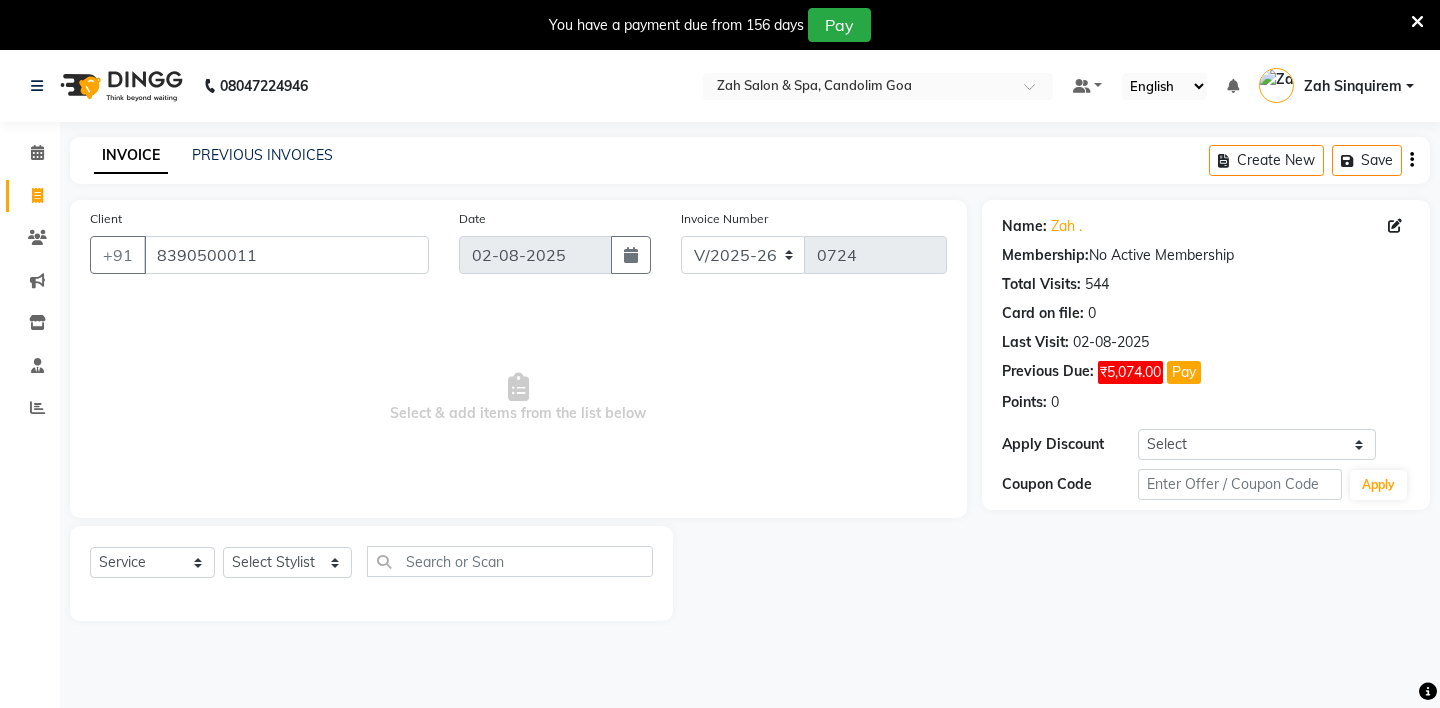scroll, scrollTop: 50, scrollLeft: 0, axis: vertical 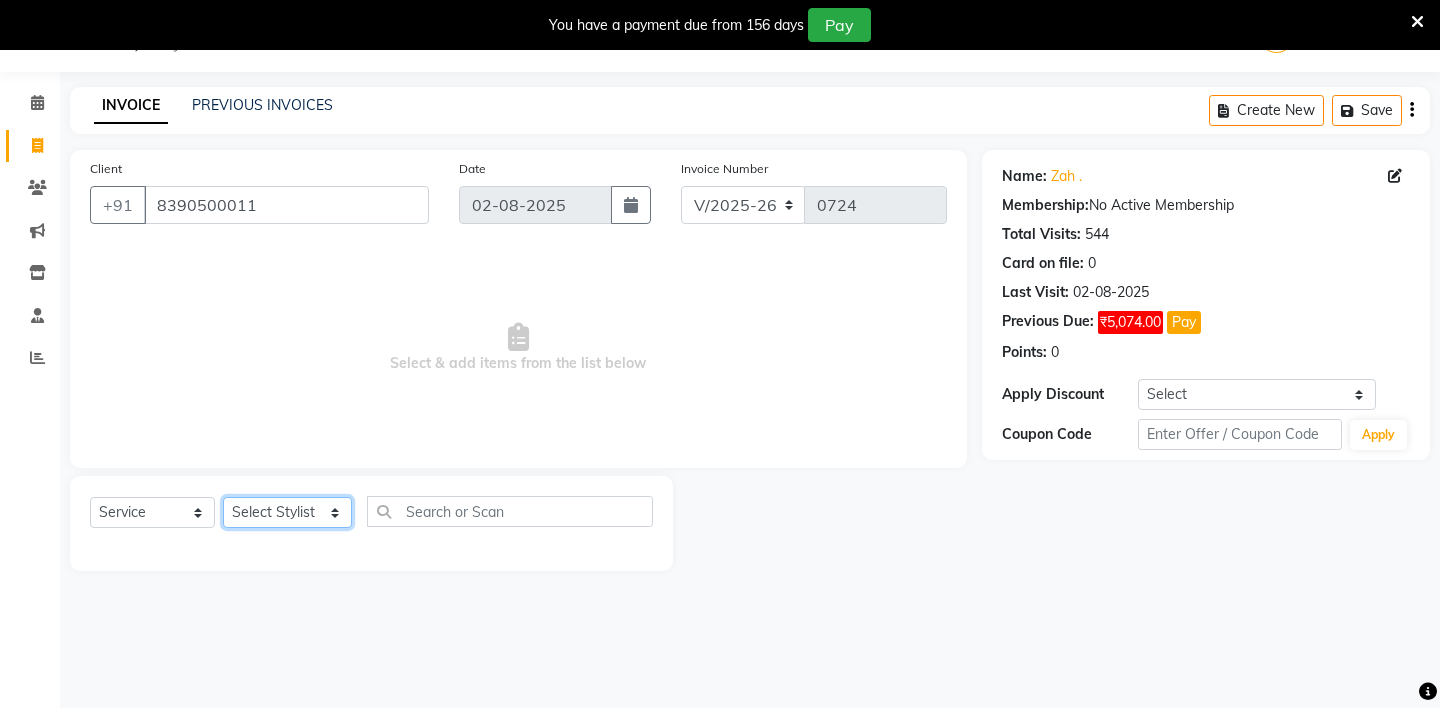 click on "Select Stylist ABHIJEET - ZAH BEAUTY RETAIL APANG APEM ASIF ITUNA MANI MERCY MOMOI NIUTOLI SEBIKA SHOM SUMSUM THANLIUM VICTORIA" 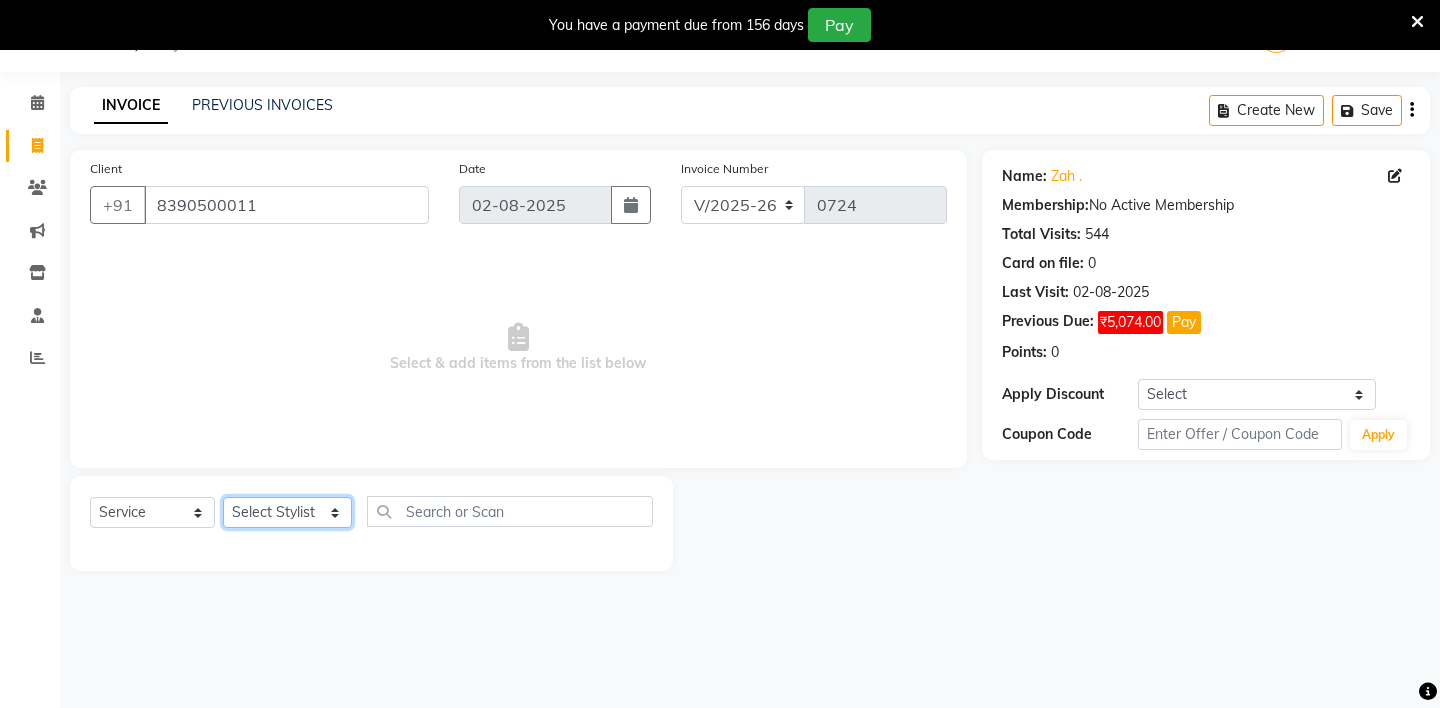 select on "46424" 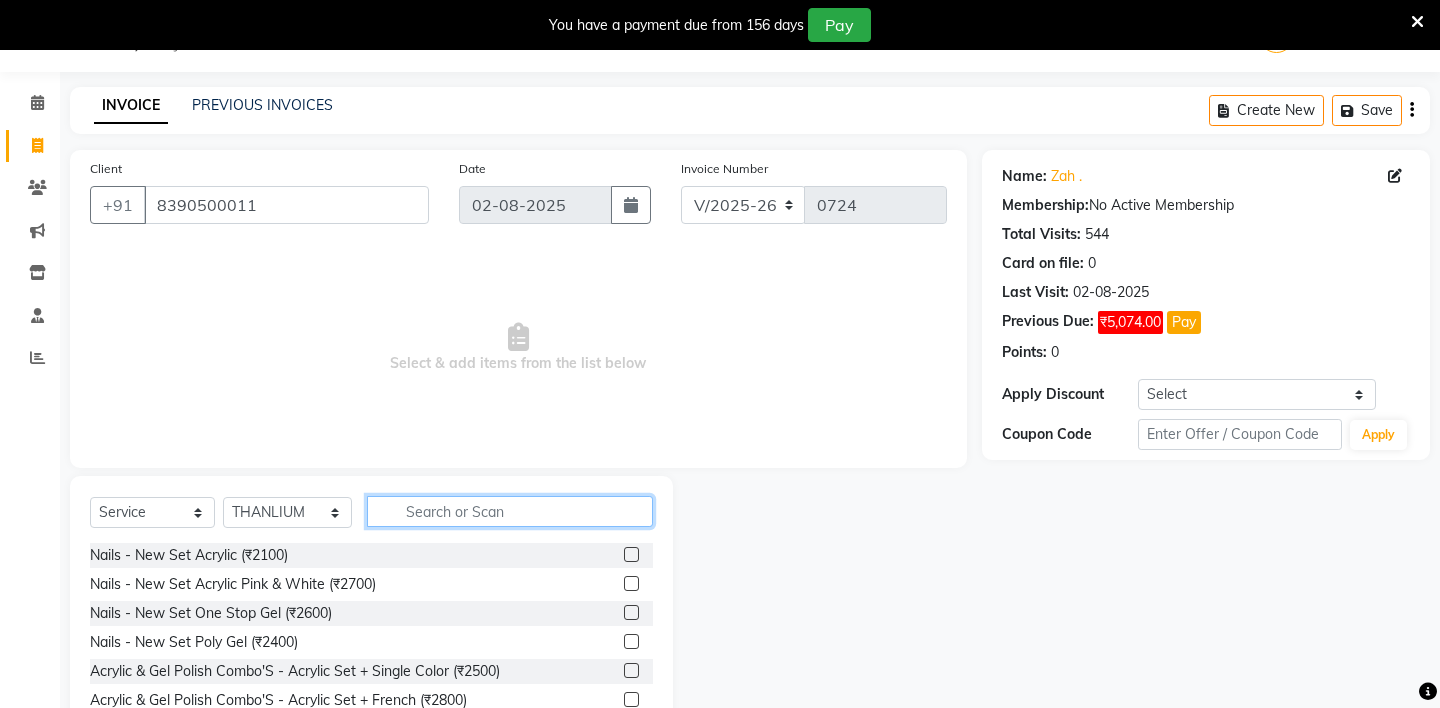 click 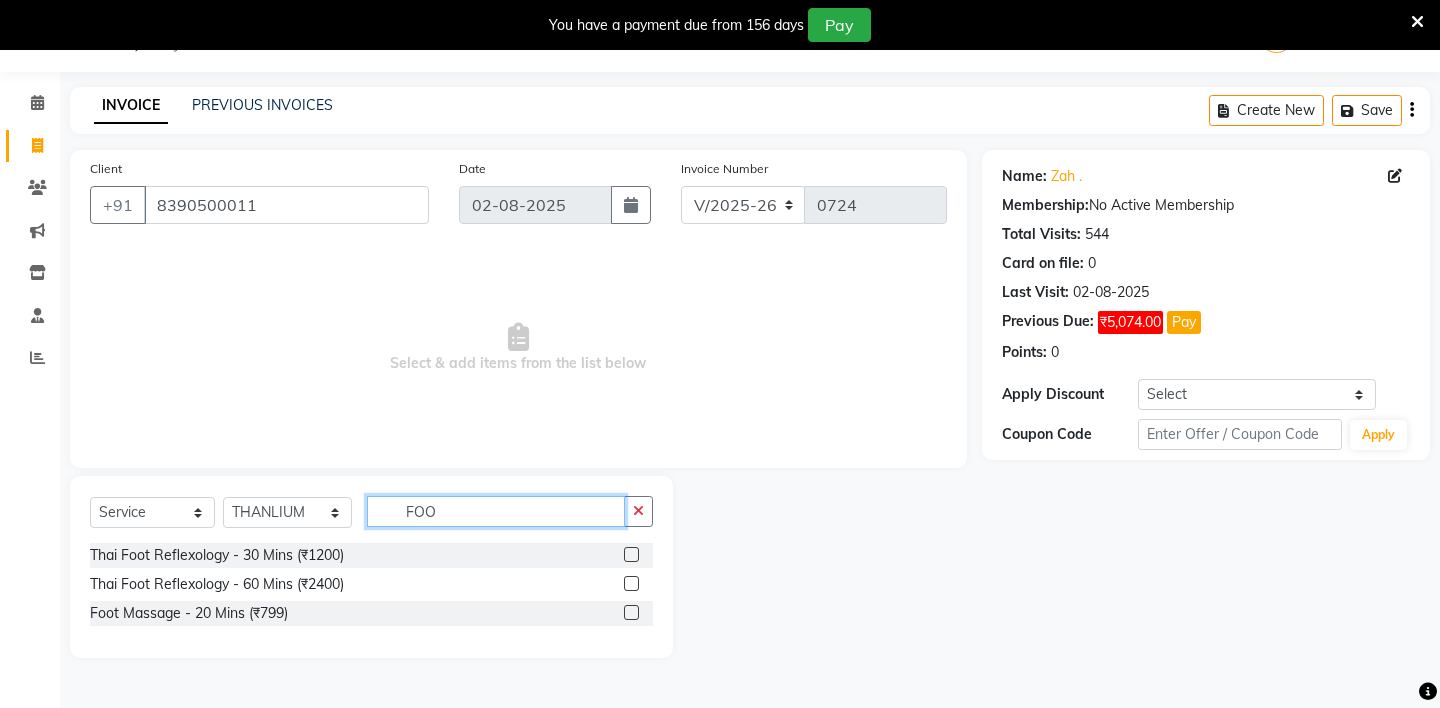 type on "FOO" 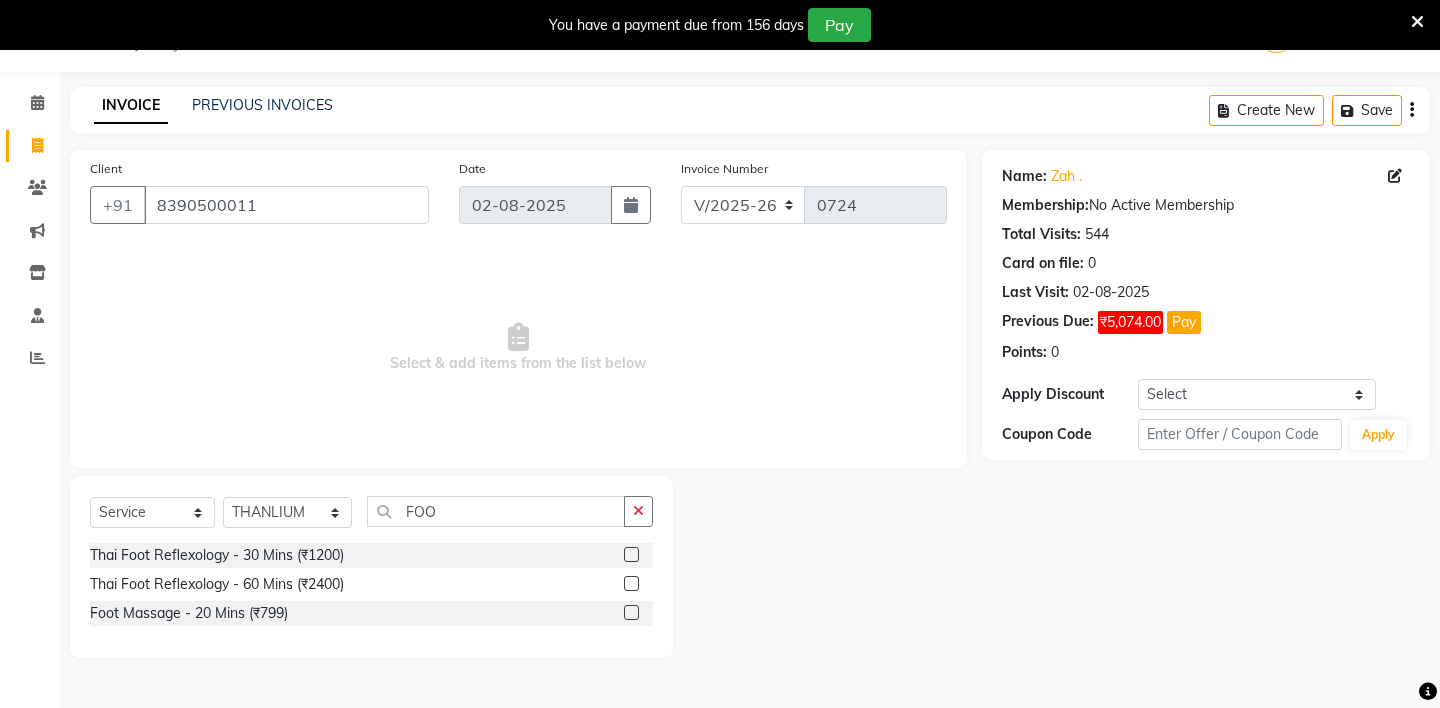 click 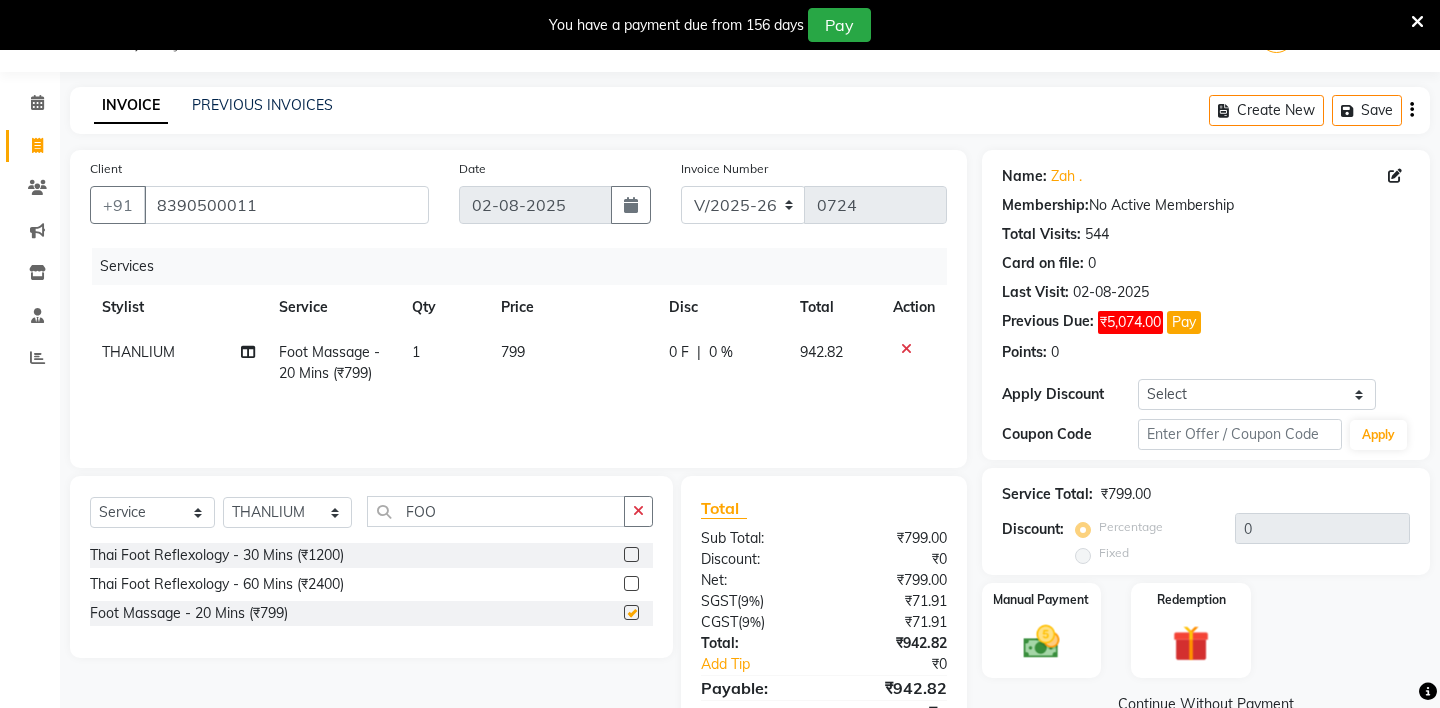 checkbox on "false" 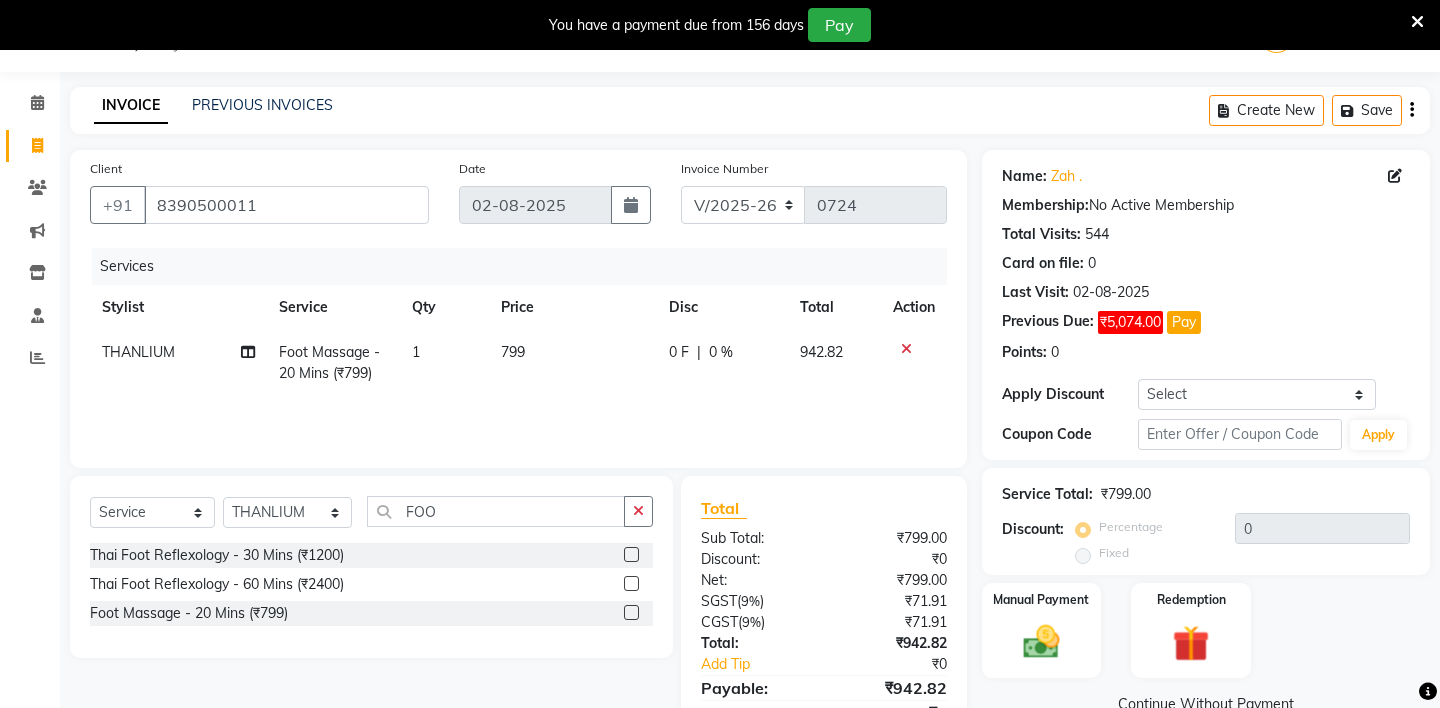 scroll, scrollTop: 142, scrollLeft: 0, axis: vertical 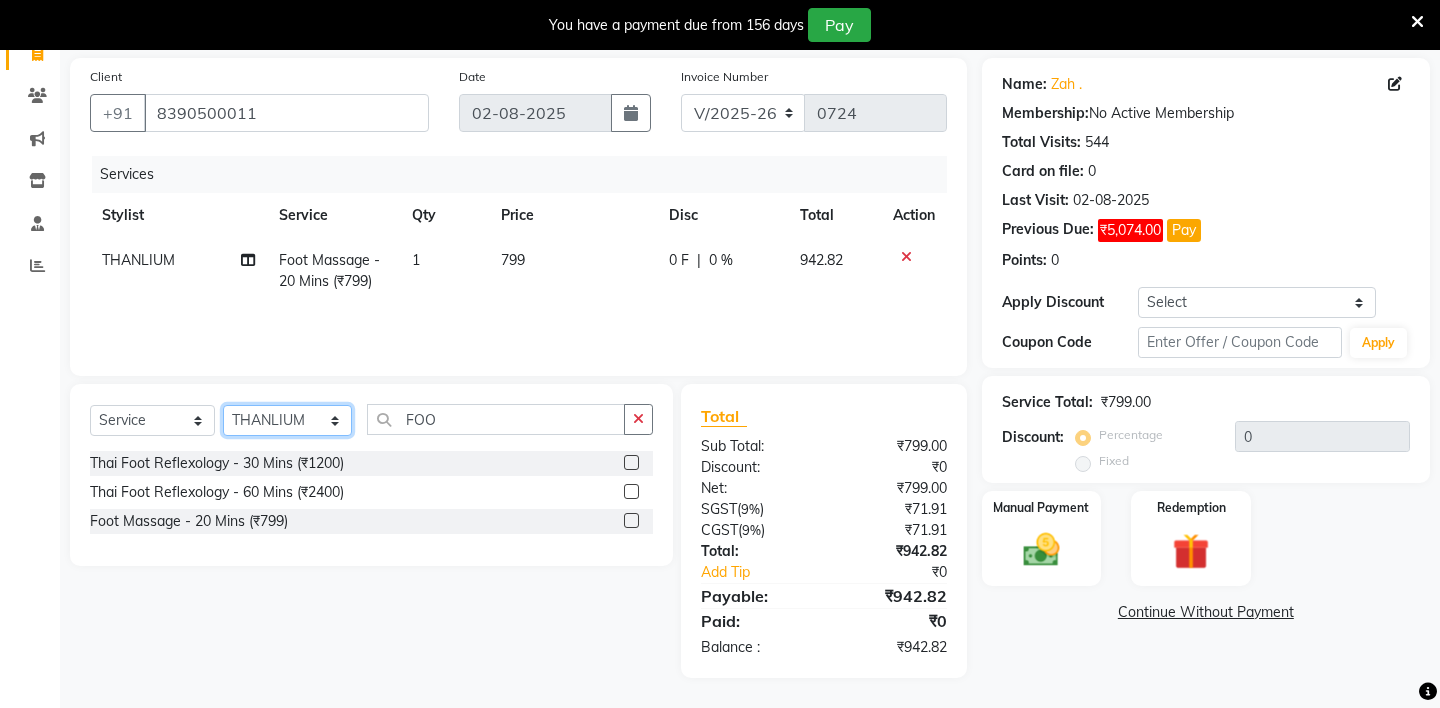 click on "Select Stylist ABHIJEET - ZAH BEAUTY RETAIL APANG APEM ASIF ITUNA MANI MERCY MOMOI NIUTOLI SEBIKA SHOM SUMSUM THANLIUM VICTORIA" 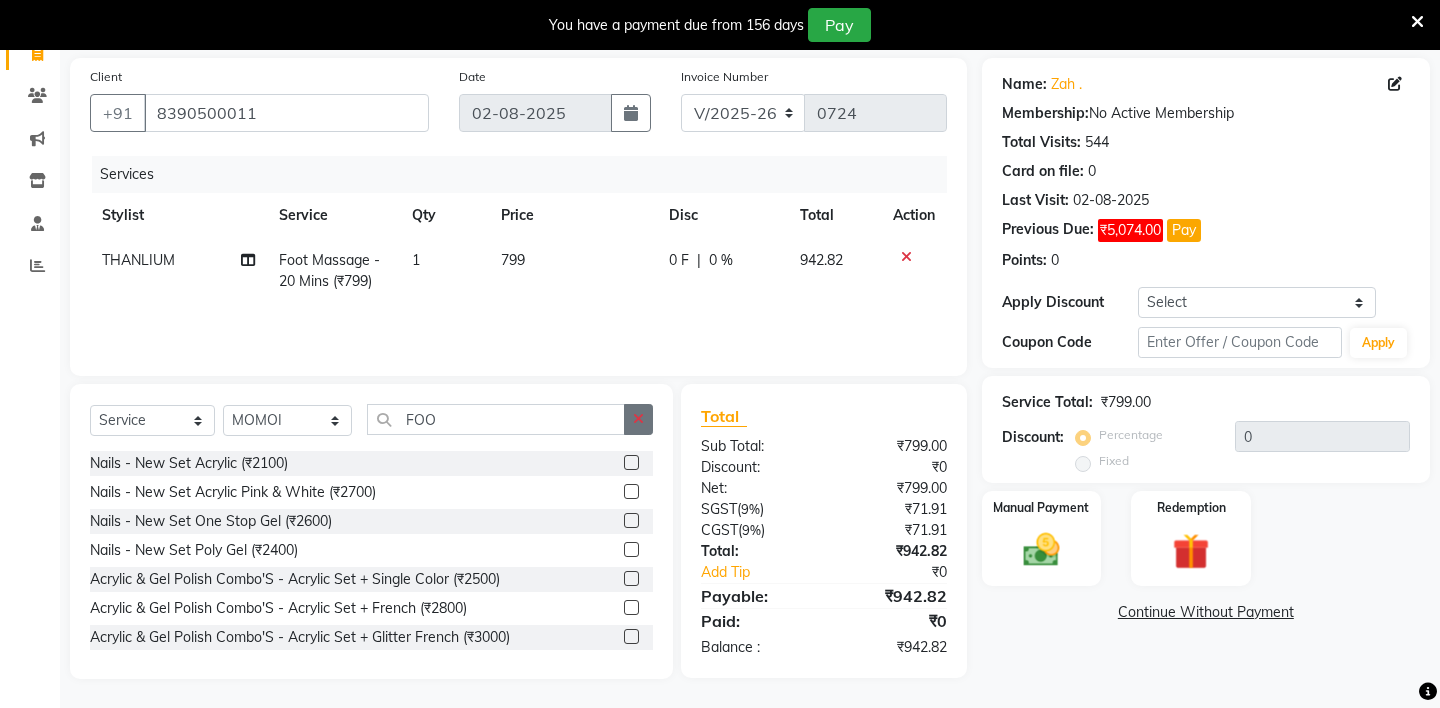 click 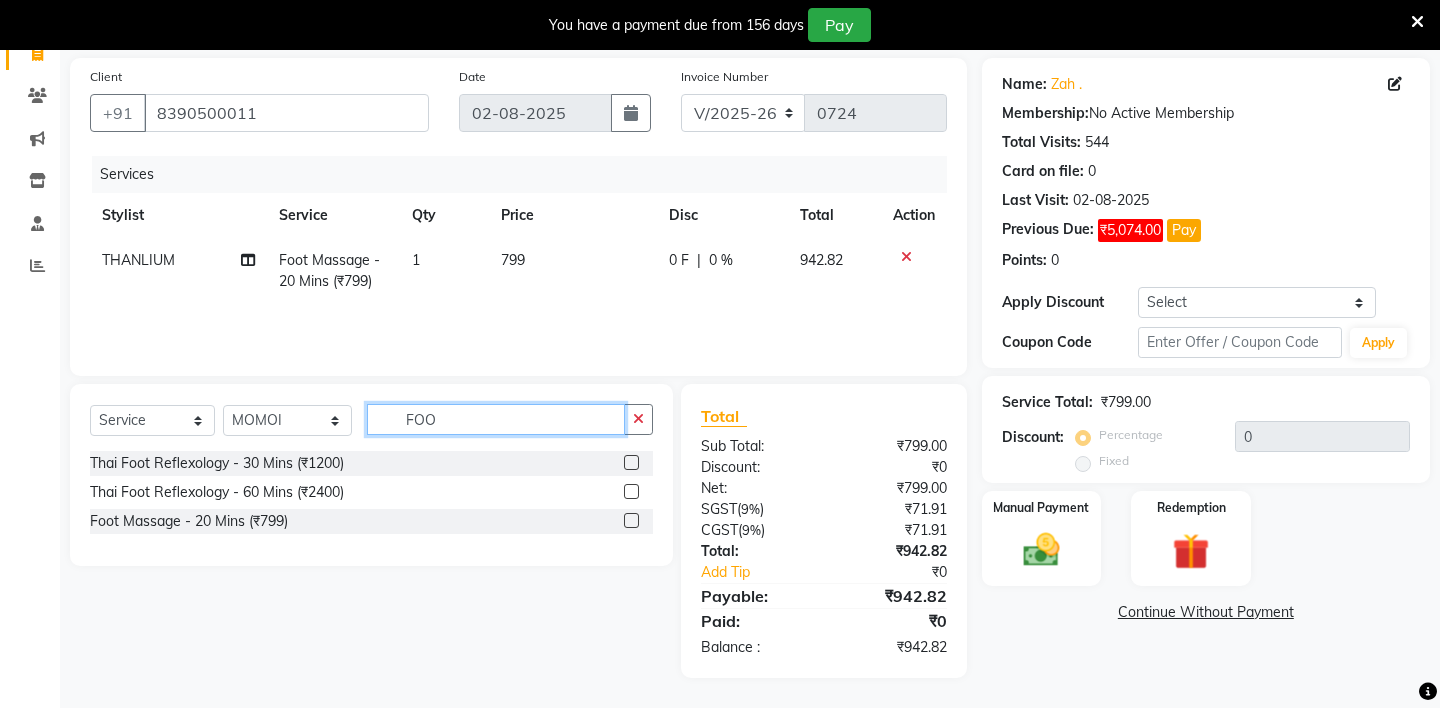 type on "FOO" 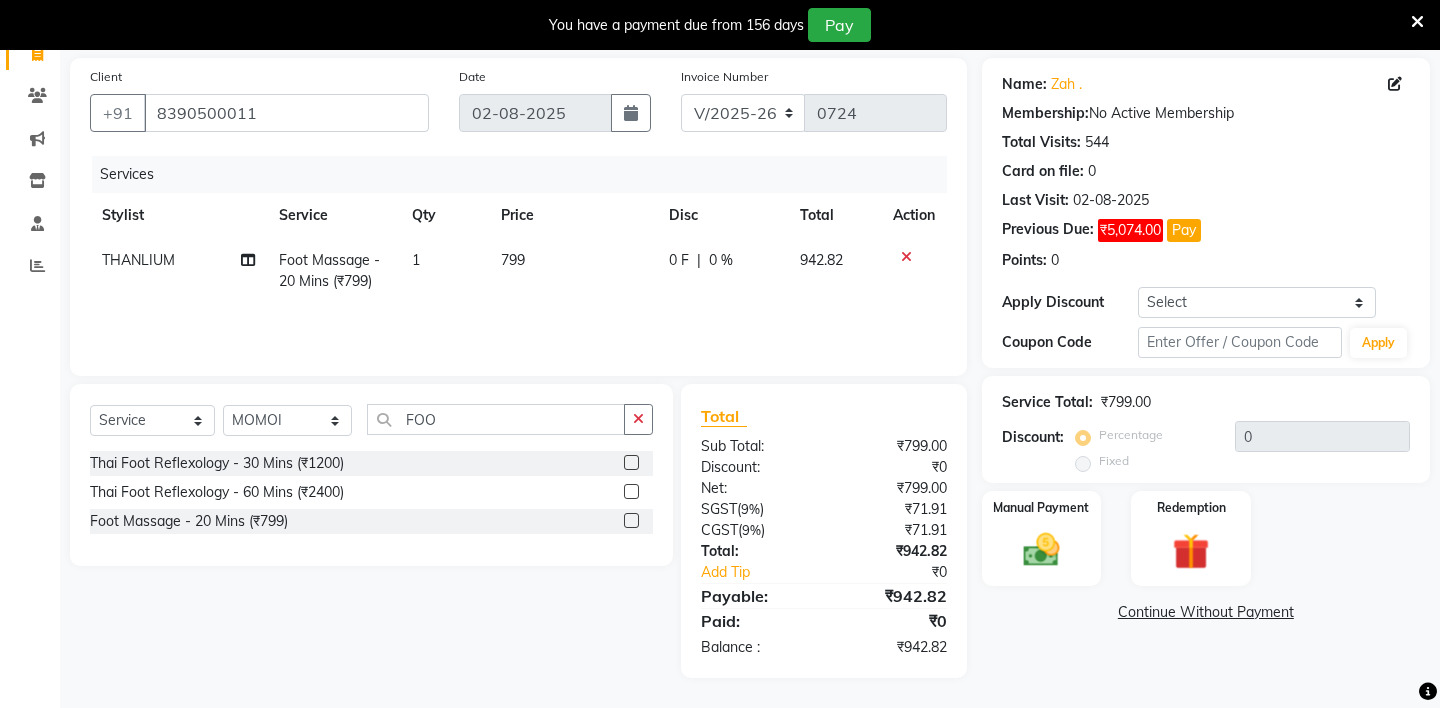 click 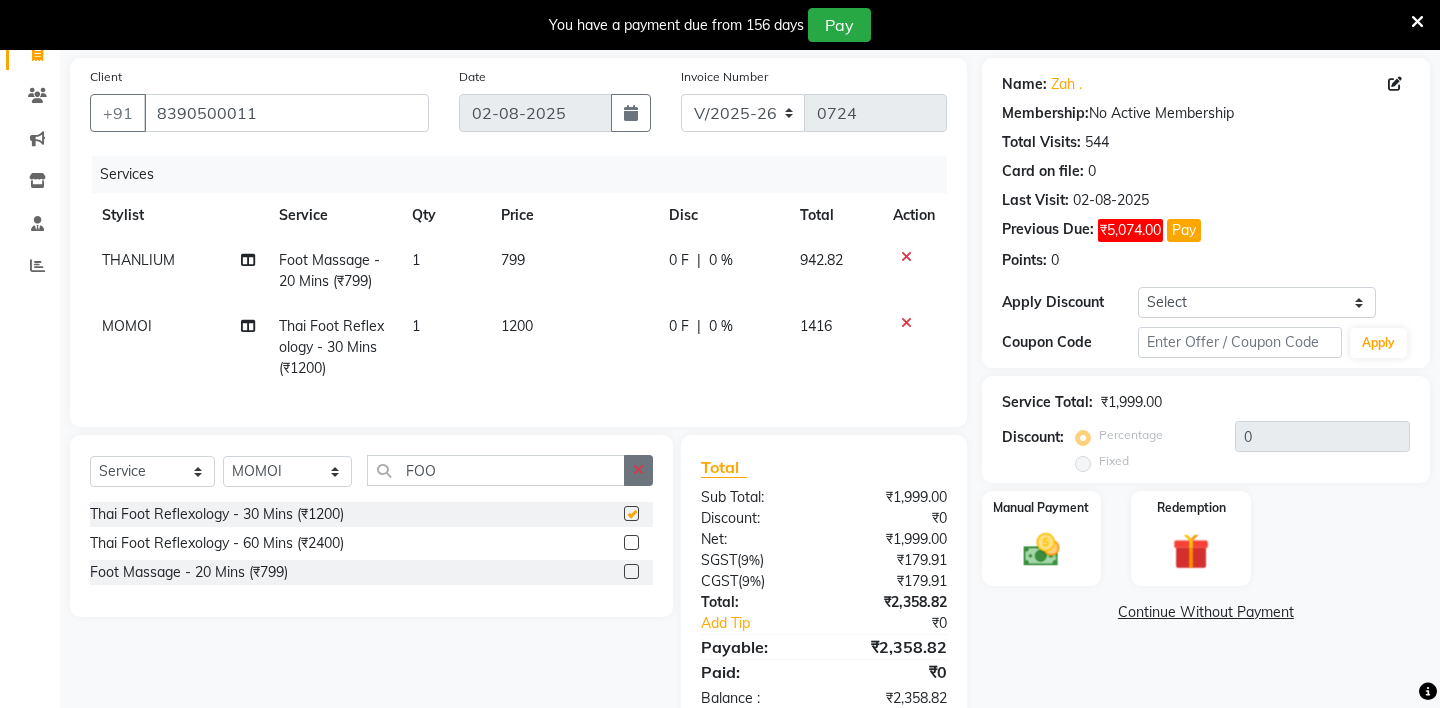 checkbox on "false" 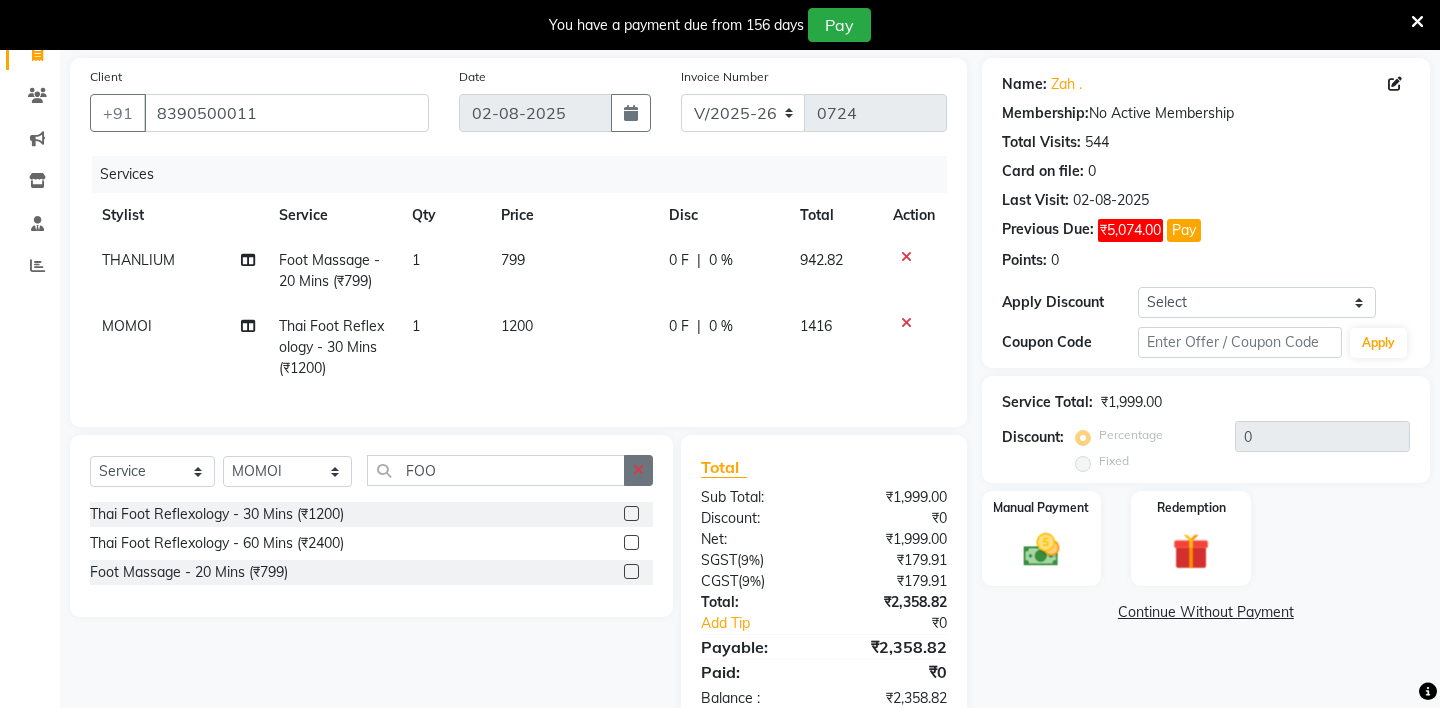 click 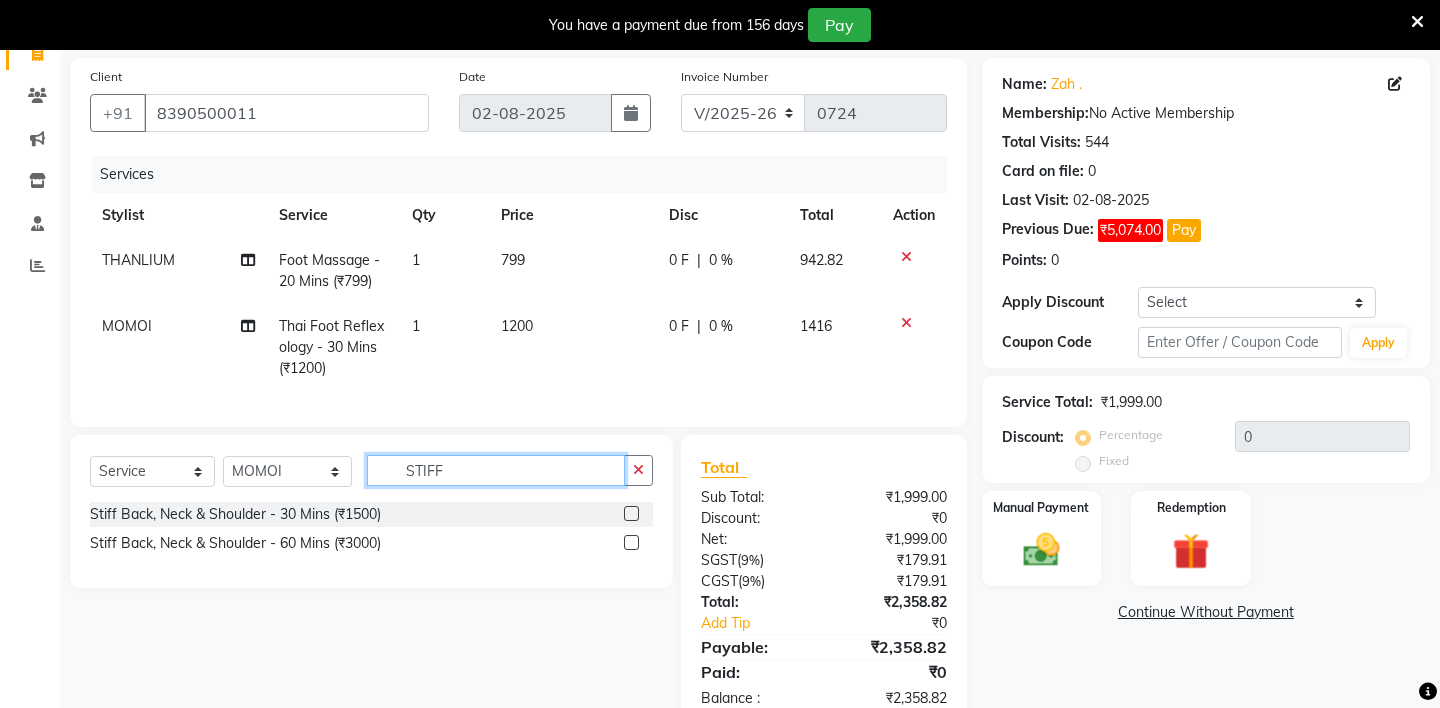 type on "STIFF" 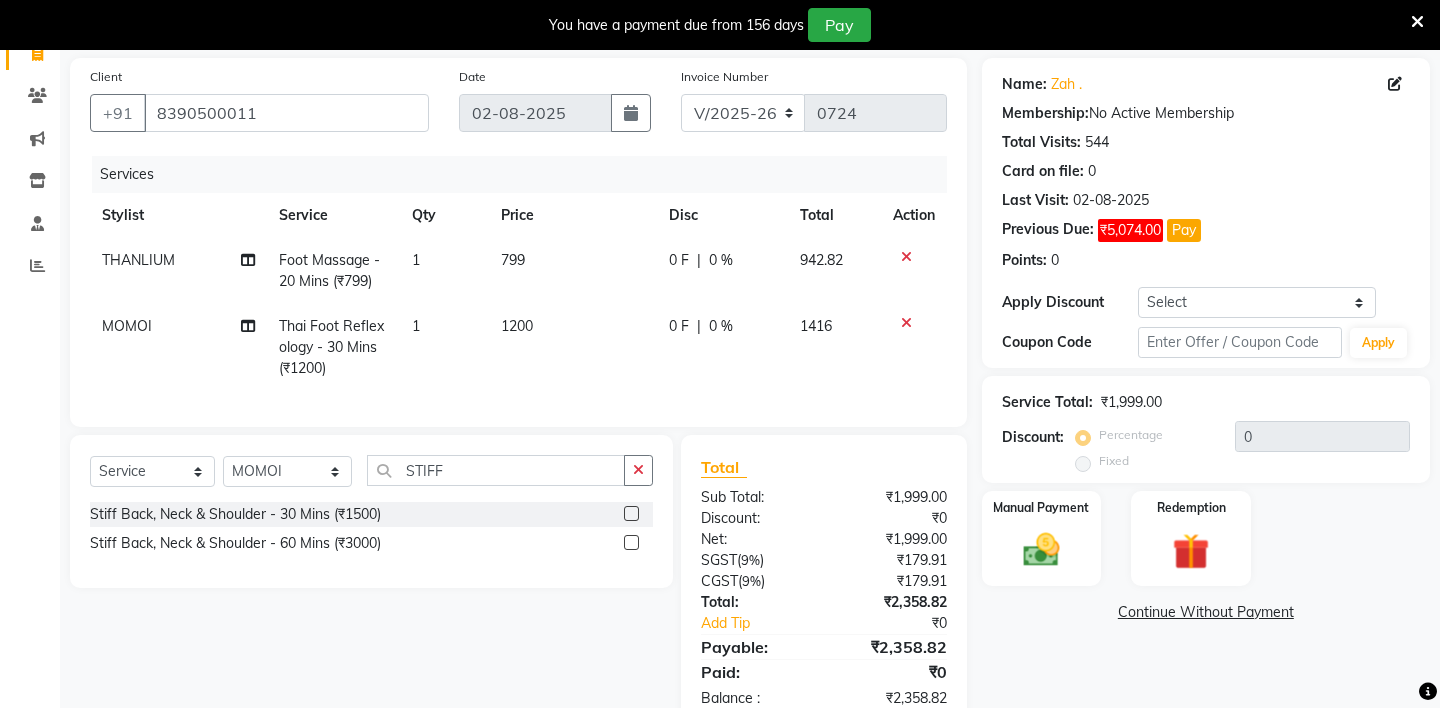 click 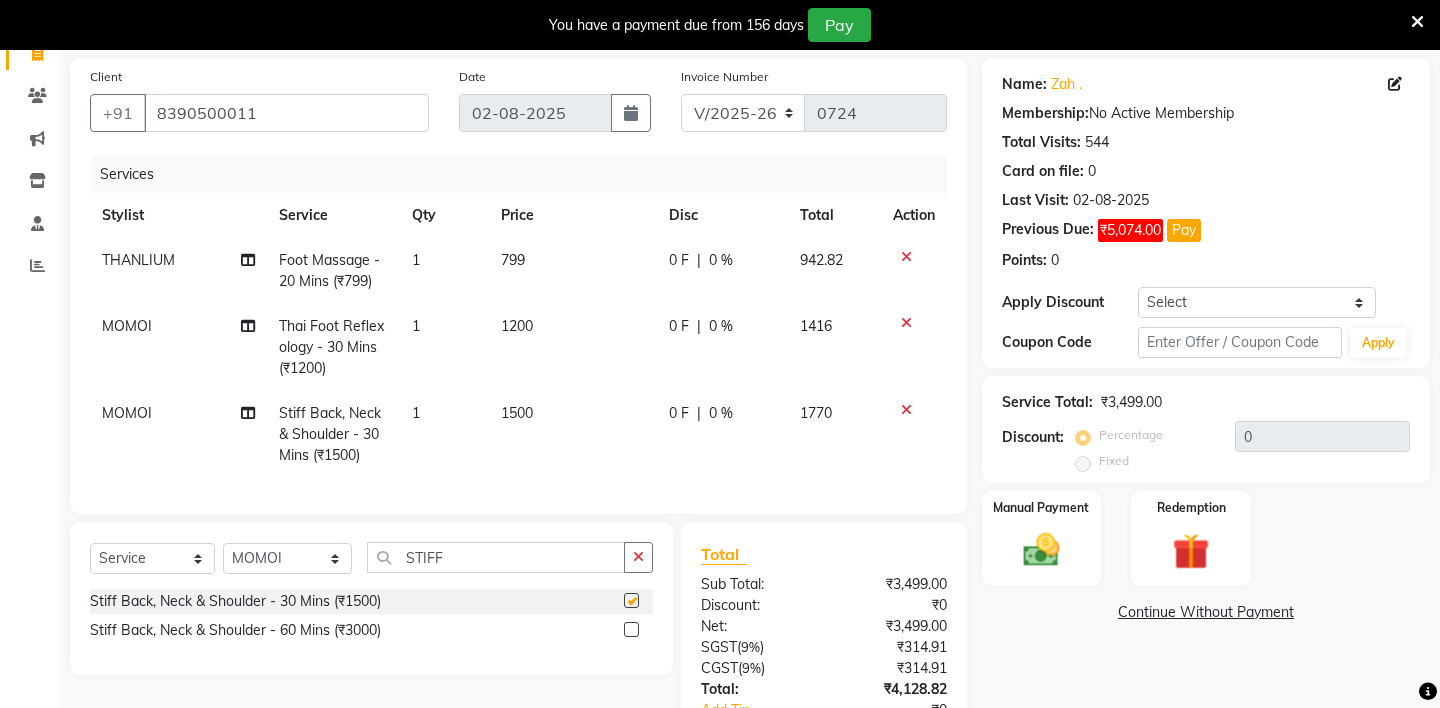 checkbox on "false" 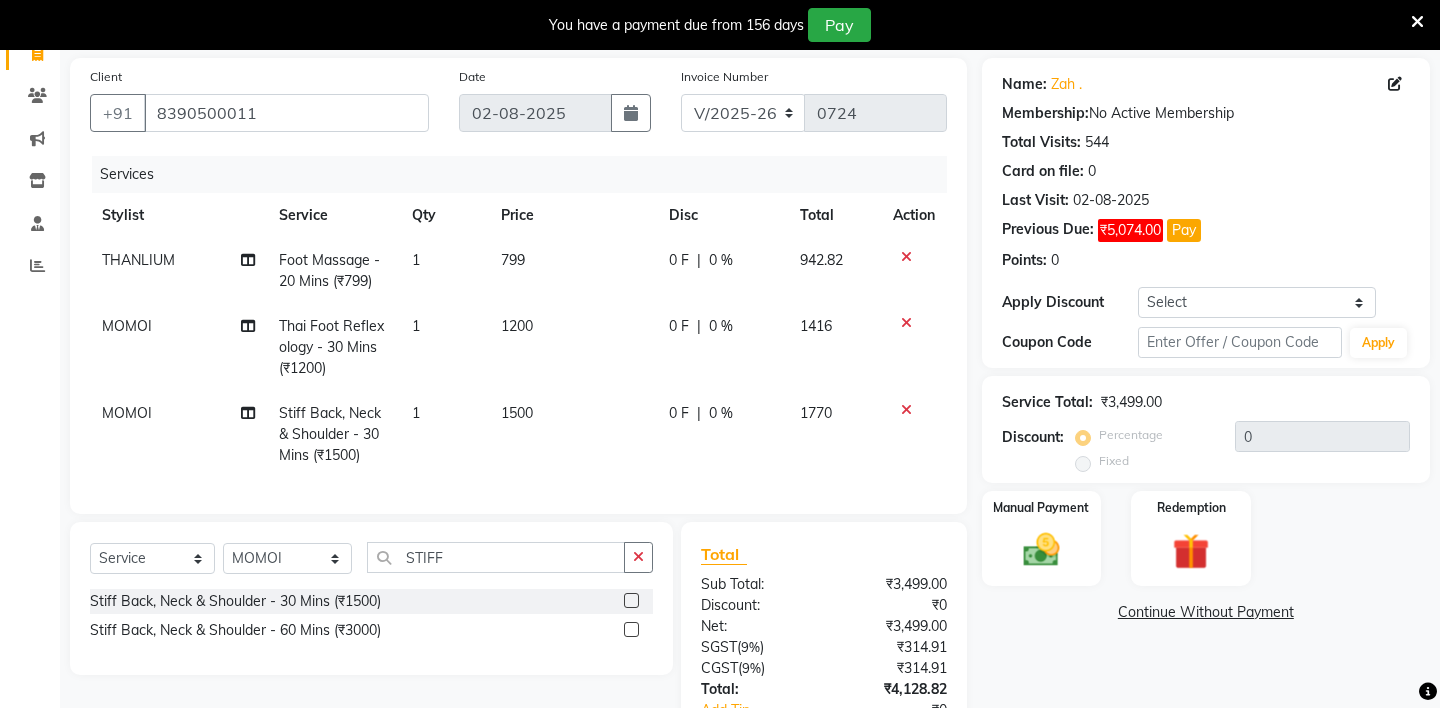 scroll, scrollTop: 280, scrollLeft: 0, axis: vertical 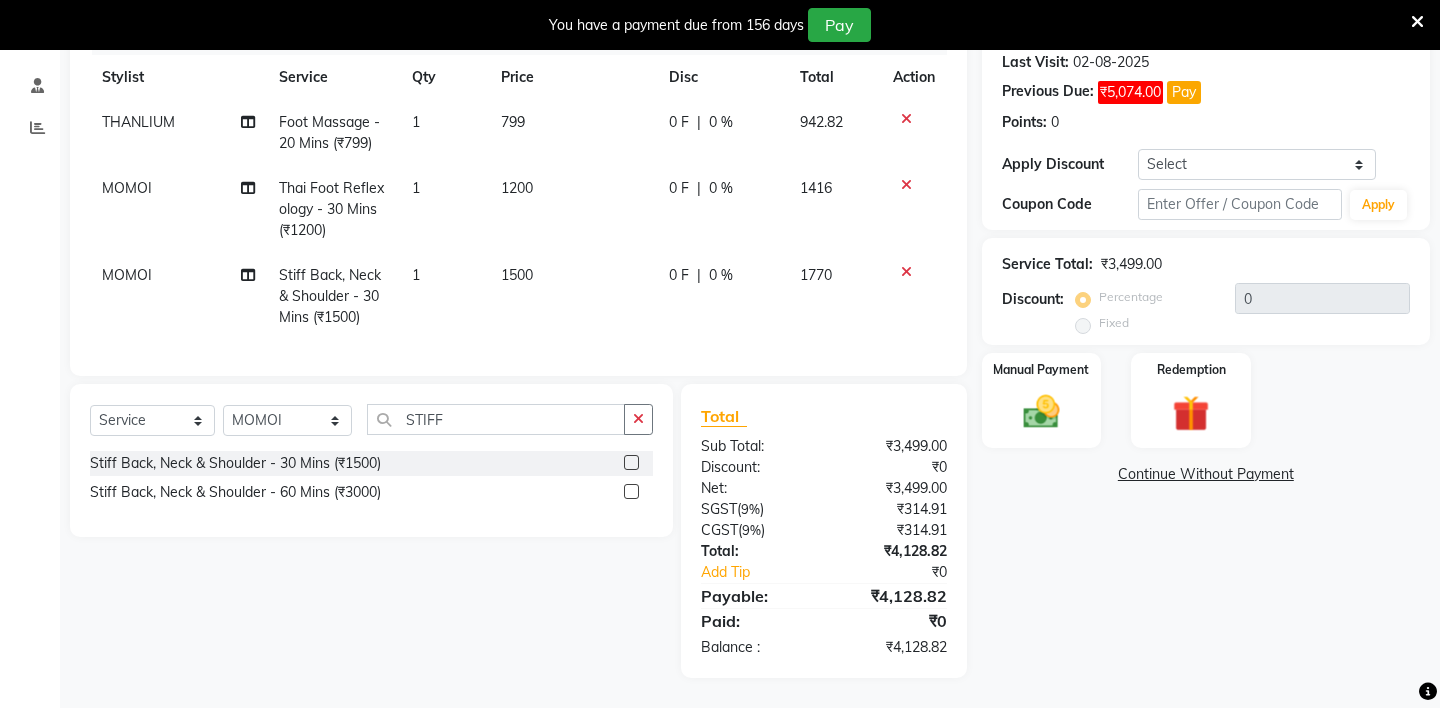 click on "Select Service Product Membership Package Voucher Prepaid Gift Card Select Stylist ABHIJEET - ZAH BEAUTY RETAIL APANG APEM ASIF ITUNA MANI MERCY MOMOI NIUTOLI SEBIKA SHOM SUMSUM THANLIUM VICTORIA STIFF" 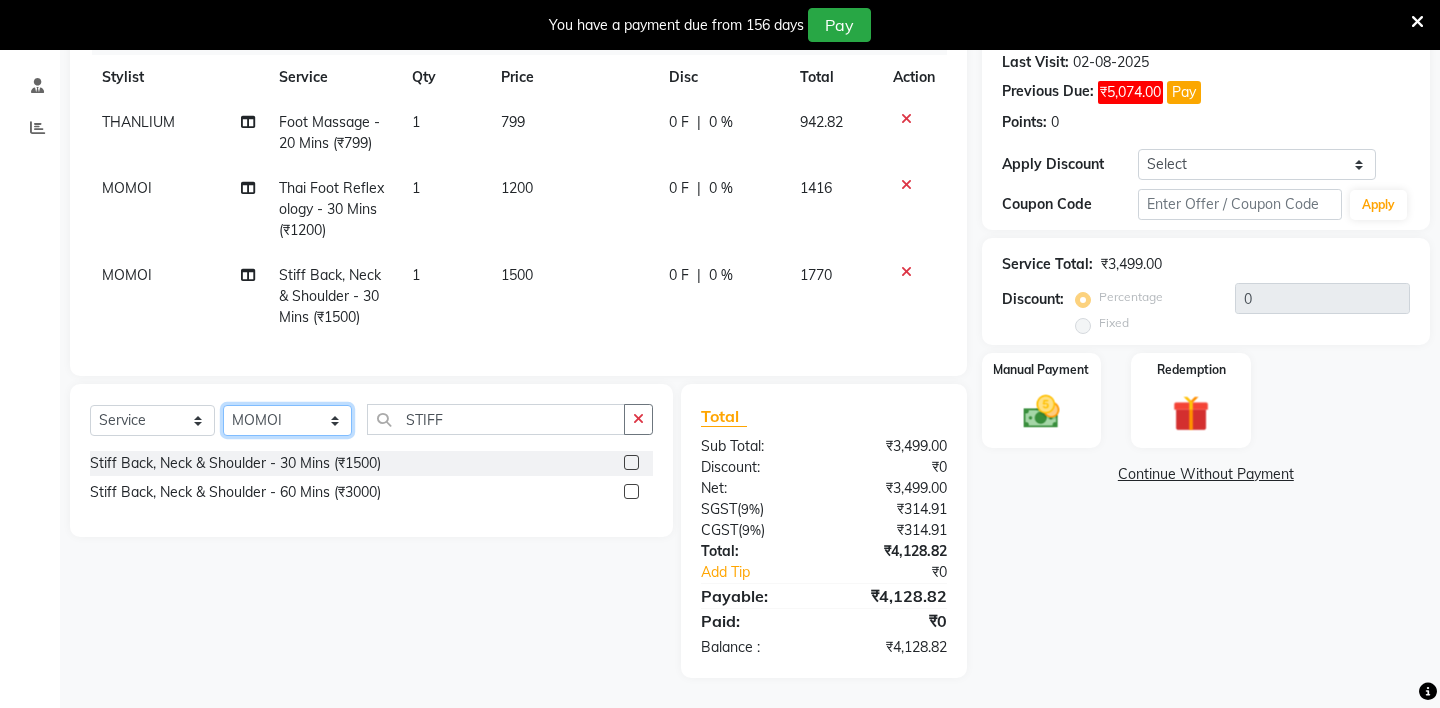 click on "Select Stylist ABHIJEET - ZAH BEAUTY RETAIL APANG APEM ASIF ITUNA MANI MERCY MOMOI NIUTOLI SEBIKA SHOM SUMSUM THANLIUM VICTORIA" 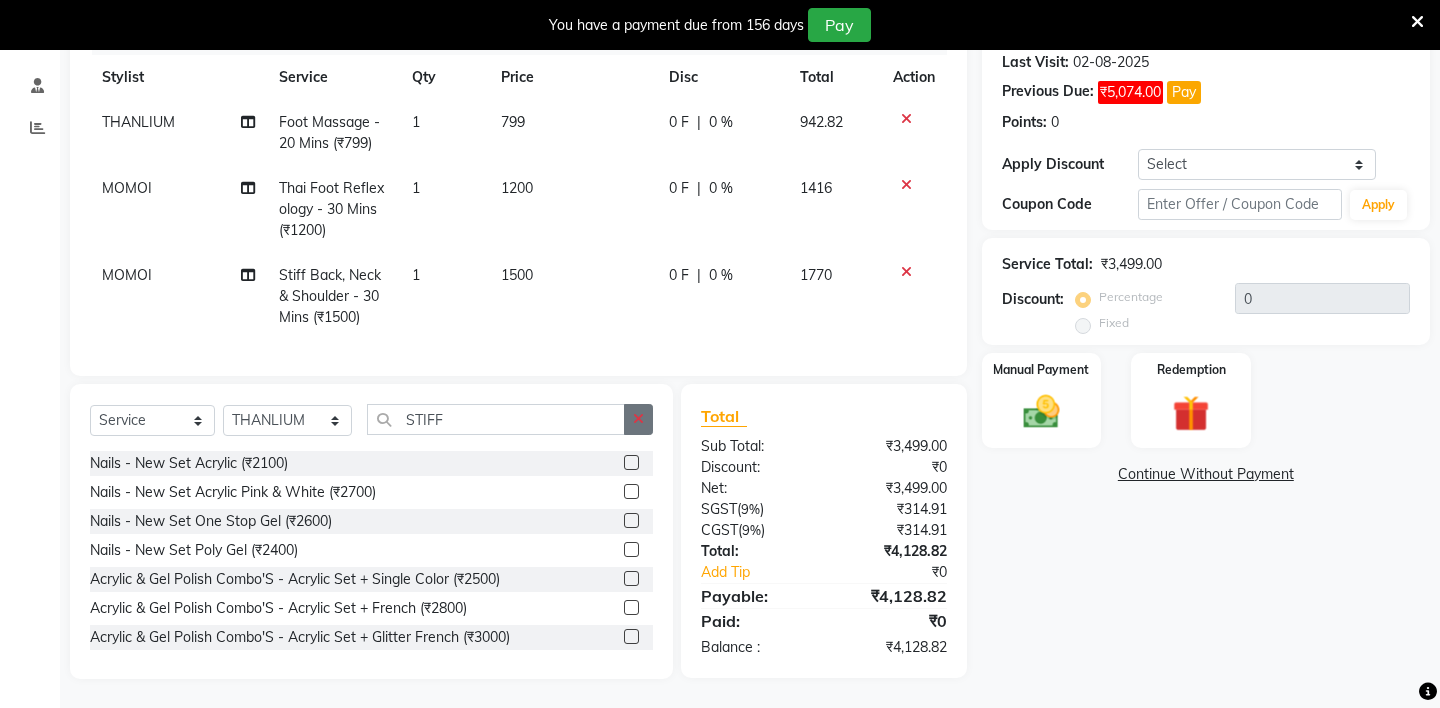 click 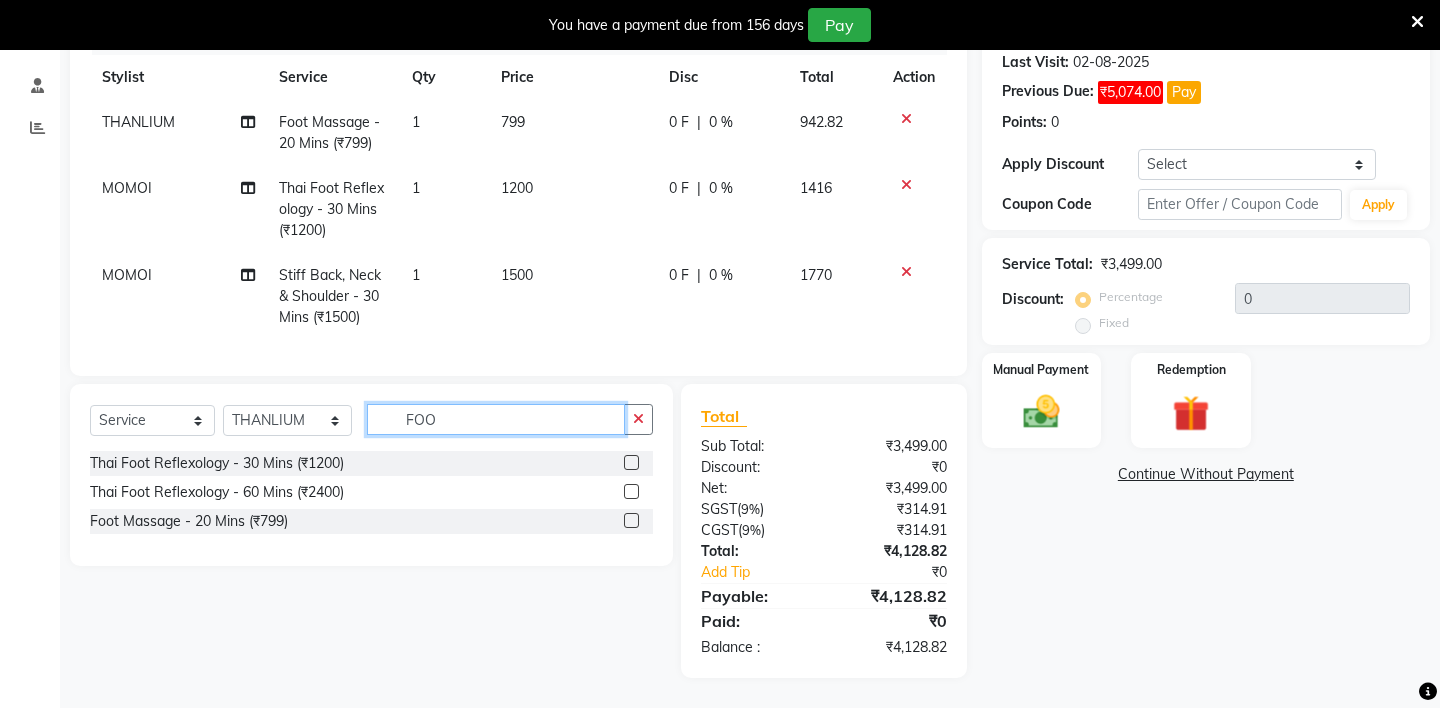 type on "FOO" 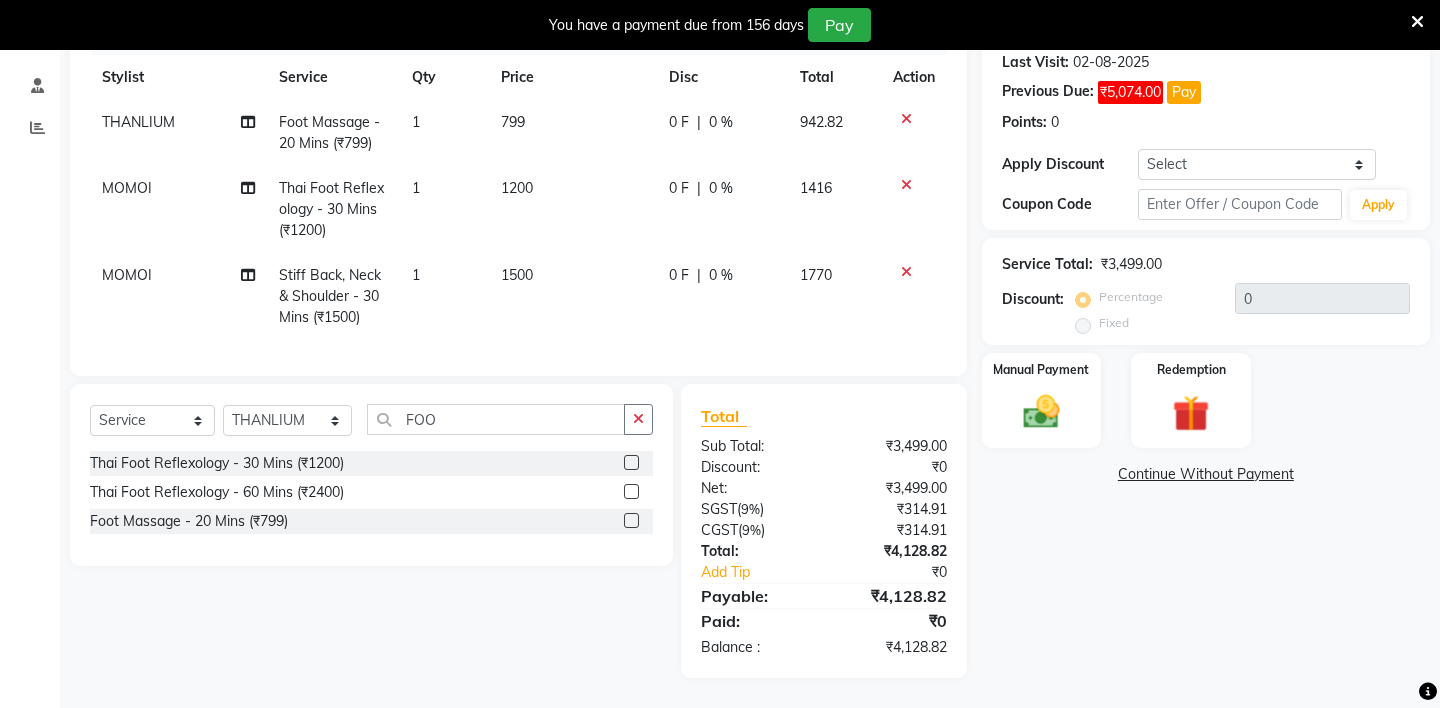 click 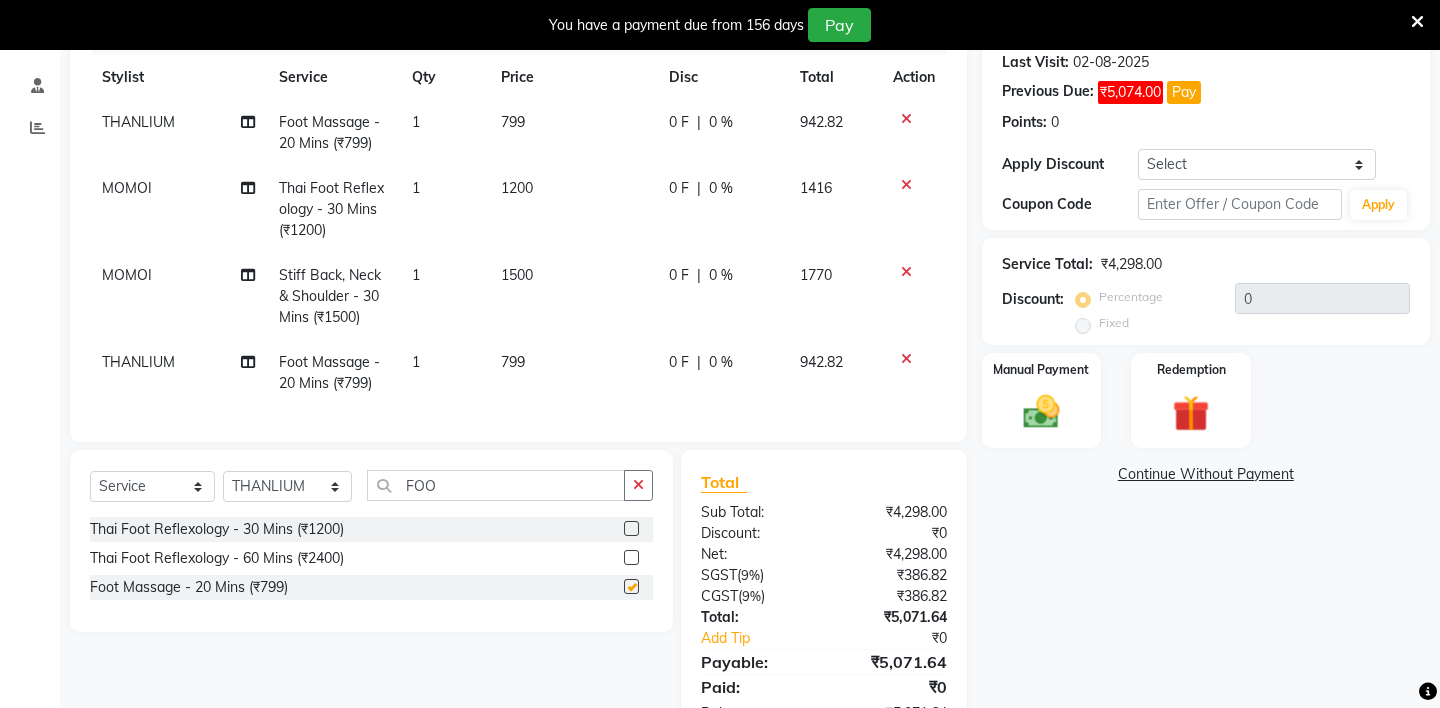 checkbox on "false" 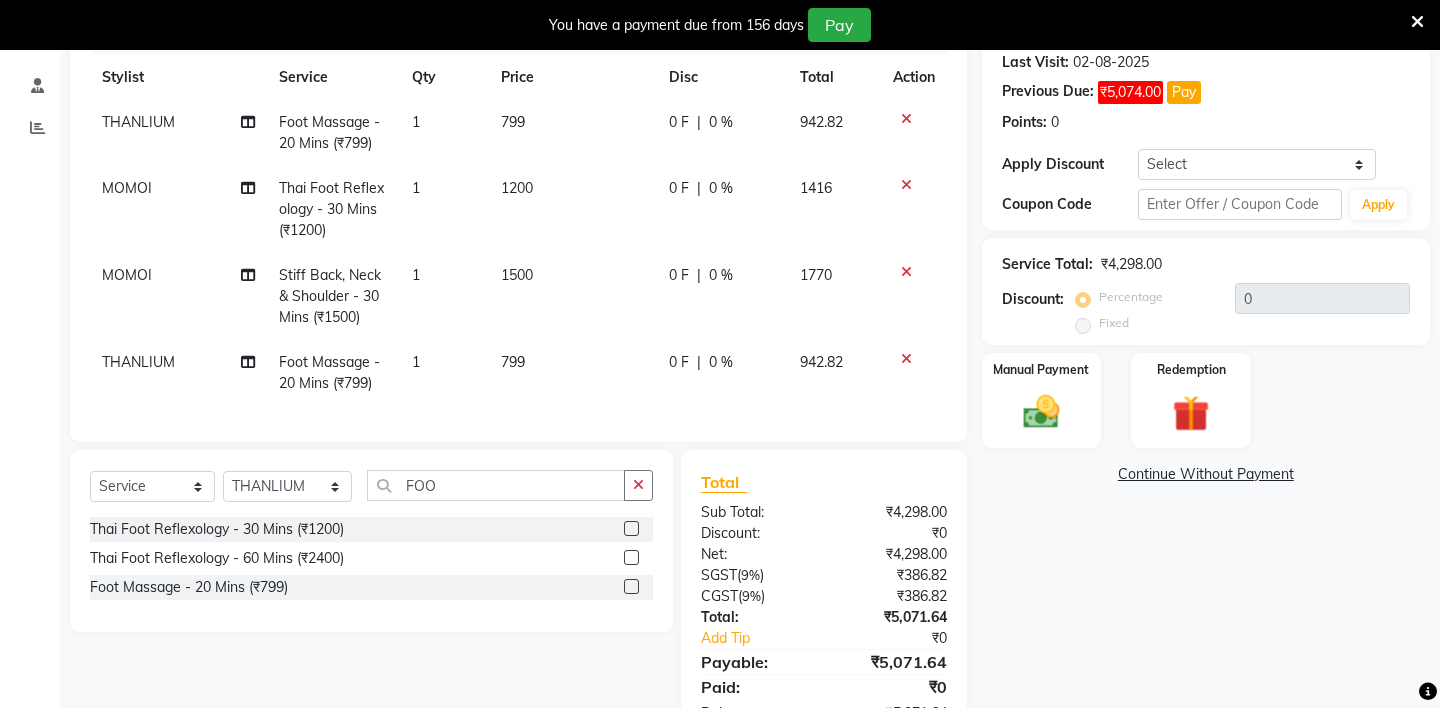 scroll, scrollTop: 346, scrollLeft: 0, axis: vertical 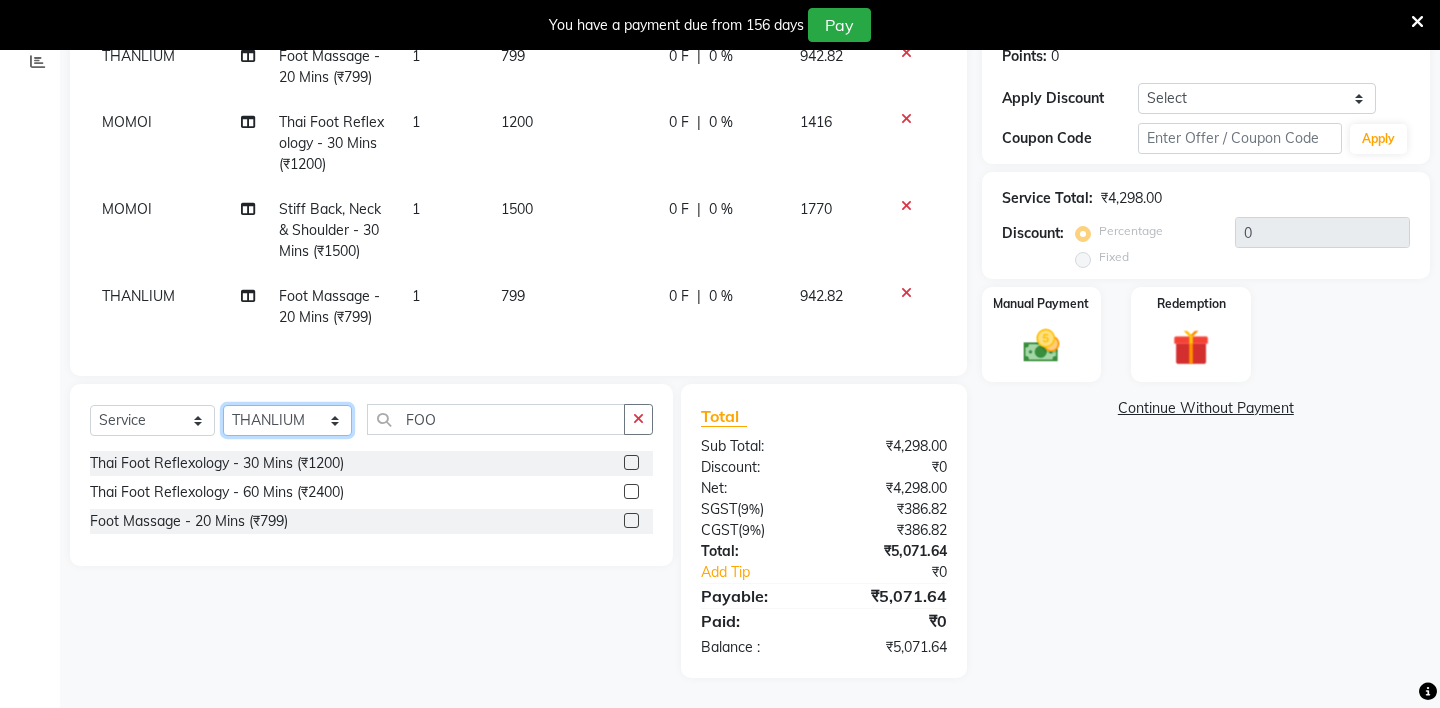 click on "Select Stylist ABHIJEET - ZAH BEAUTY RETAIL APANG APEM ASIF ITUNA MANI MERCY MOMOI NIUTOLI SEBIKA SHOM SUMSUM THANLIUM VICTORIA" 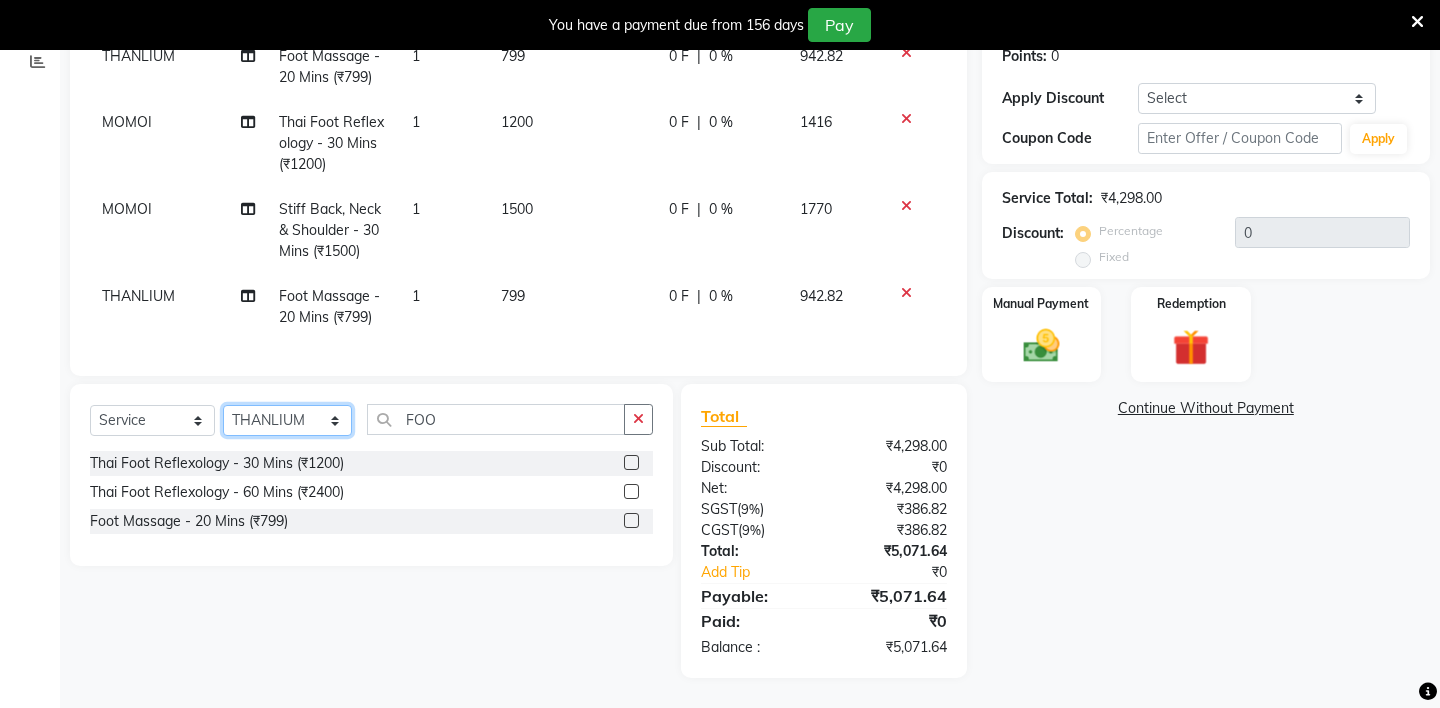 select on "85267" 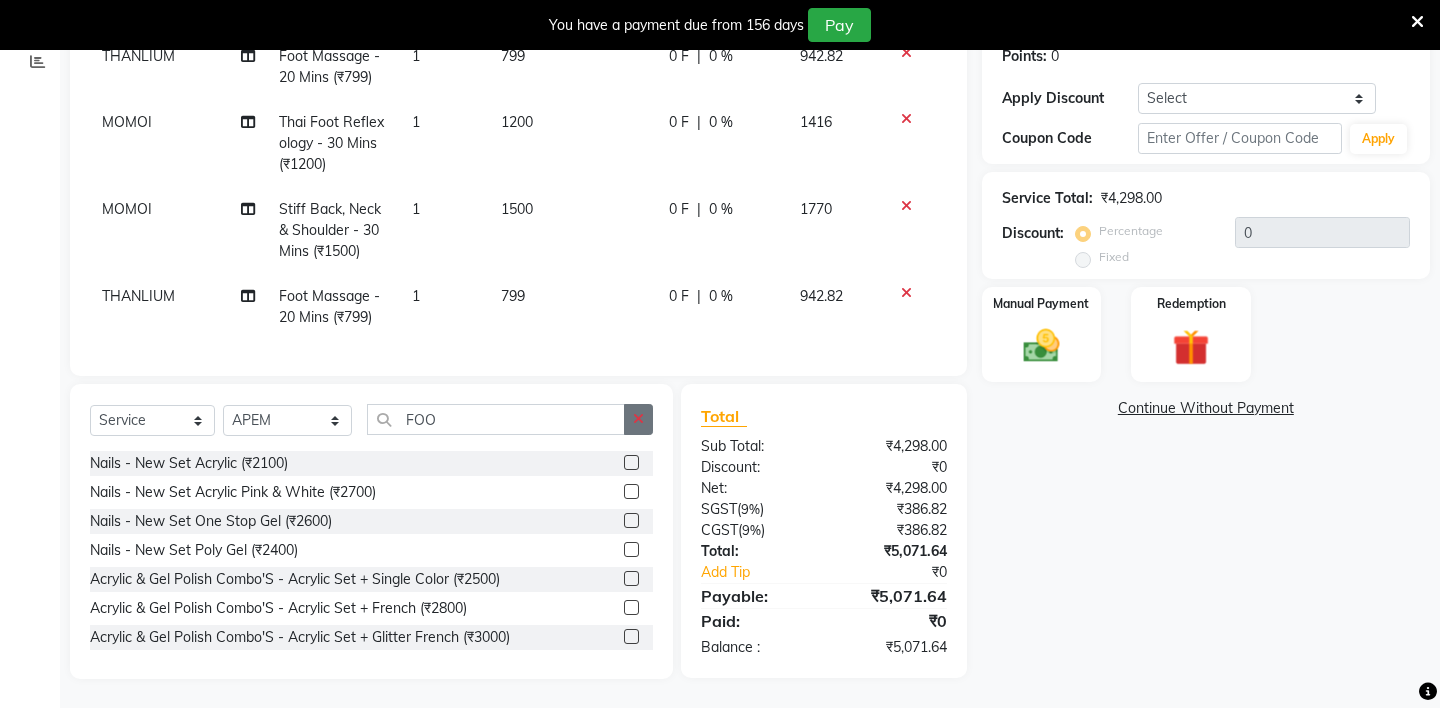 click 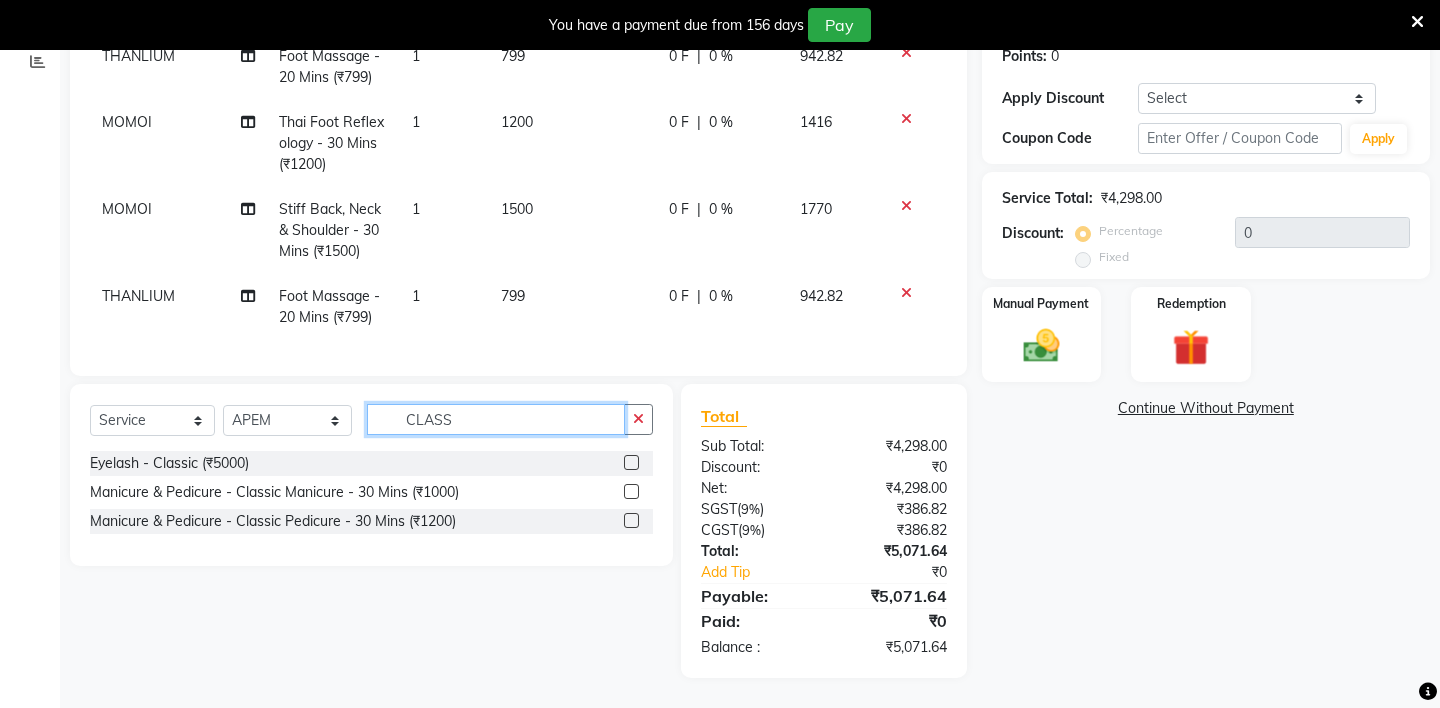 type on "CLASS" 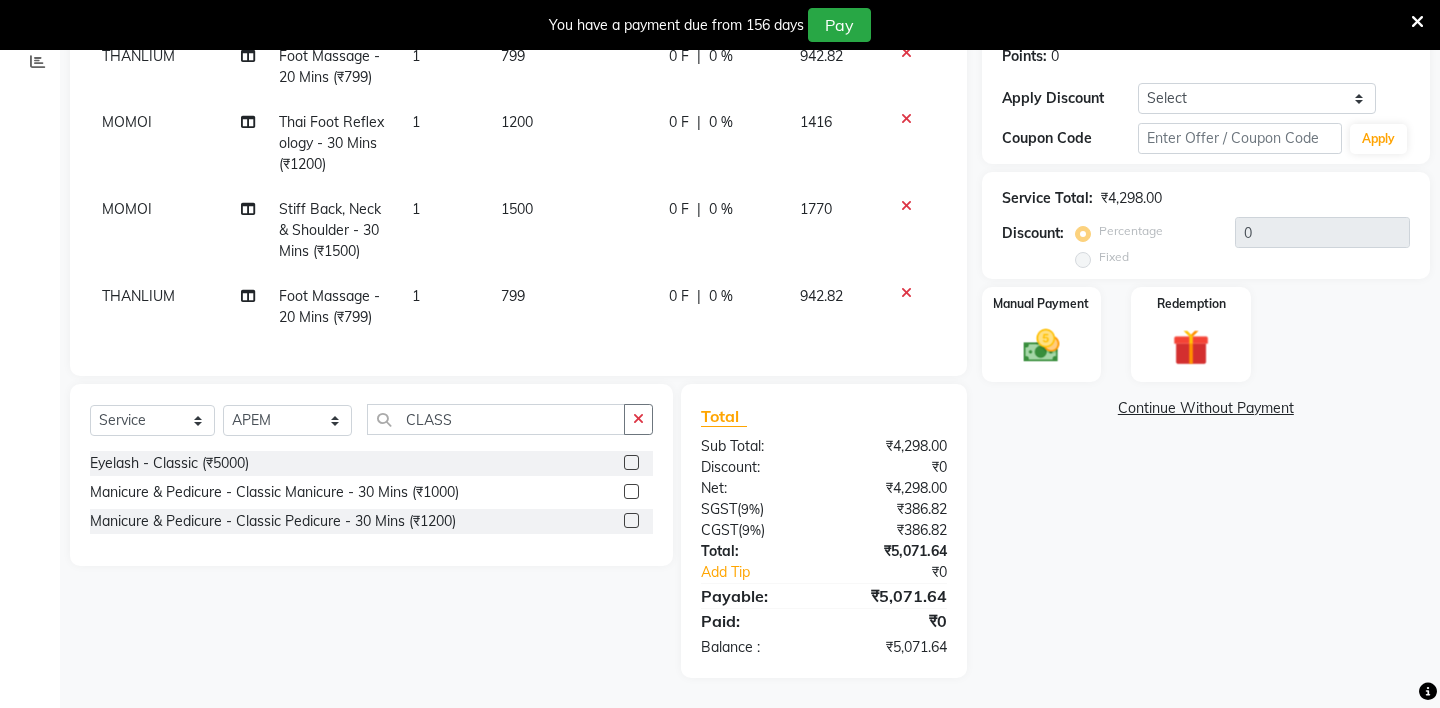 click 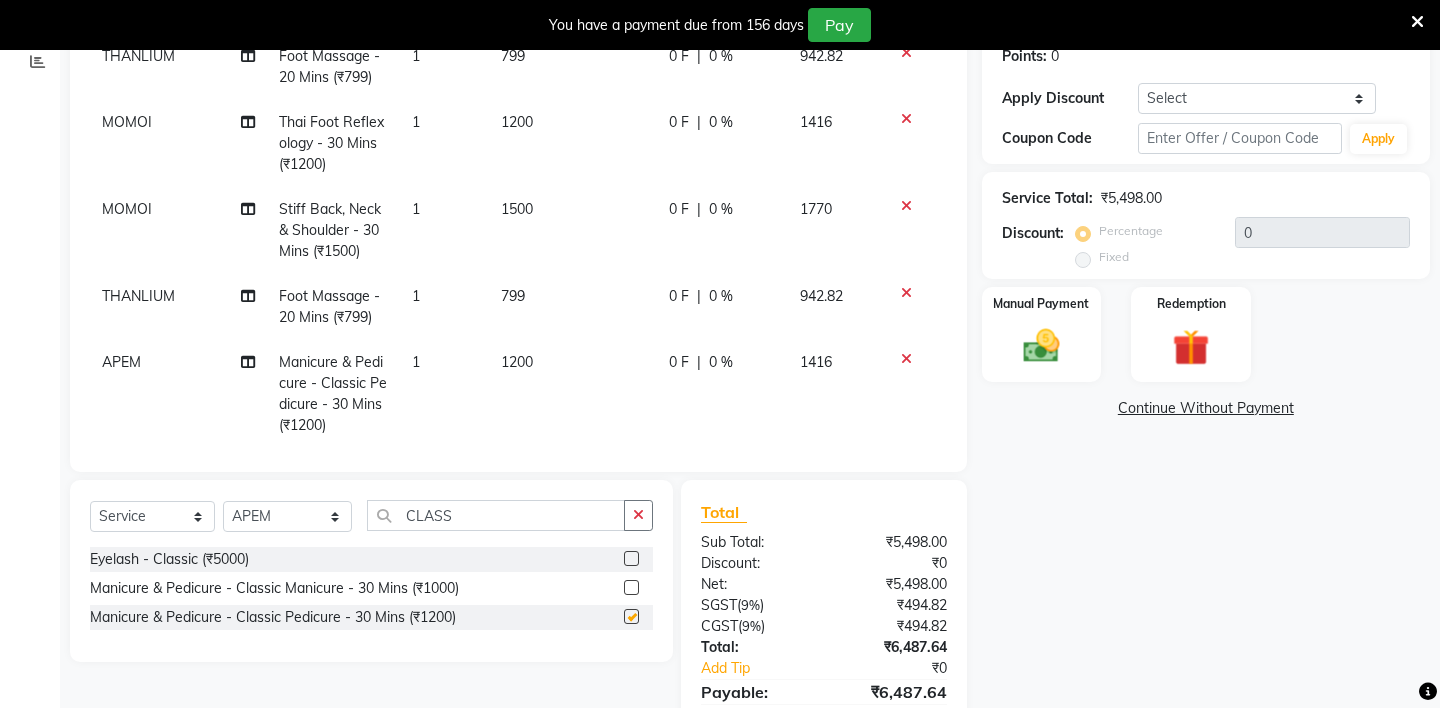 checkbox on "false" 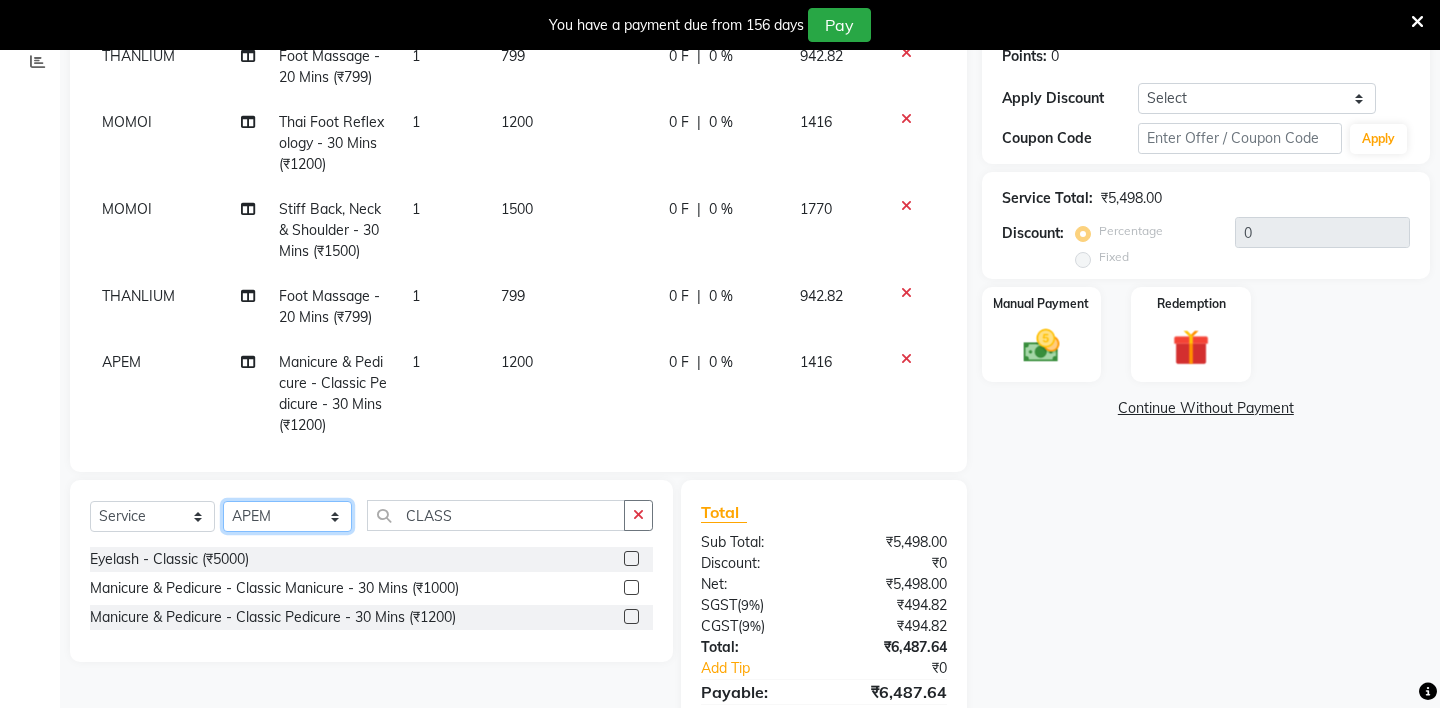 click on "Select Stylist ABHIJEET - ZAH BEAUTY RETAIL APANG APEM ASIF ITUNA MANI MERCY MOMOI NIUTOLI SEBIKA SHOM SUMSUM THANLIUM VICTORIA" 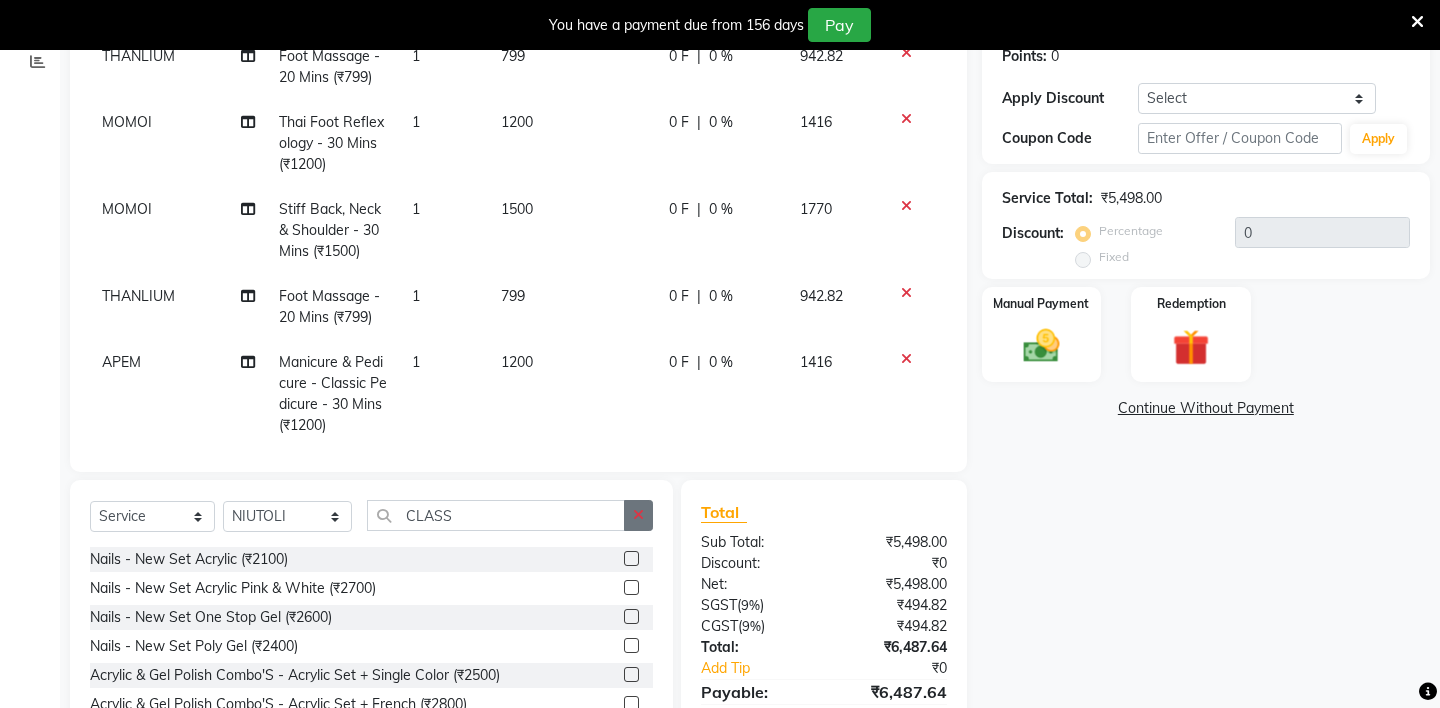 click 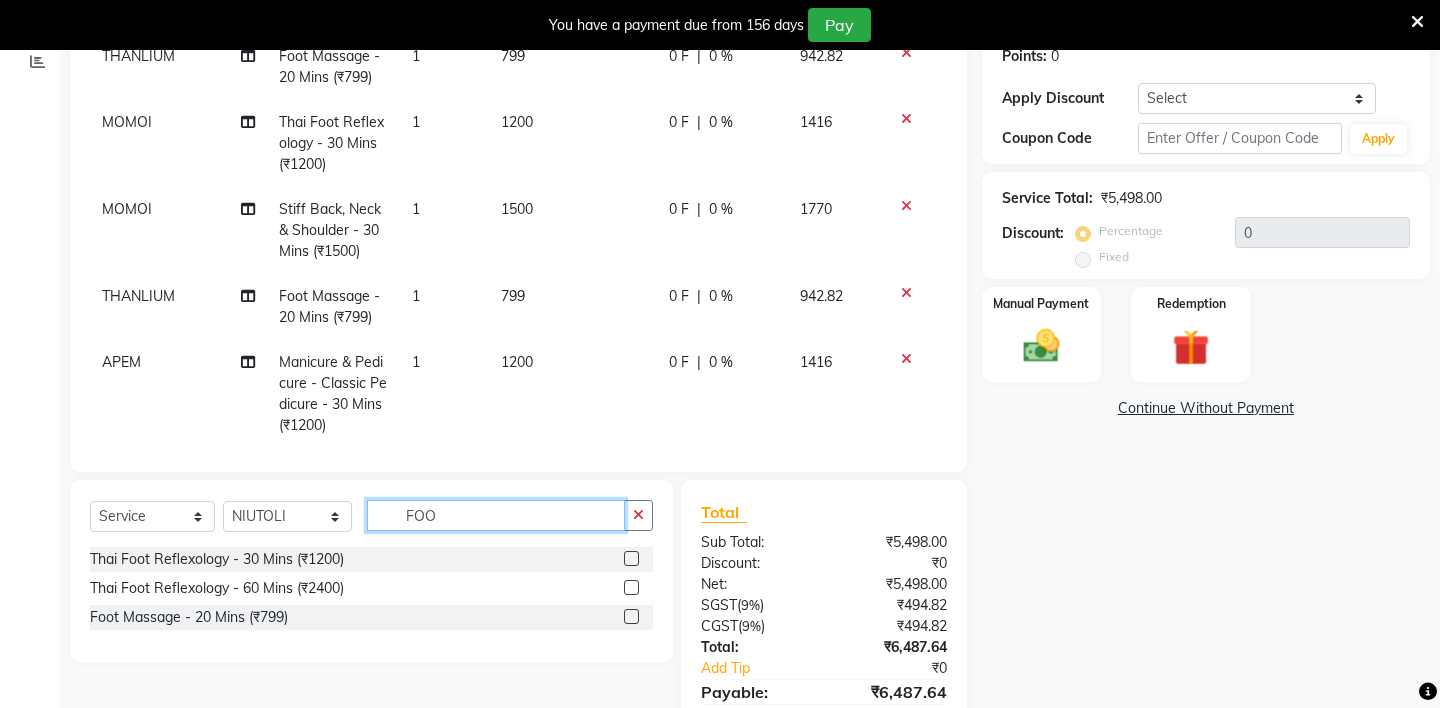 type on "FOO" 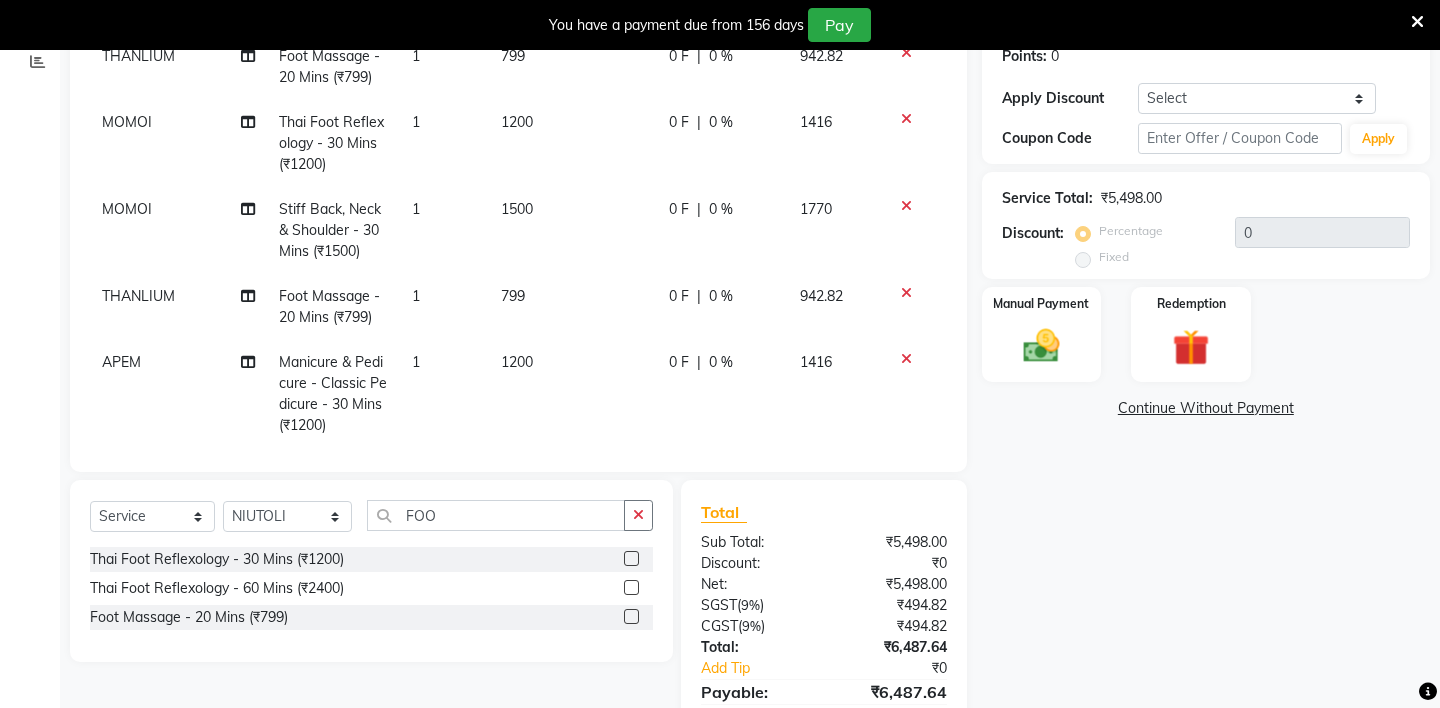 click 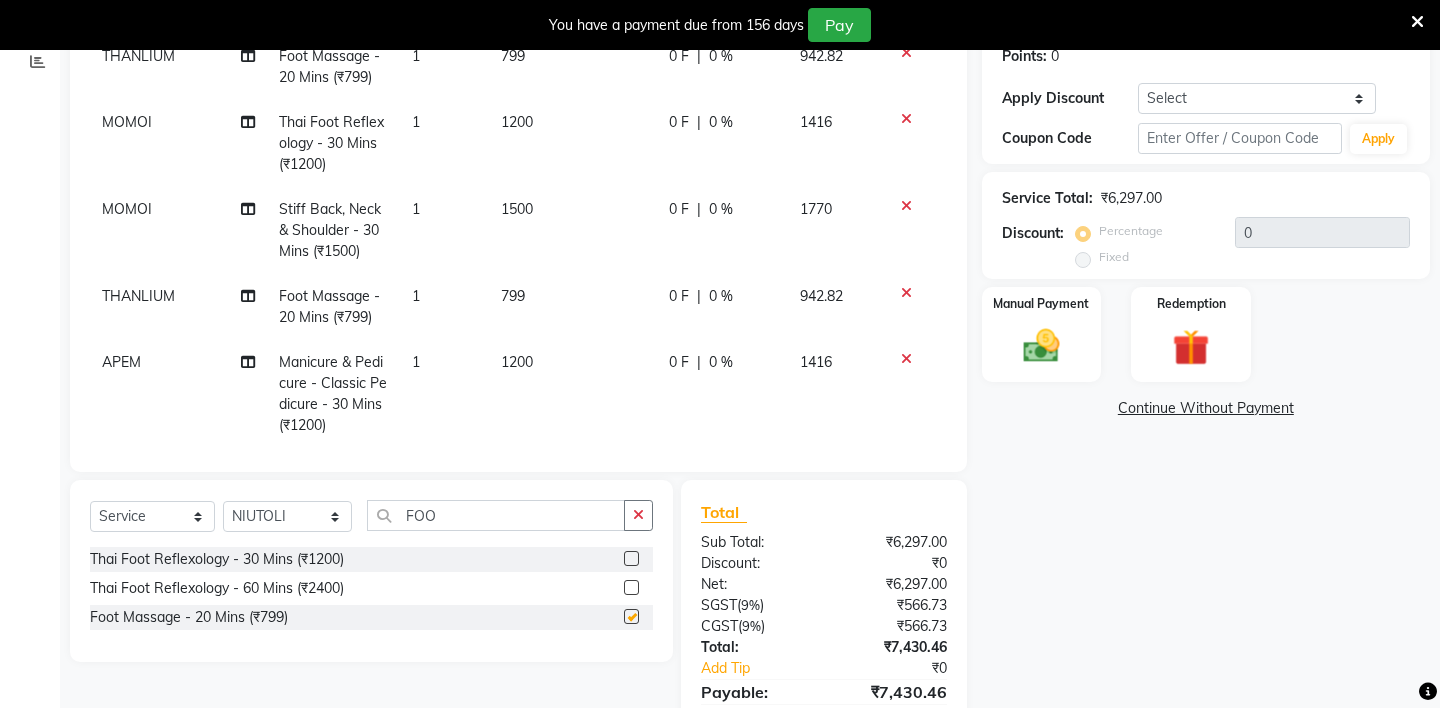 checkbox on "false" 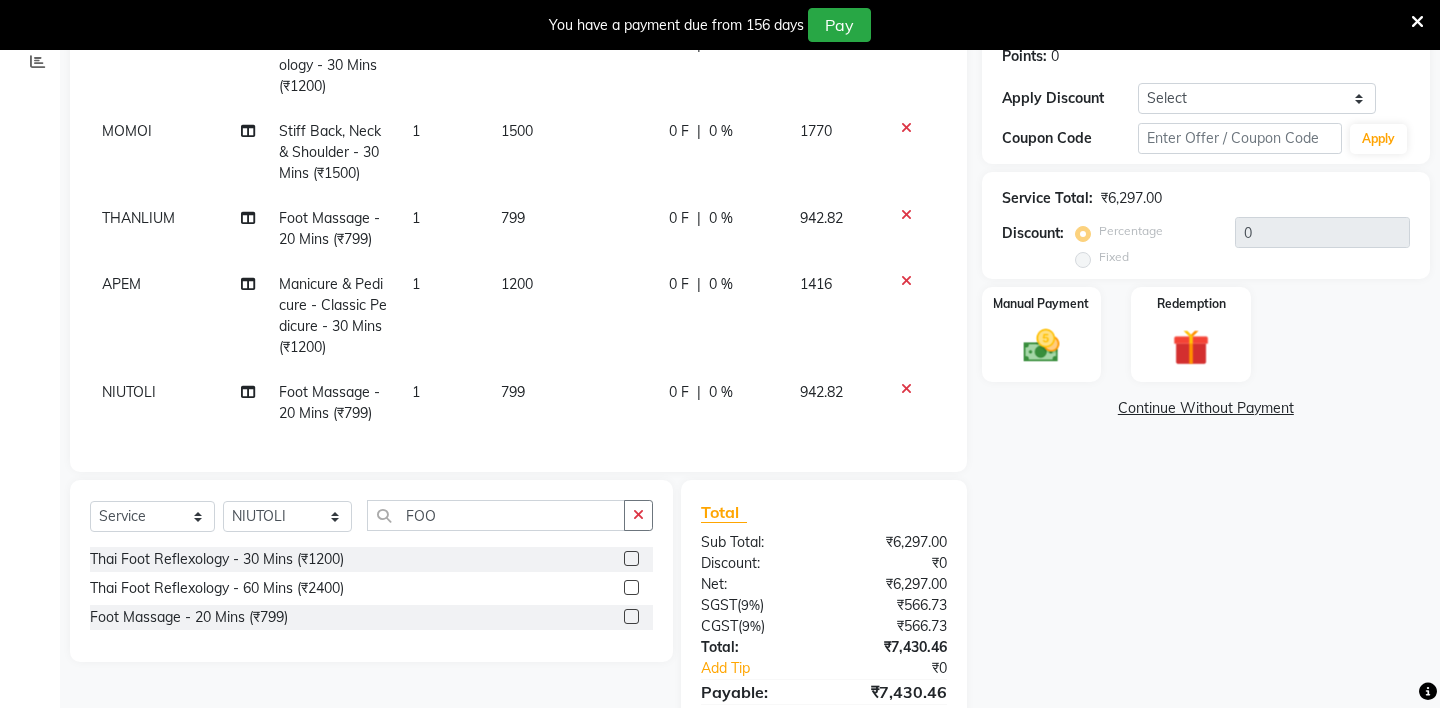 scroll, scrollTop: 0, scrollLeft: 0, axis: both 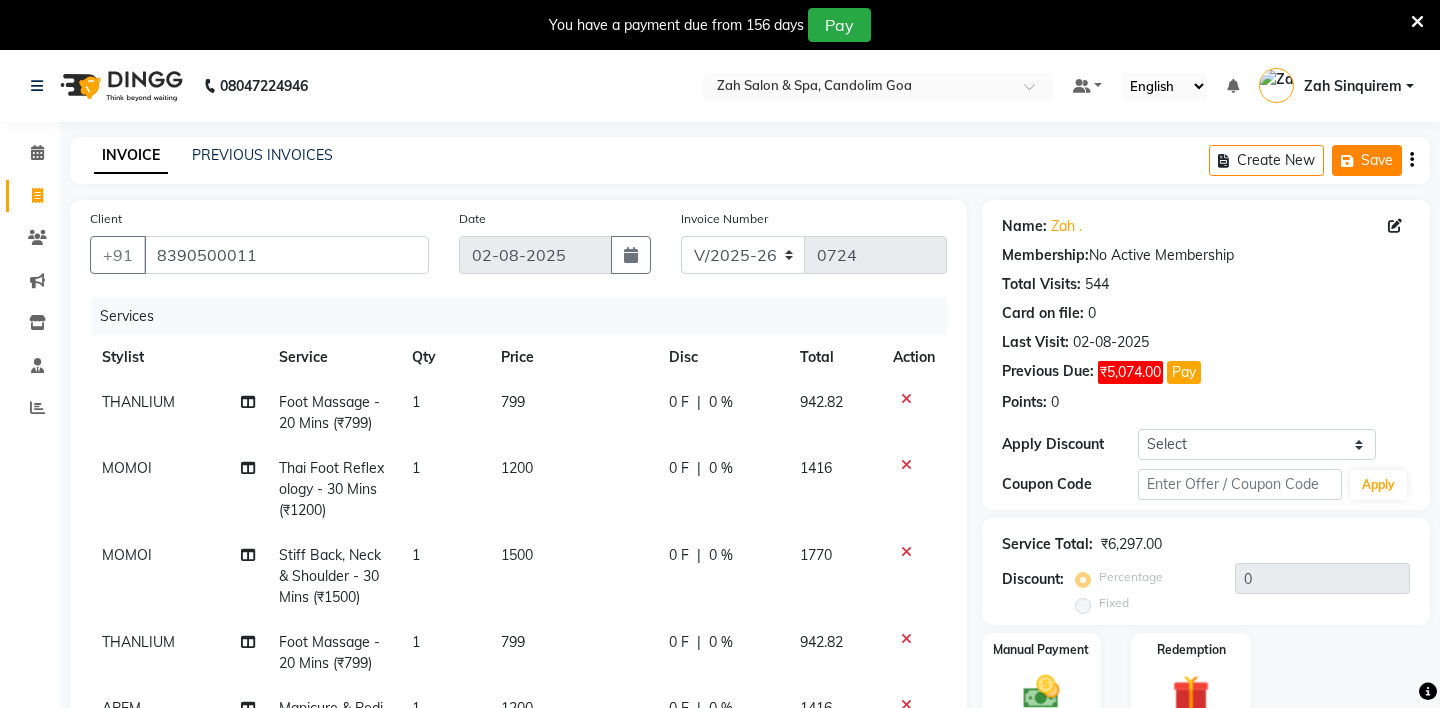 click on "Save" 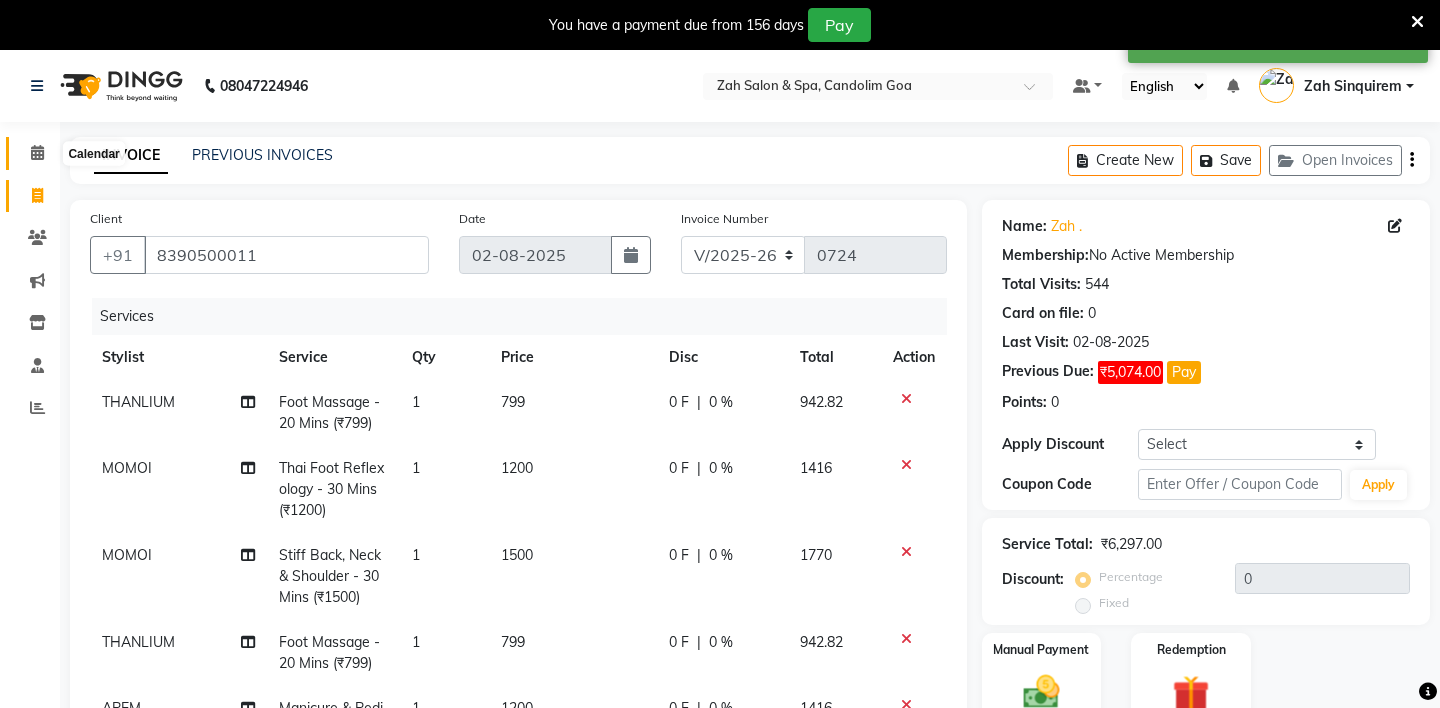 click 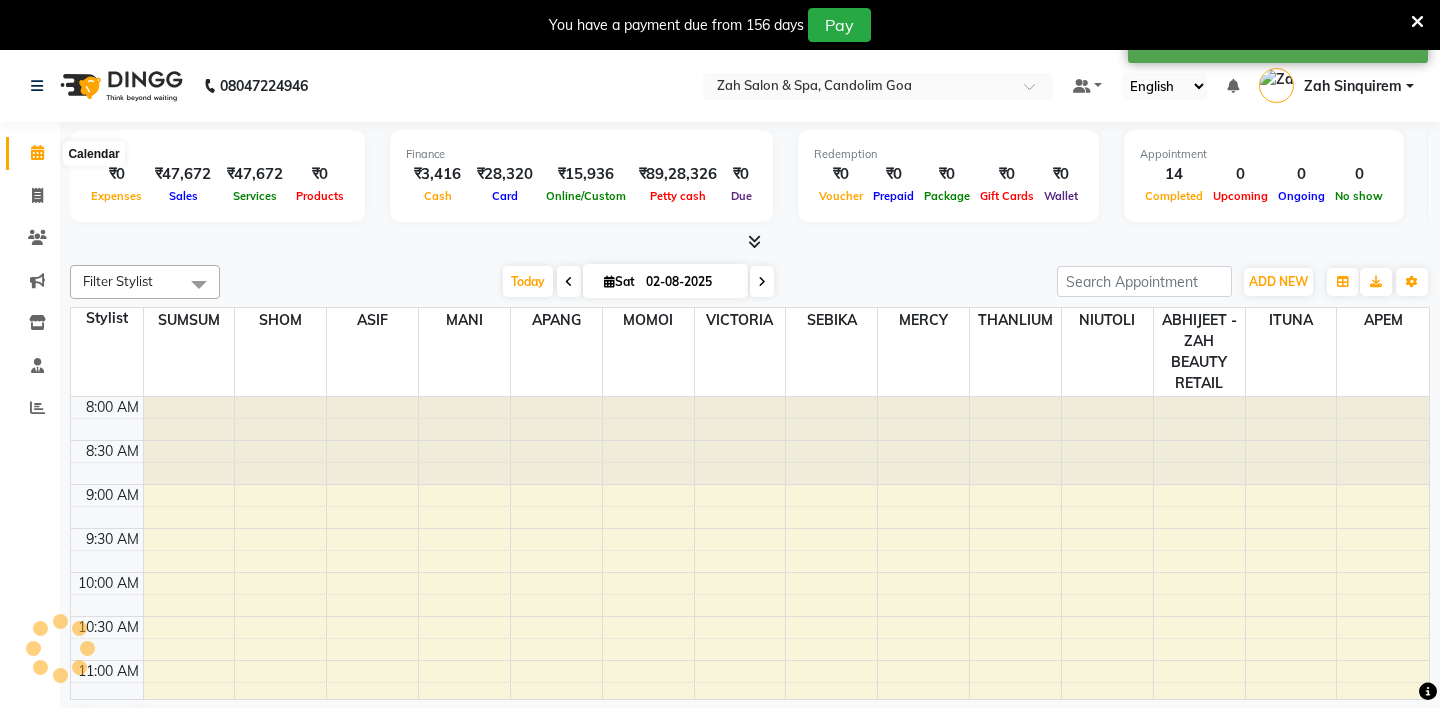 click 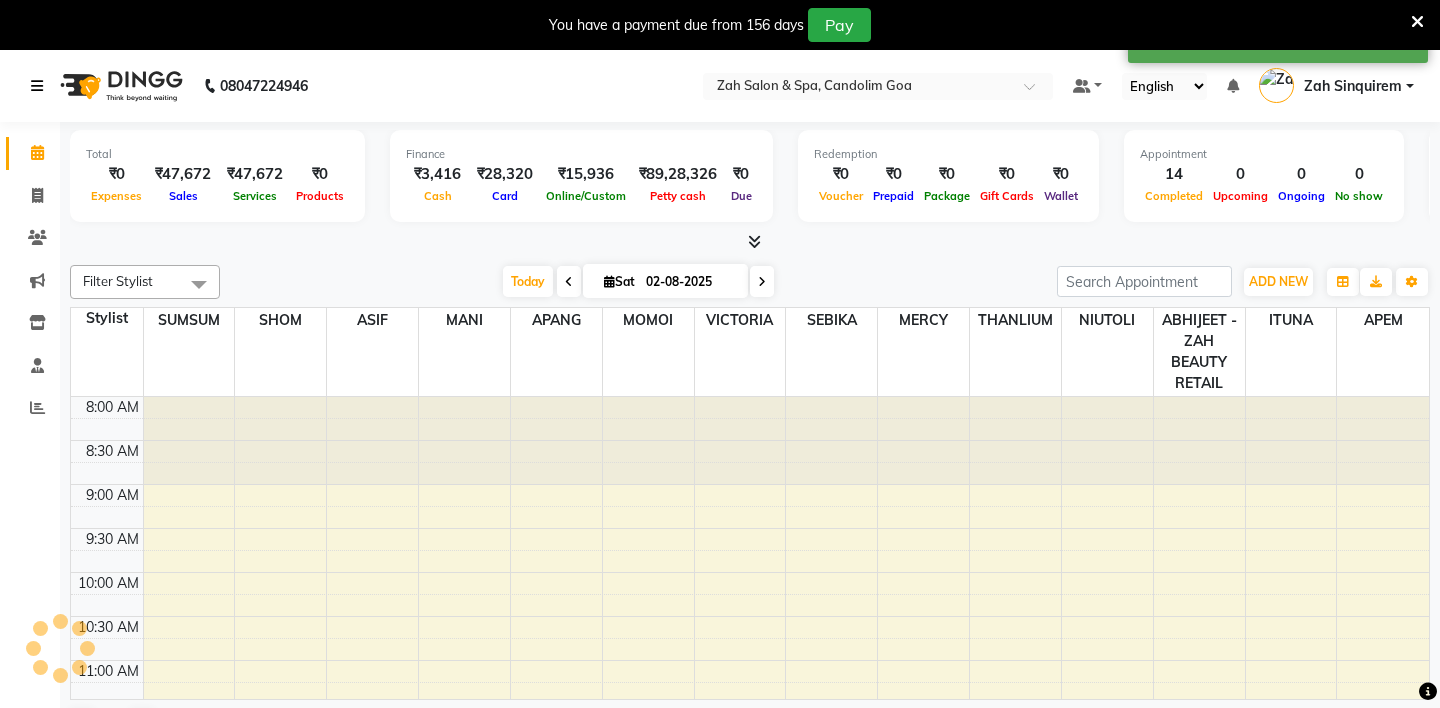 click at bounding box center (37, 86) 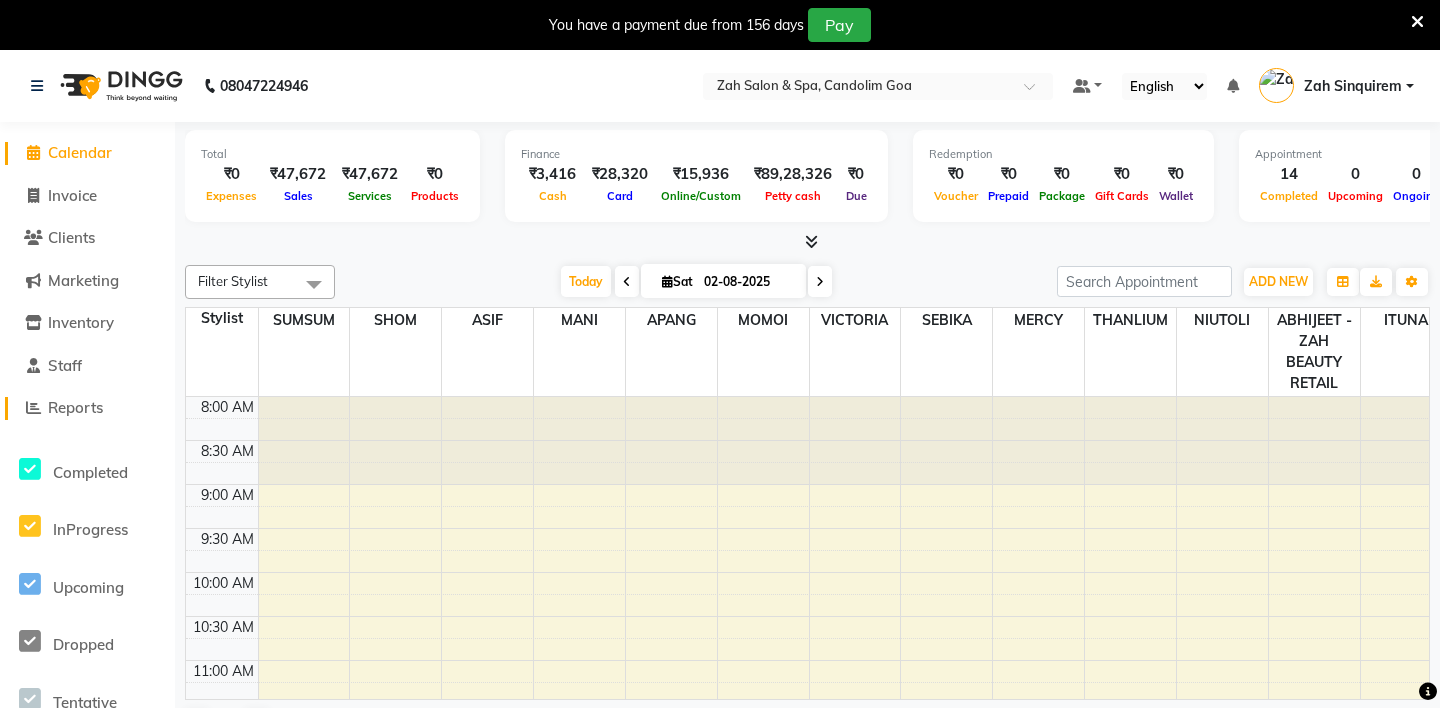 click on "Reports" 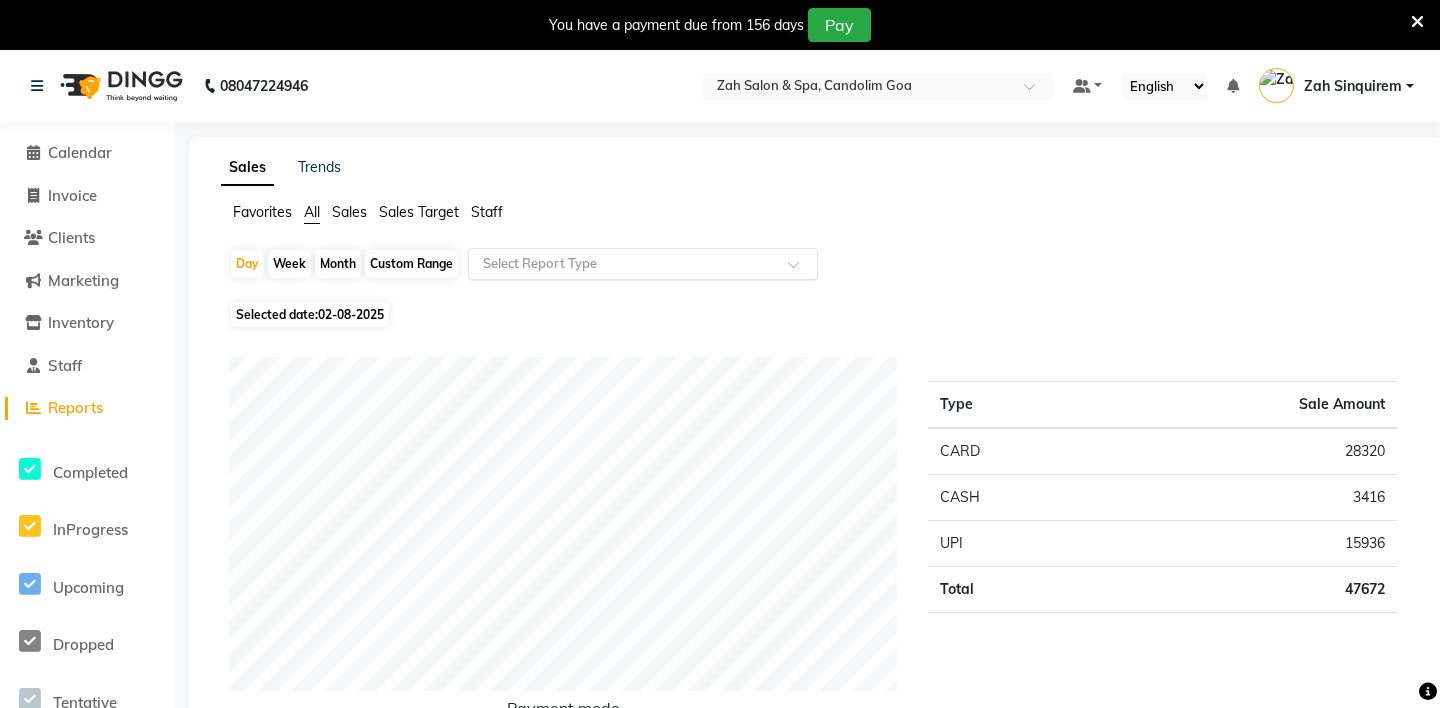 click 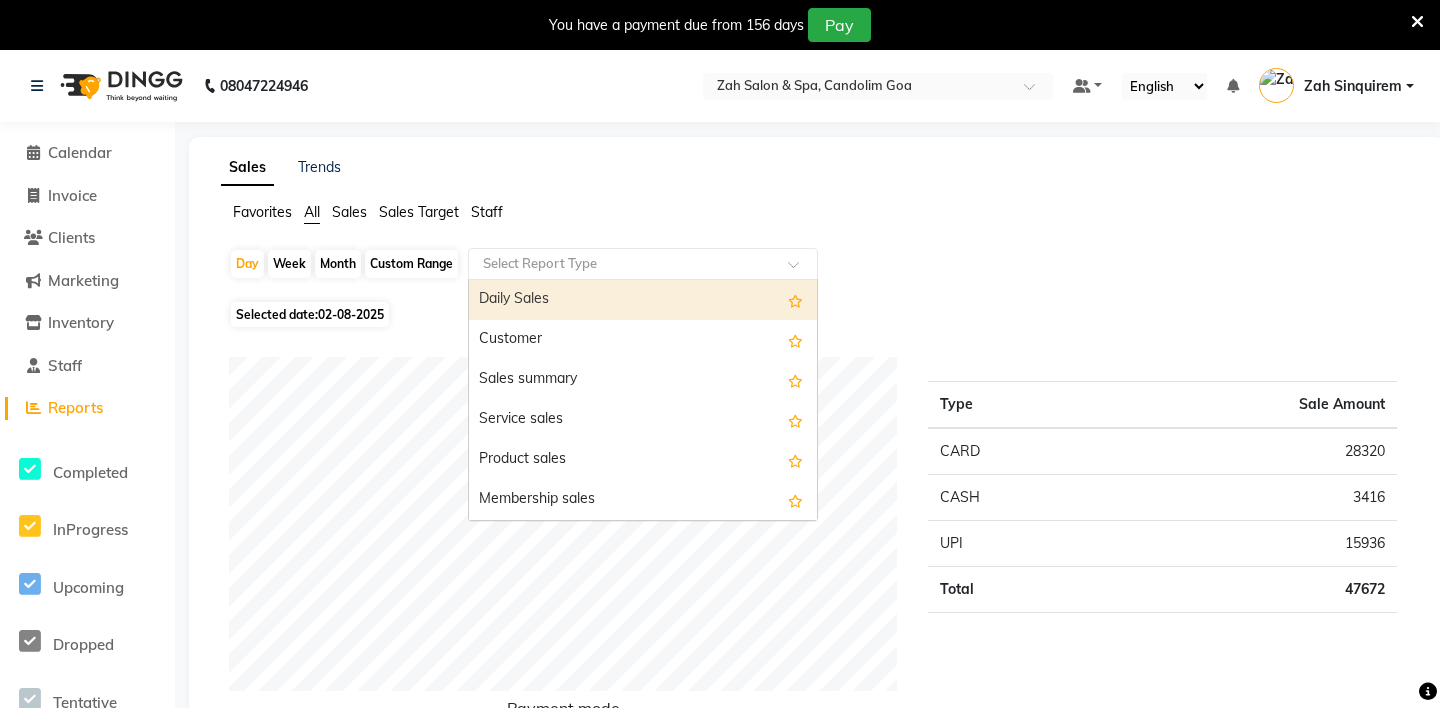 click on "Selected date:  02-08-2025" 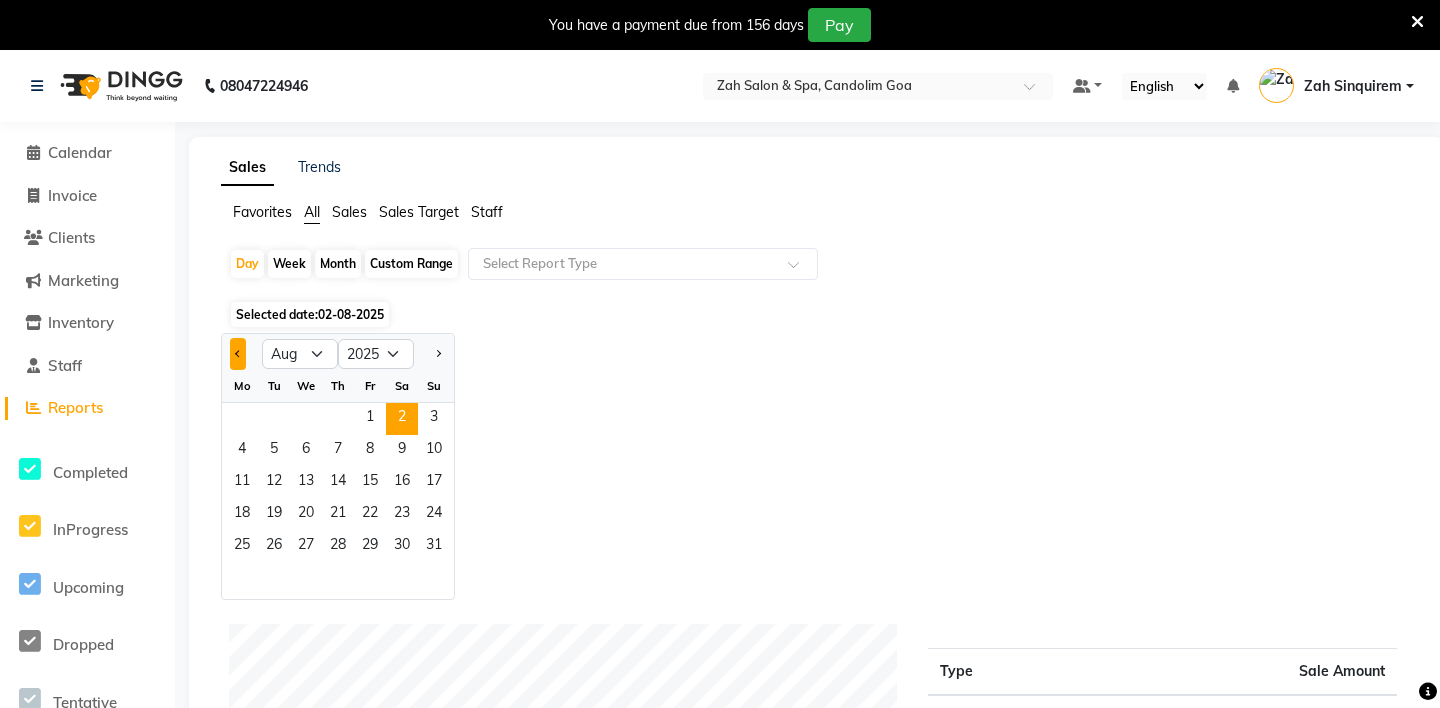 click 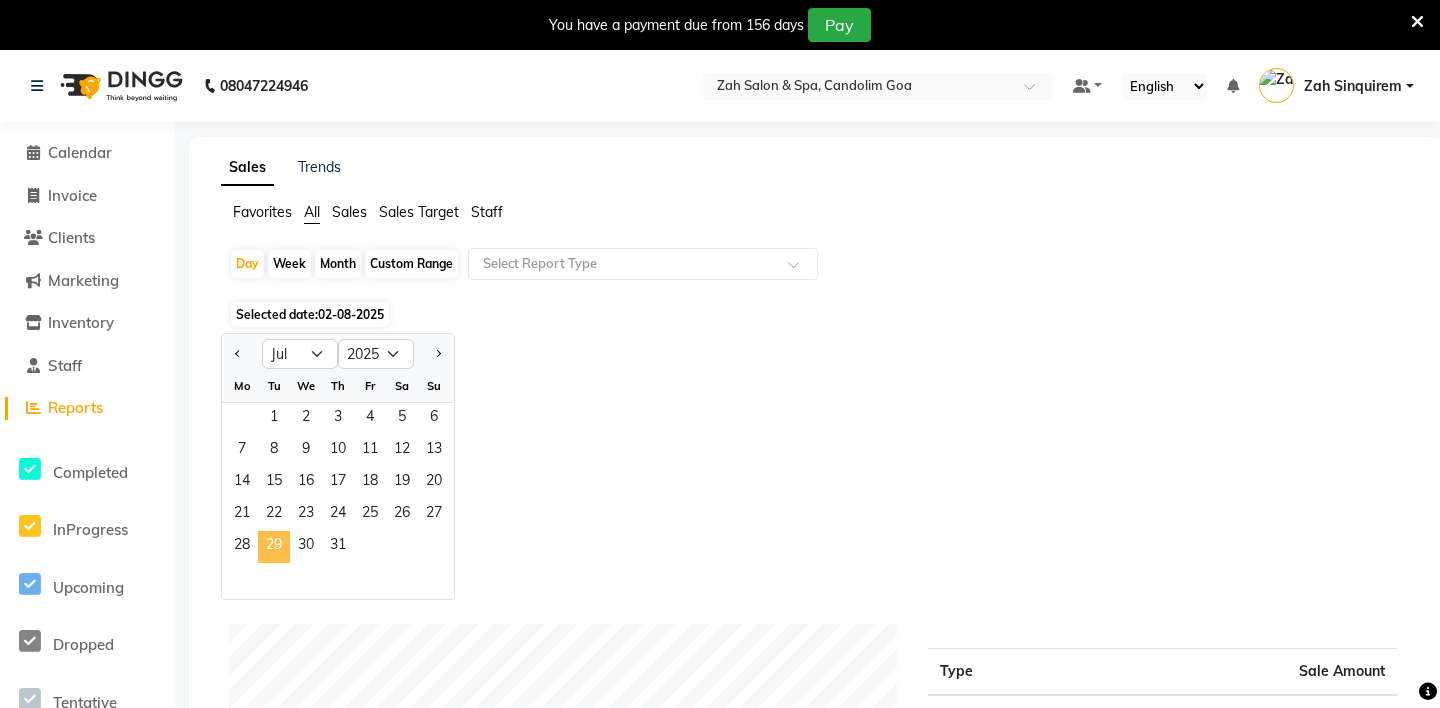 click on "29" 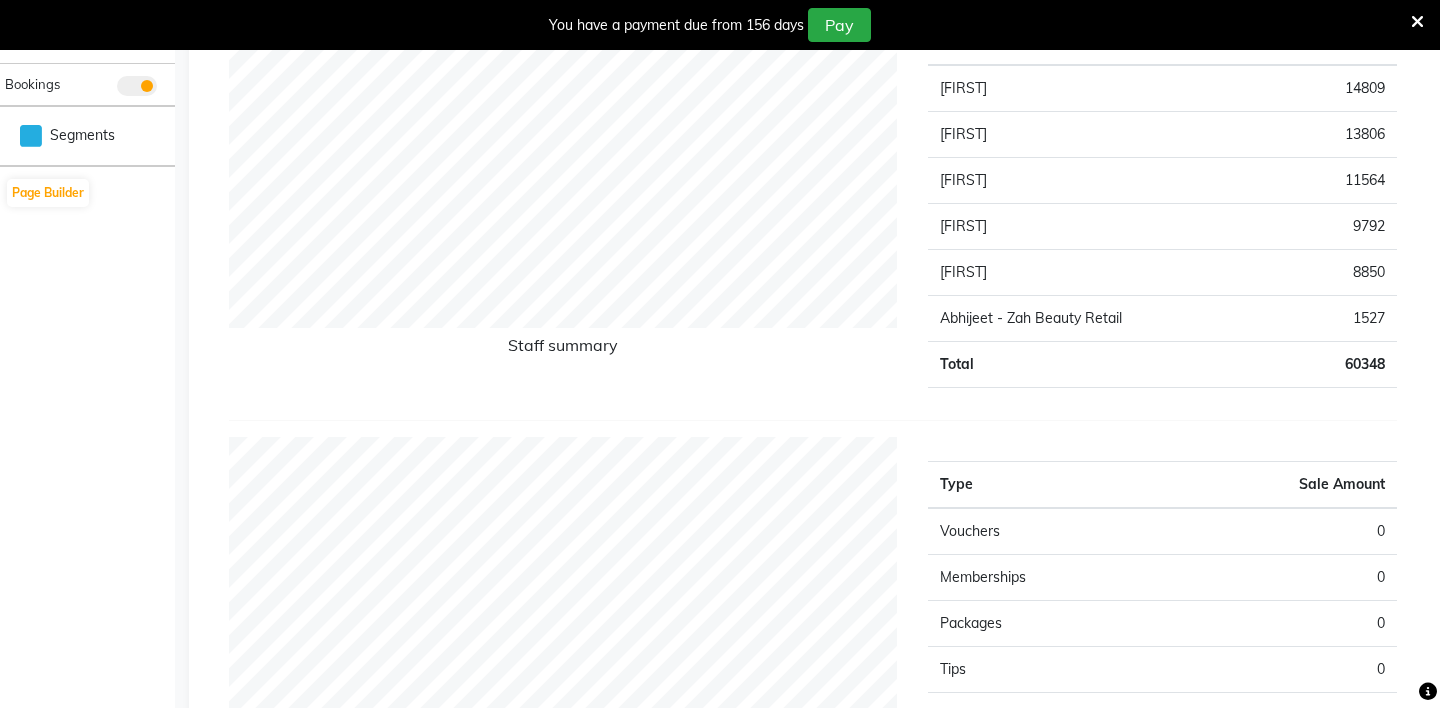 scroll, scrollTop: 0, scrollLeft: 0, axis: both 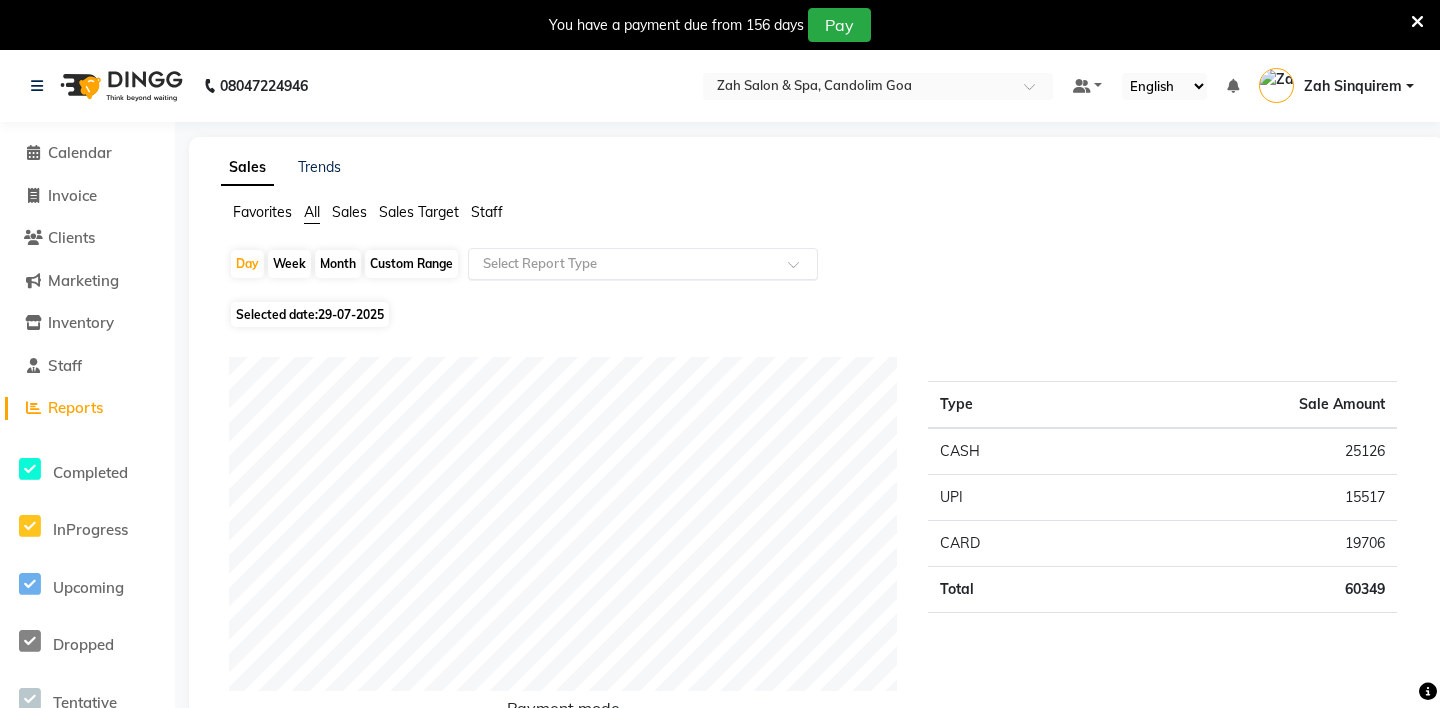 click 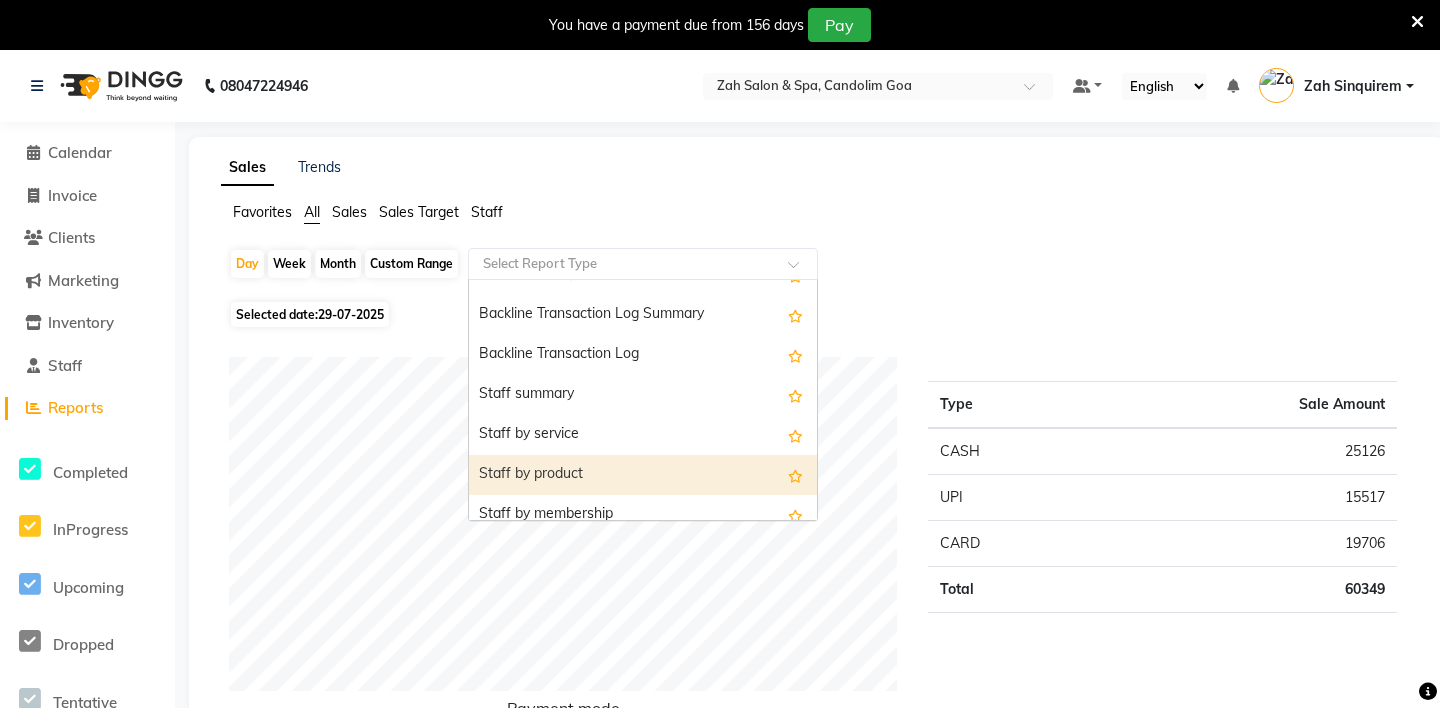 scroll, scrollTop: 531, scrollLeft: 0, axis: vertical 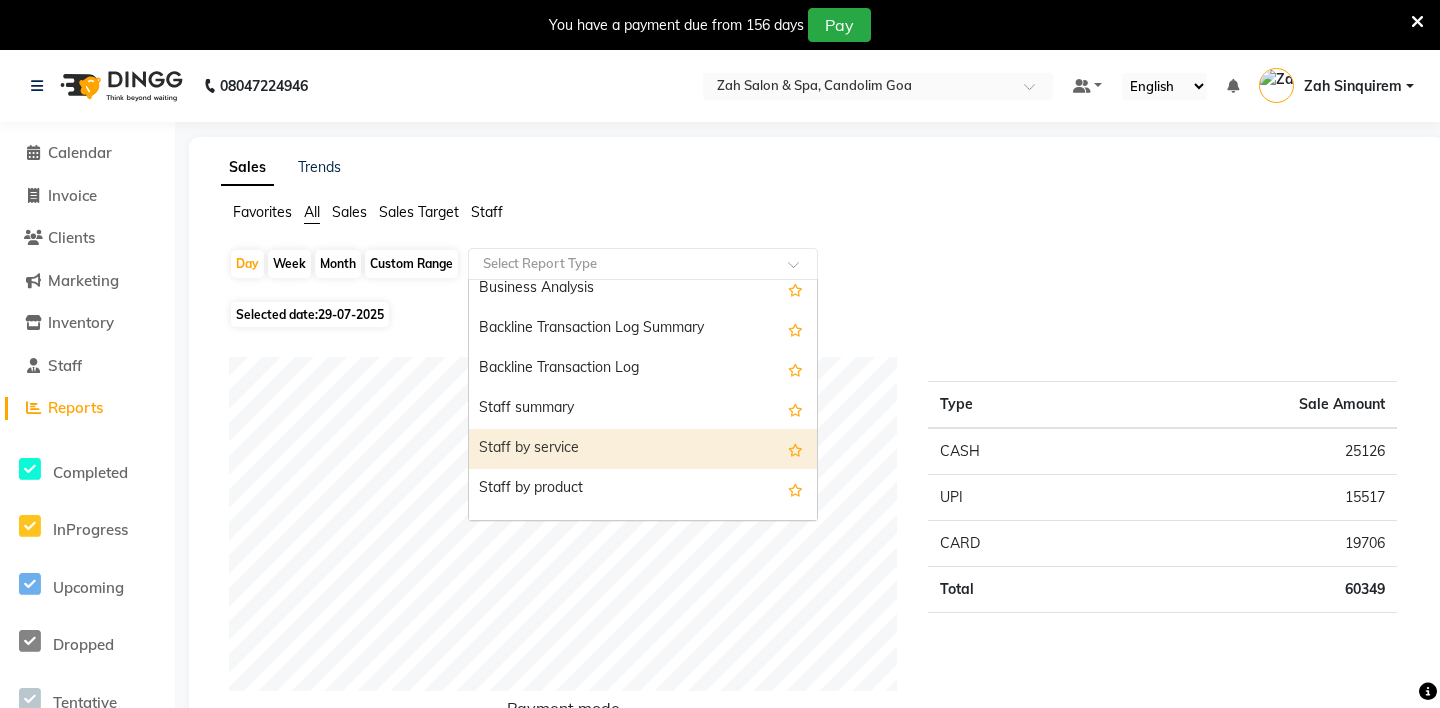 click on "Staff by service" at bounding box center [643, 449] 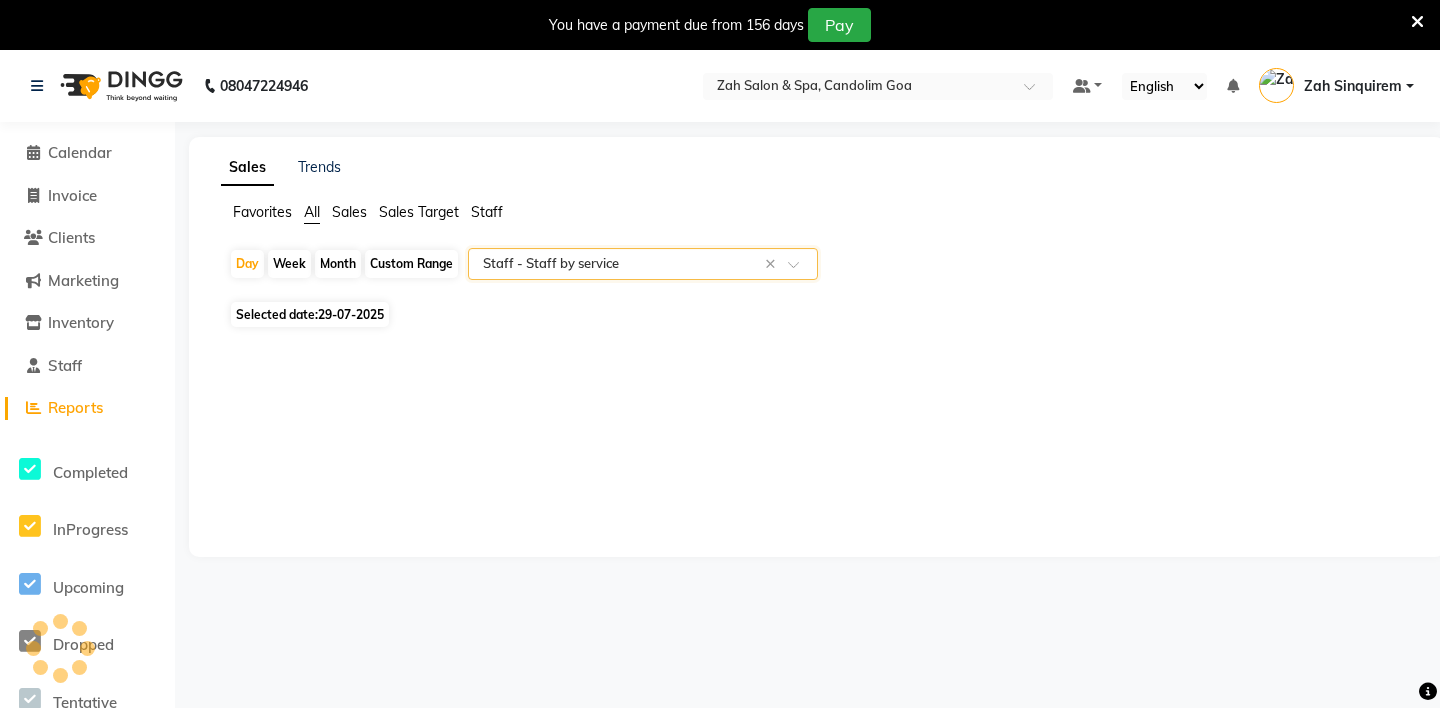 select on "csv" 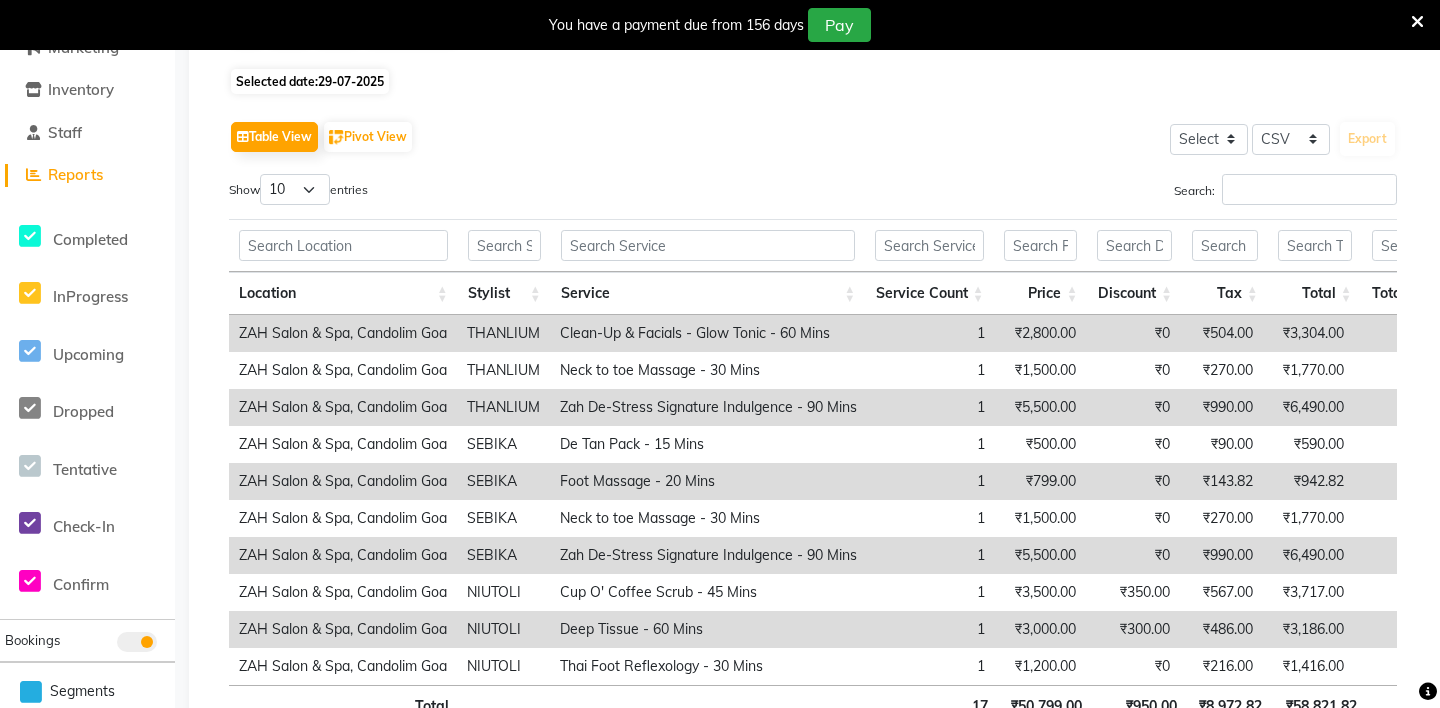 scroll, scrollTop: 232, scrollLeft: 0, axis: vertical 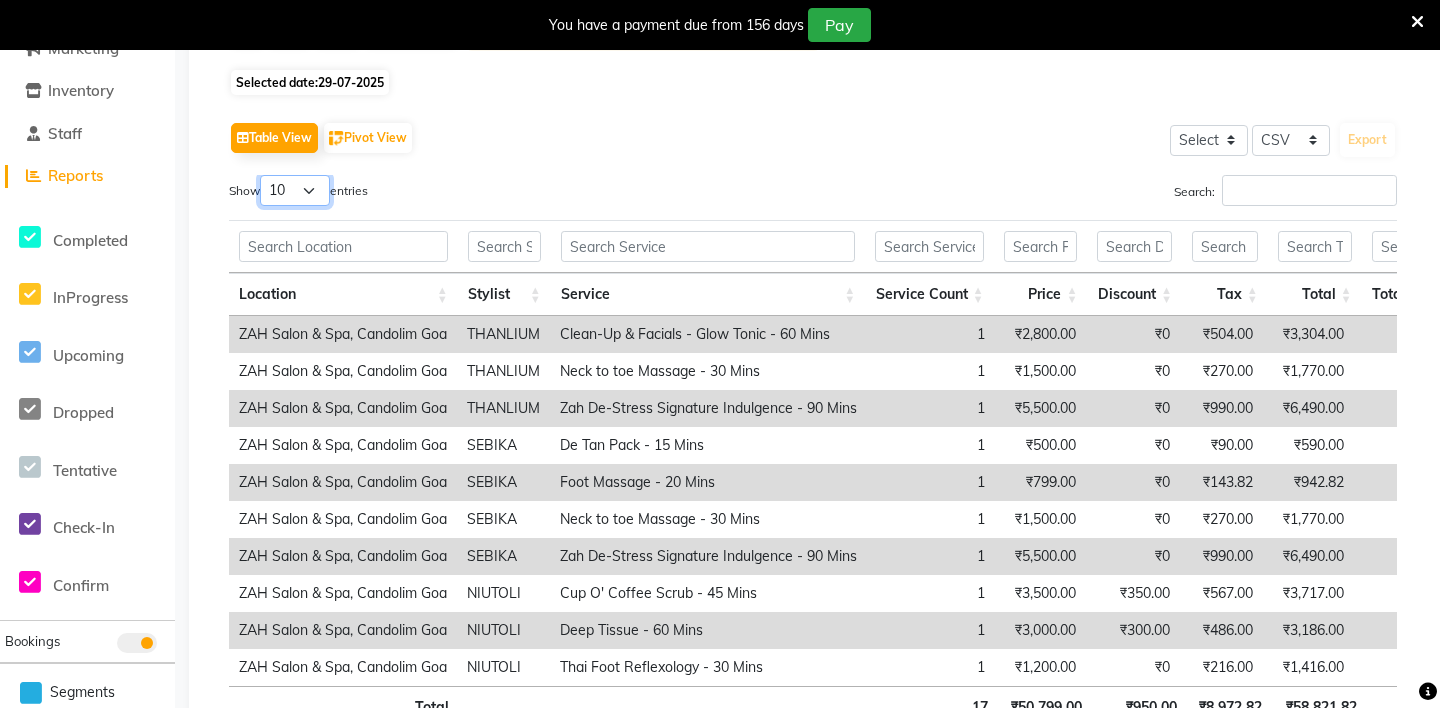 click on "10 25 50 100" at bounding box center (295, 190) 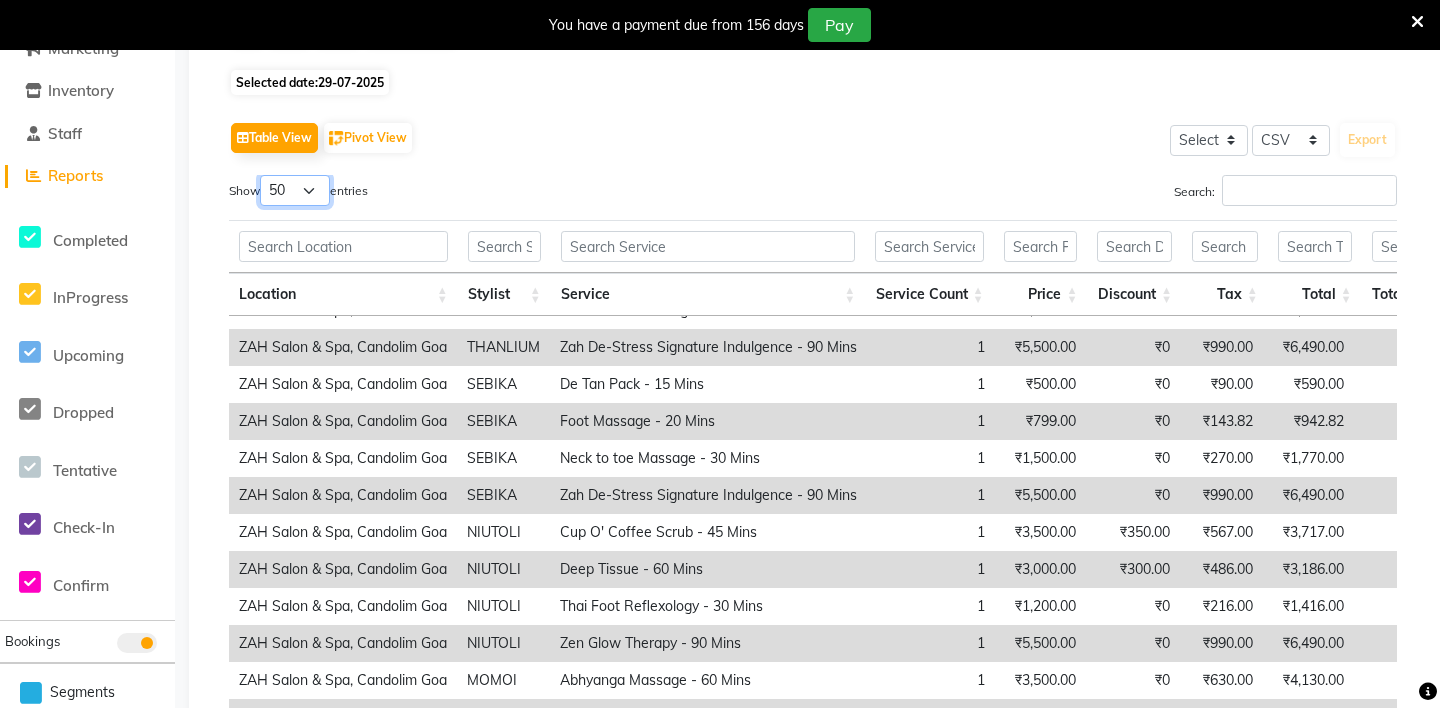 scroll, scrollTop: 0, scrollLeft: 0, axis: both 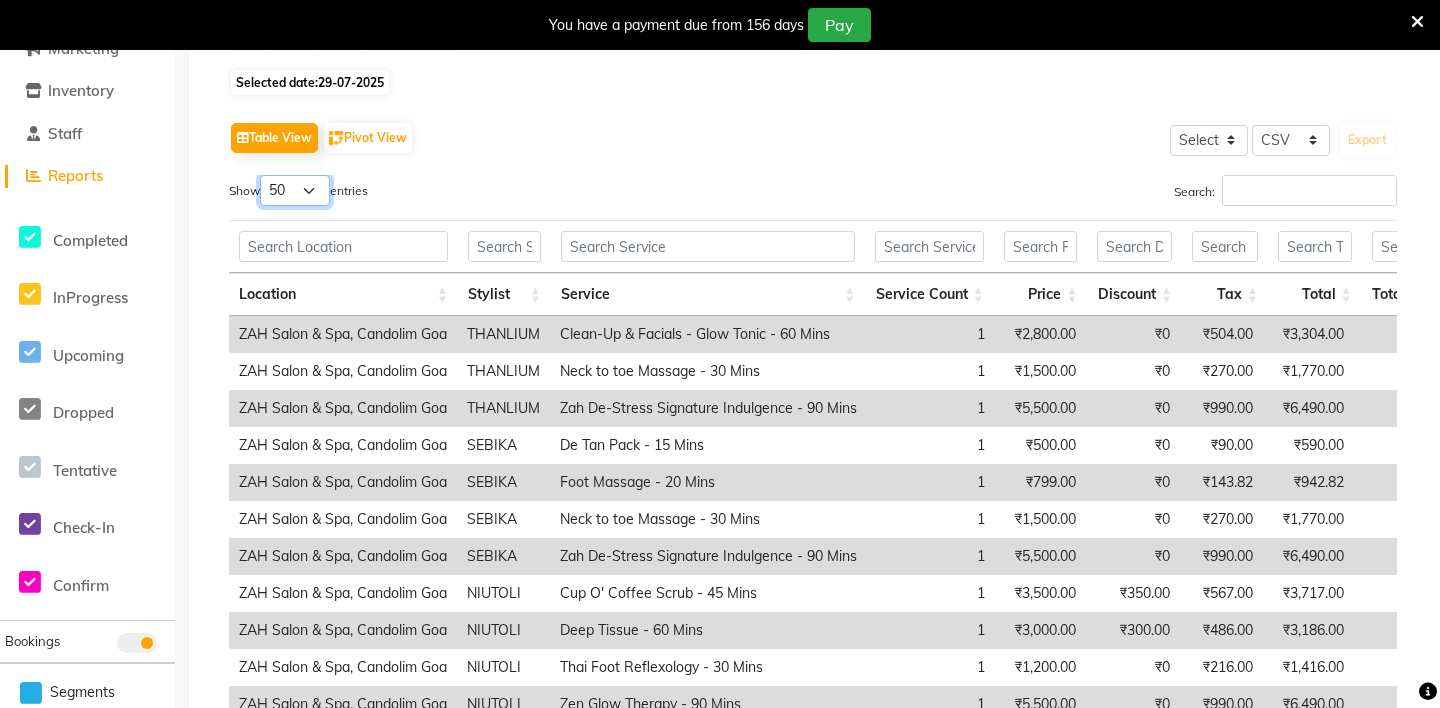 click on "10 25 50 100" at bounding box center (295, 190) 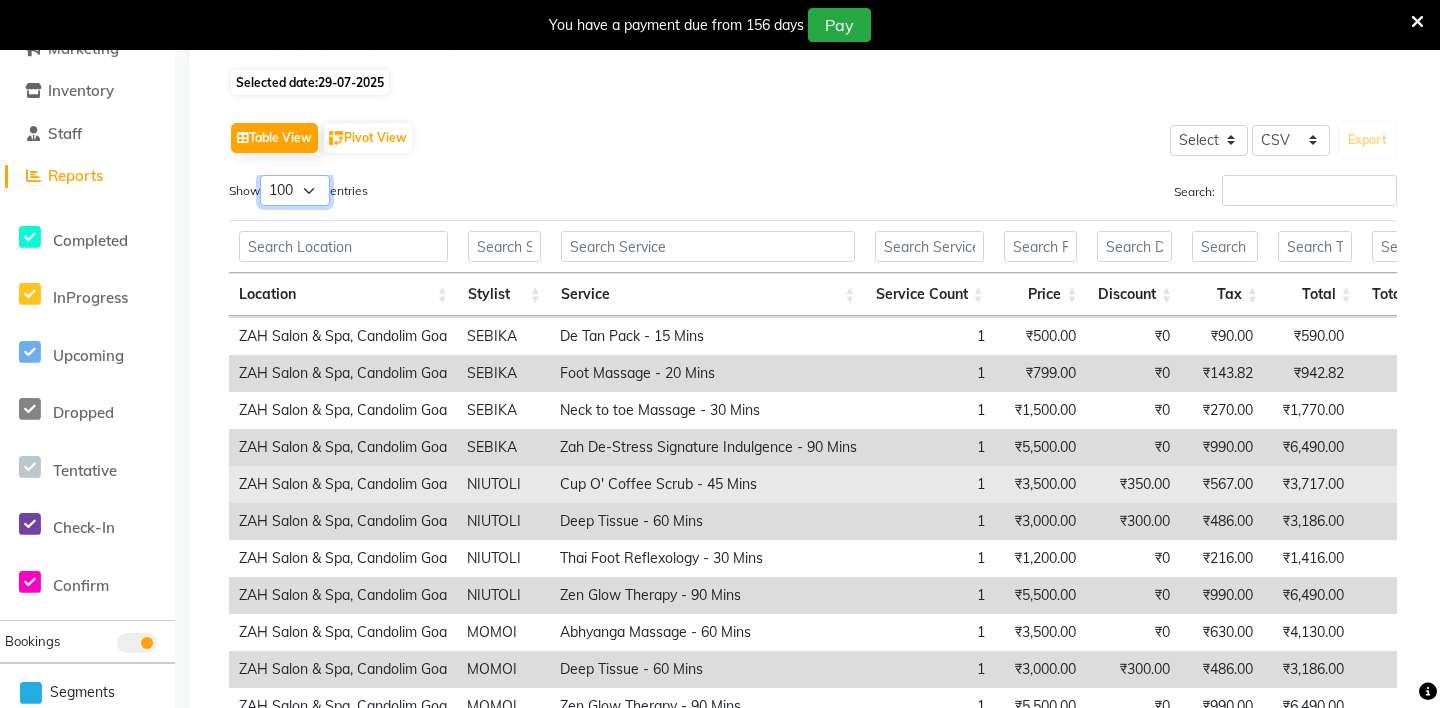 scroll, scrollTop: 192, scrollLeft: 0, axis: vertical 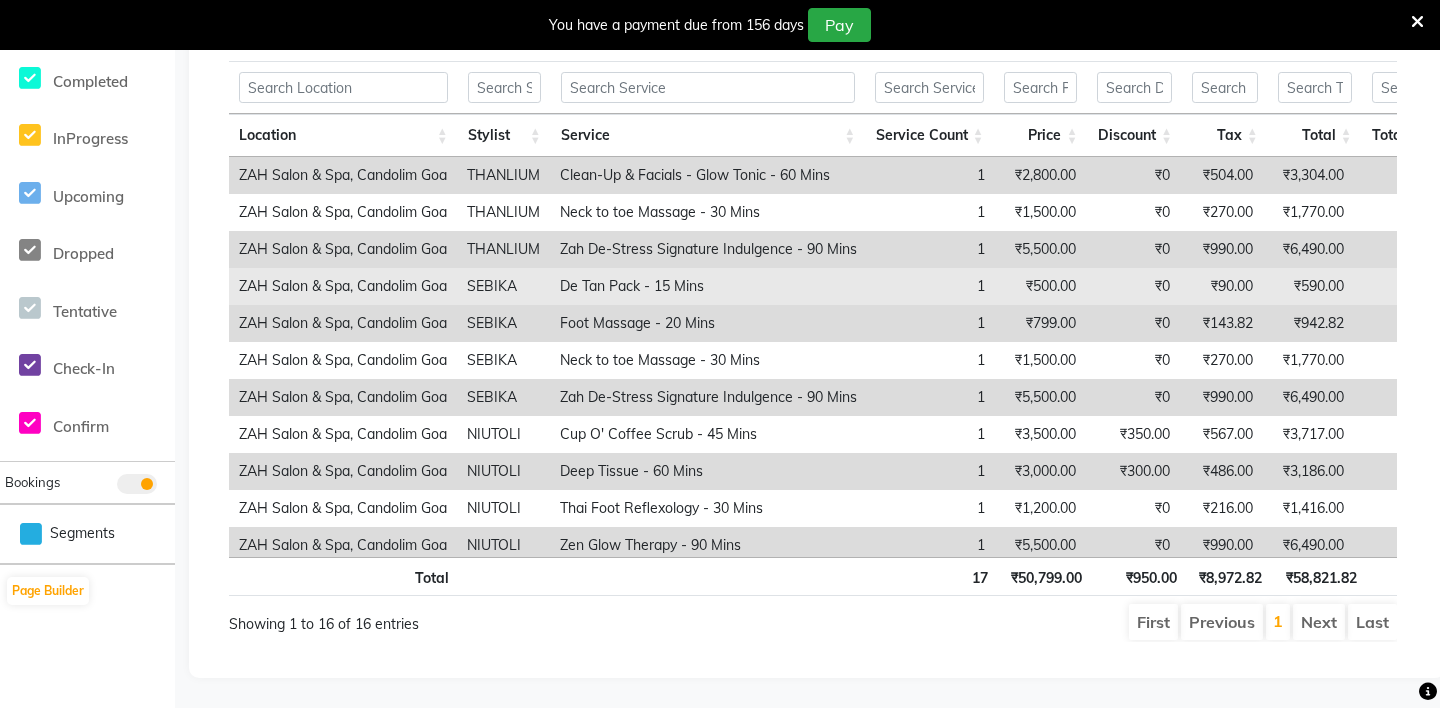 click on "De Tan Pack - 15 Mins" at bounding box center [708, 286] 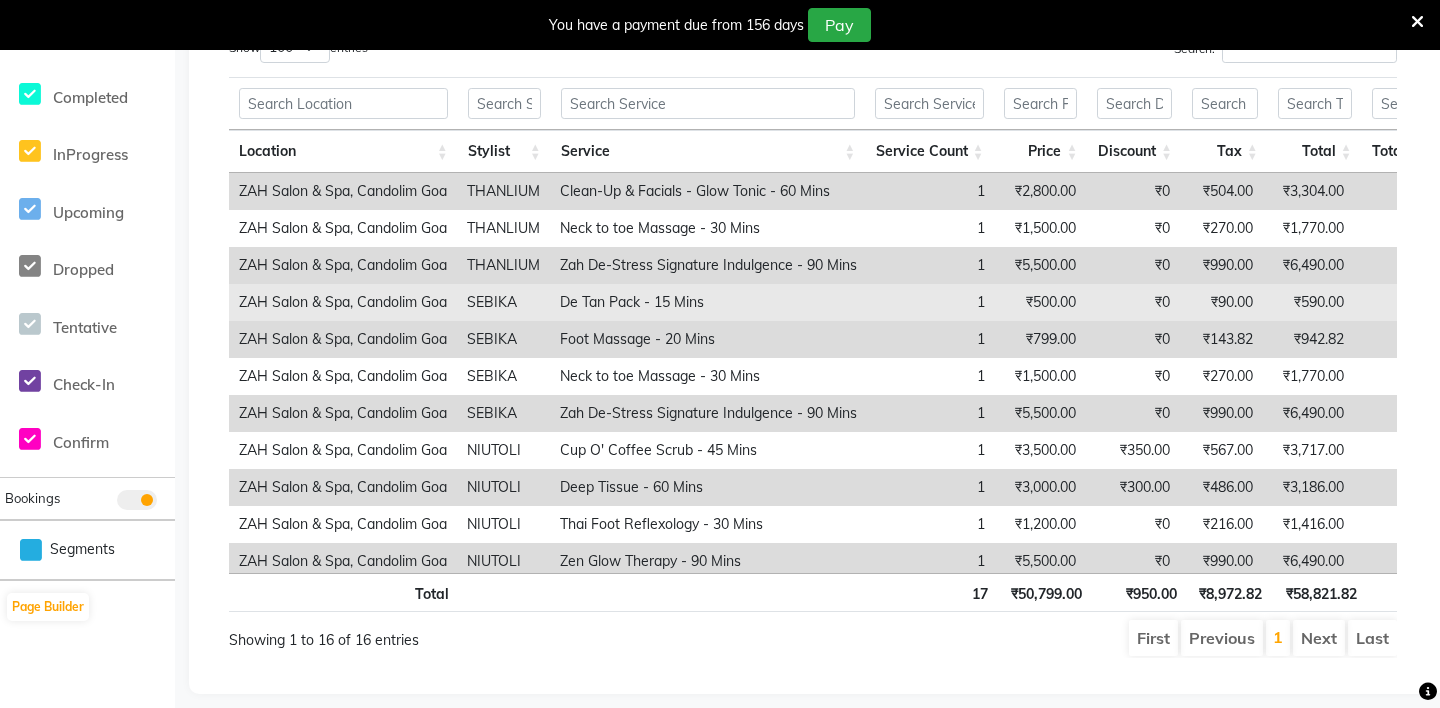scroll, scrollTop: 391, scrollLeft: 0, axis: vertical 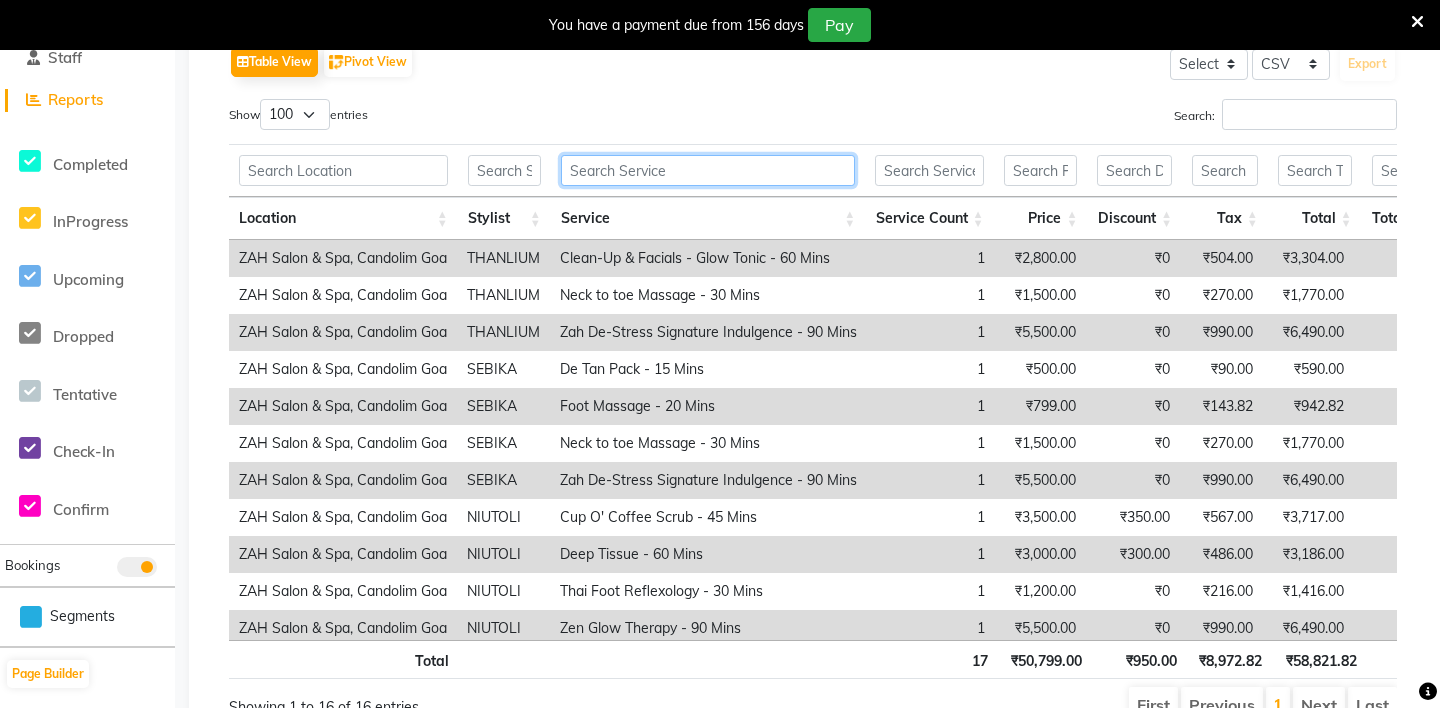 click at bounding box center [708, 170] 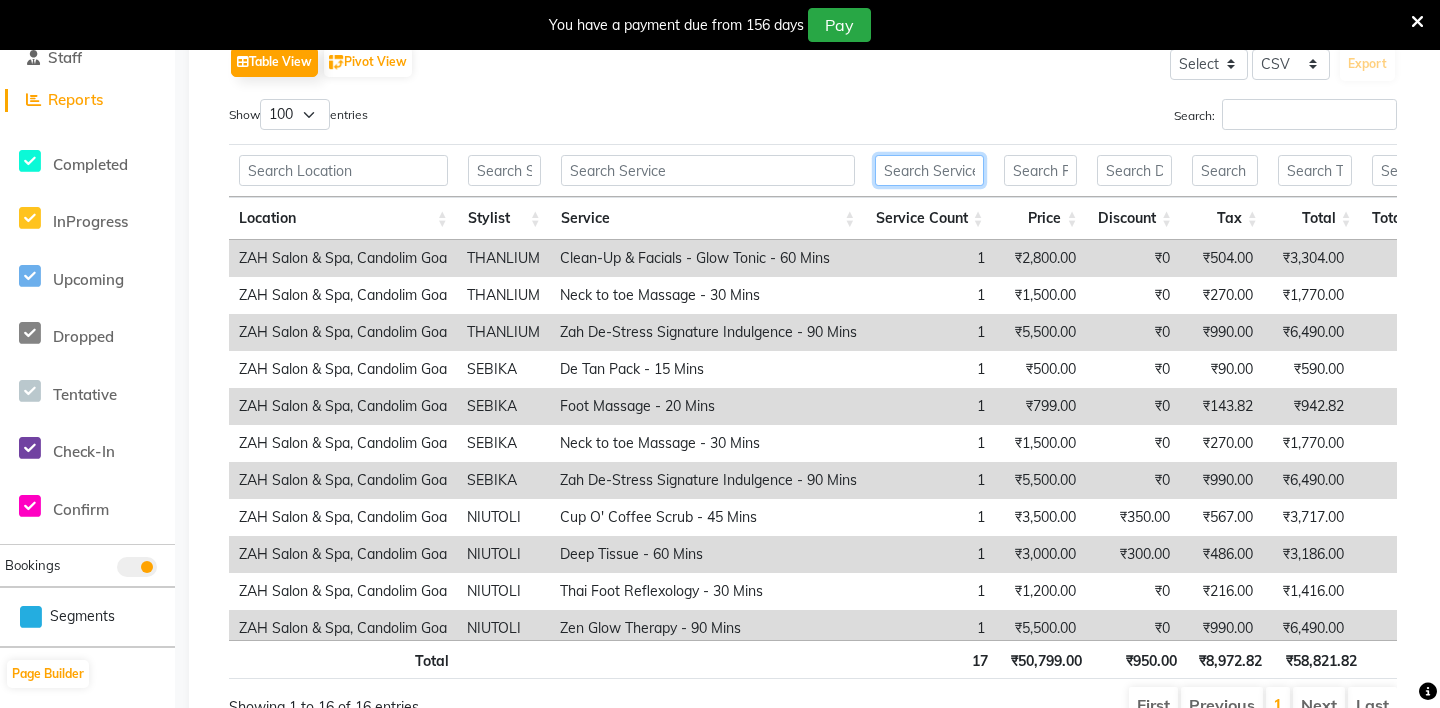 click at bounding box center (929, 170) 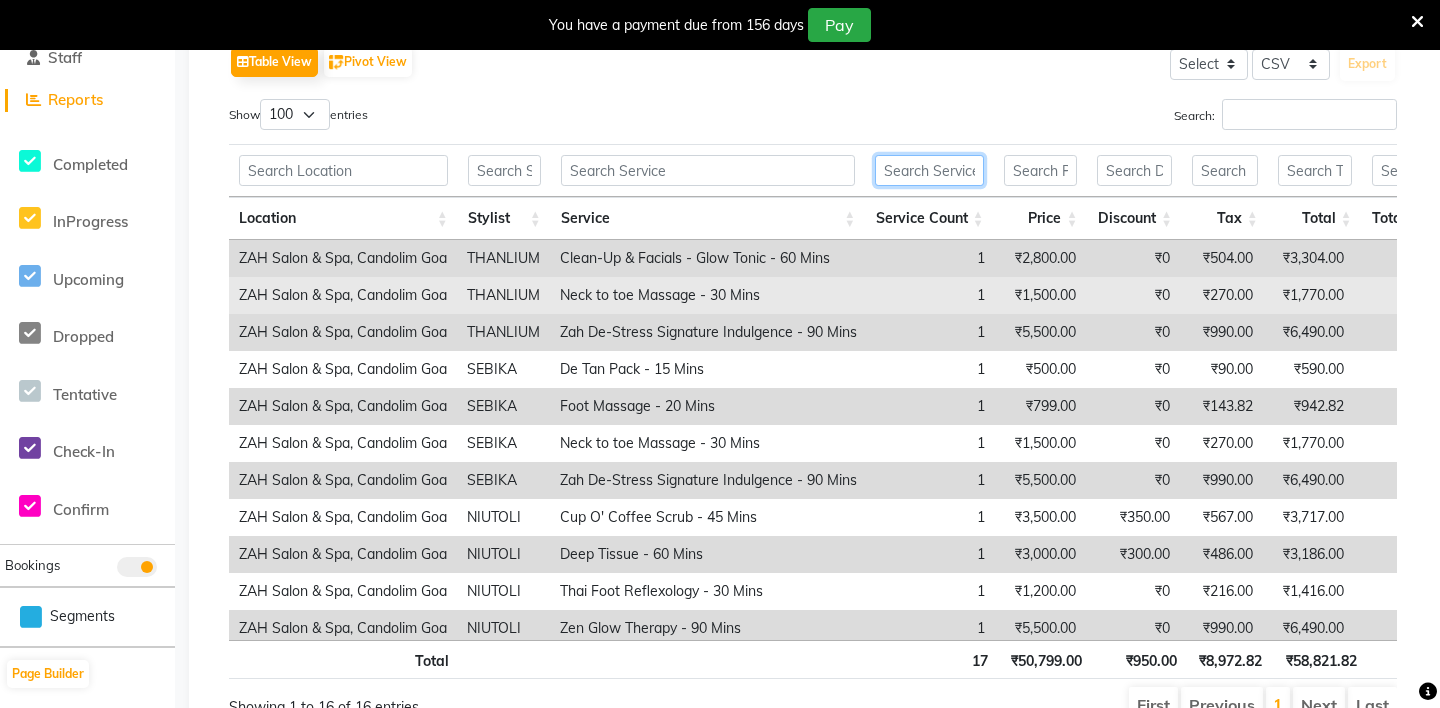 scroll, scrollTop: 203, scrollLeft: 0, axis: vertical 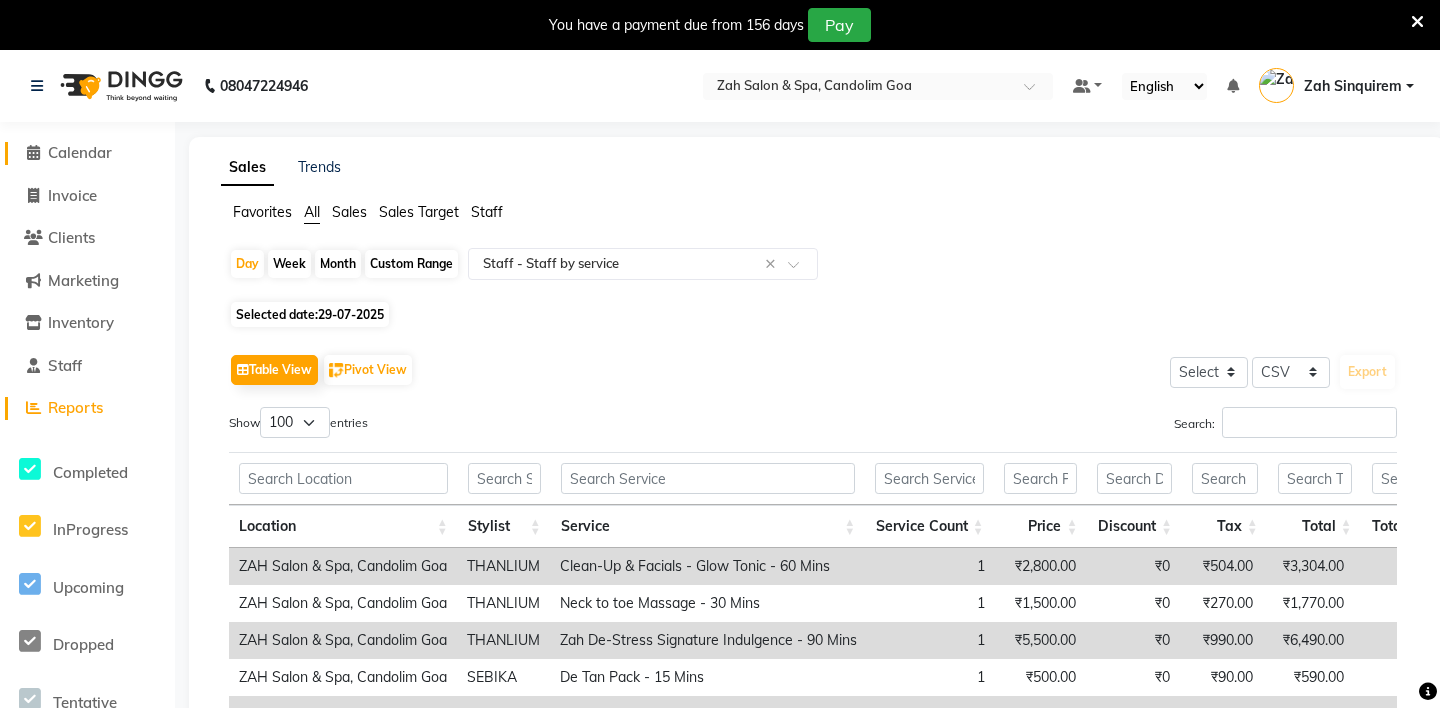 click 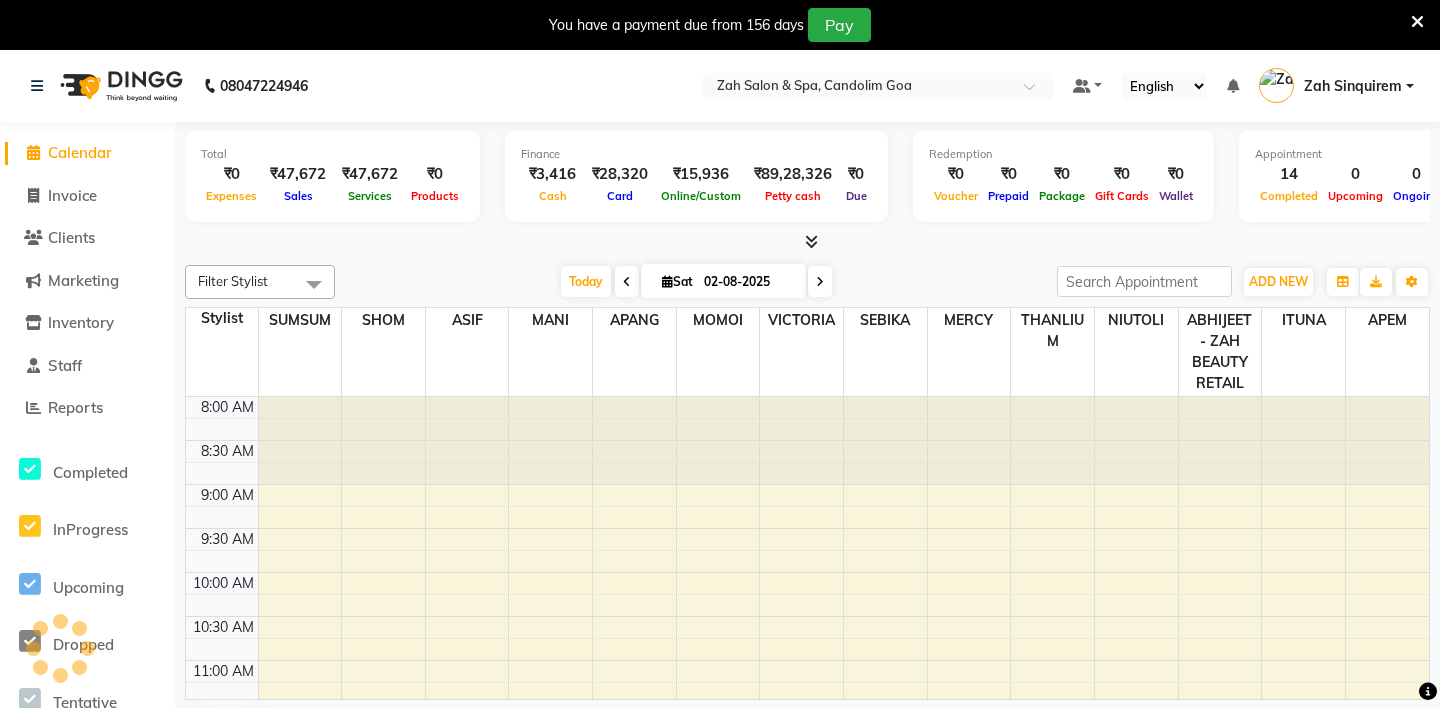 scroll, scrollTop: 0, scrollLeft: 0, axis: both 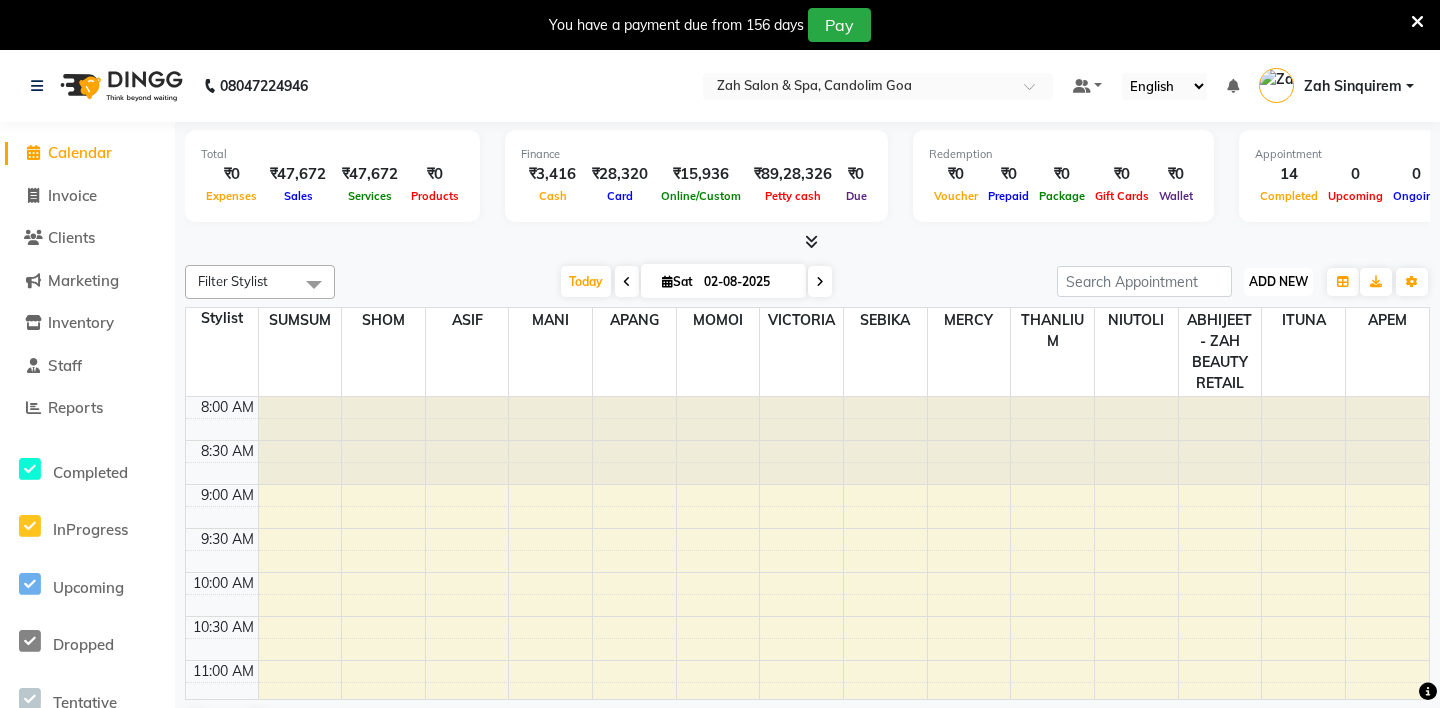 click on "ADD NEW" at bounding box center [1278, 281] 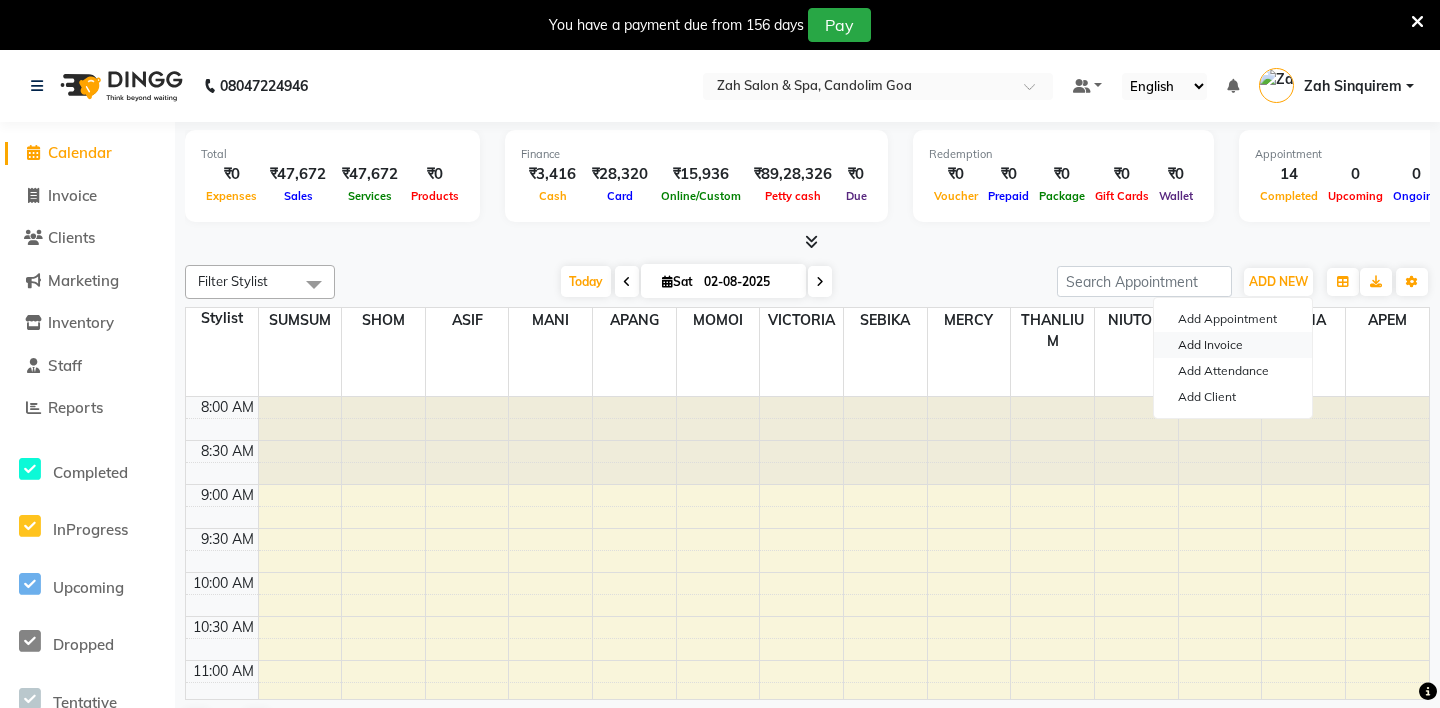 click on "Add Invoice" at bounding box center (1233, 345) 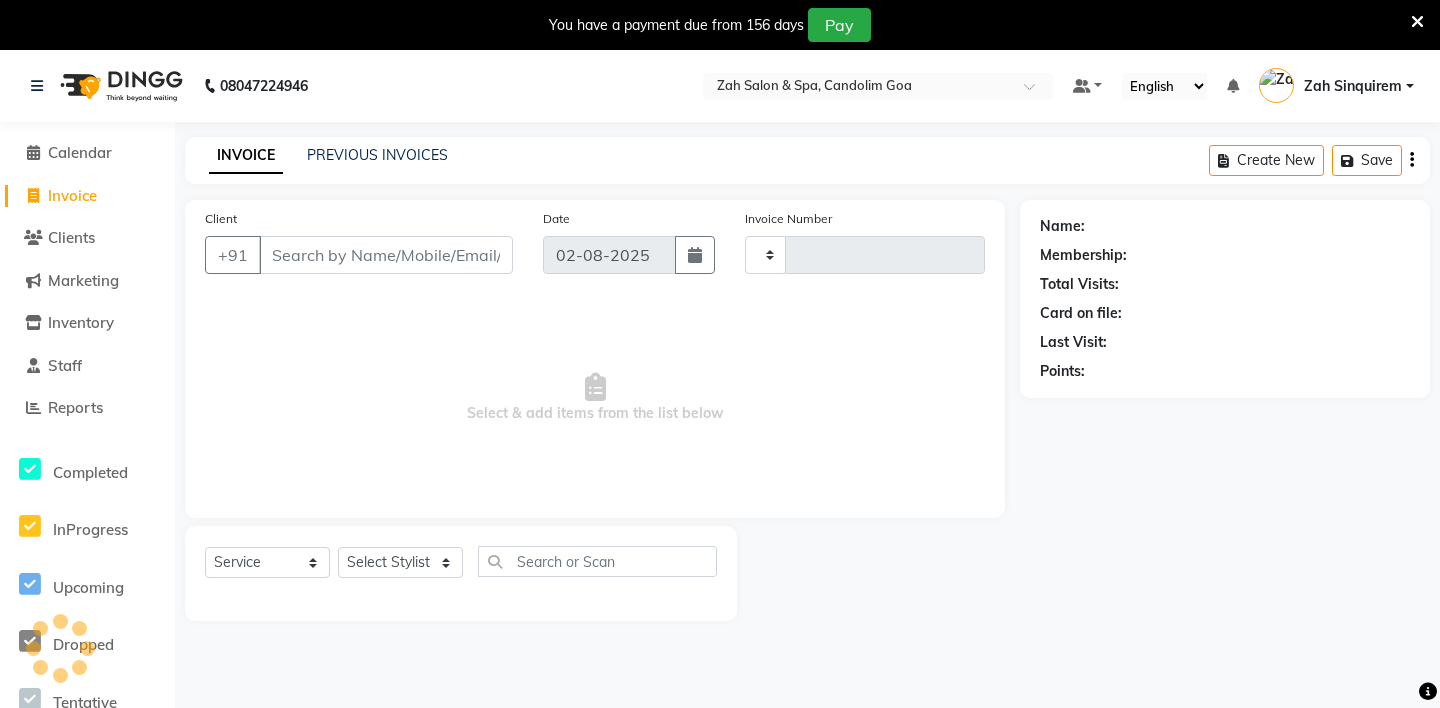 type on "0724" 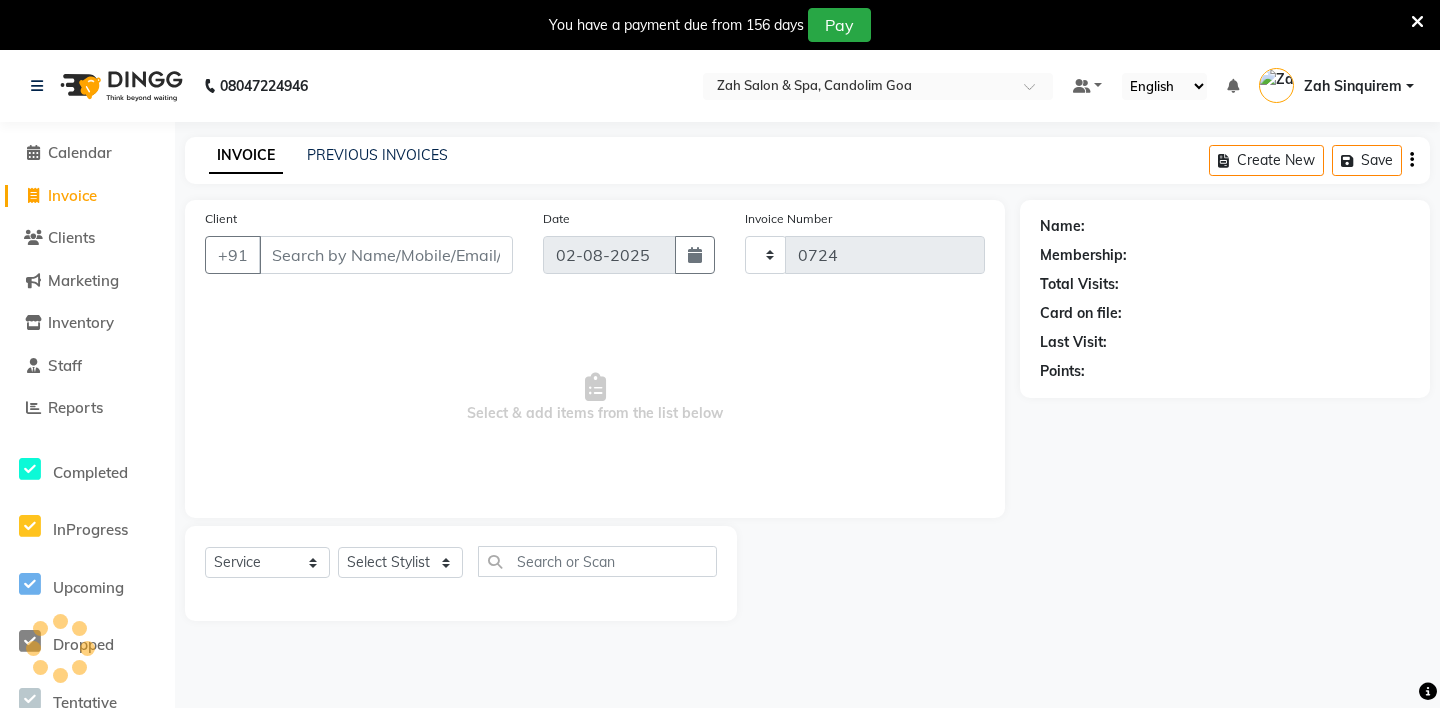 select on "5613" 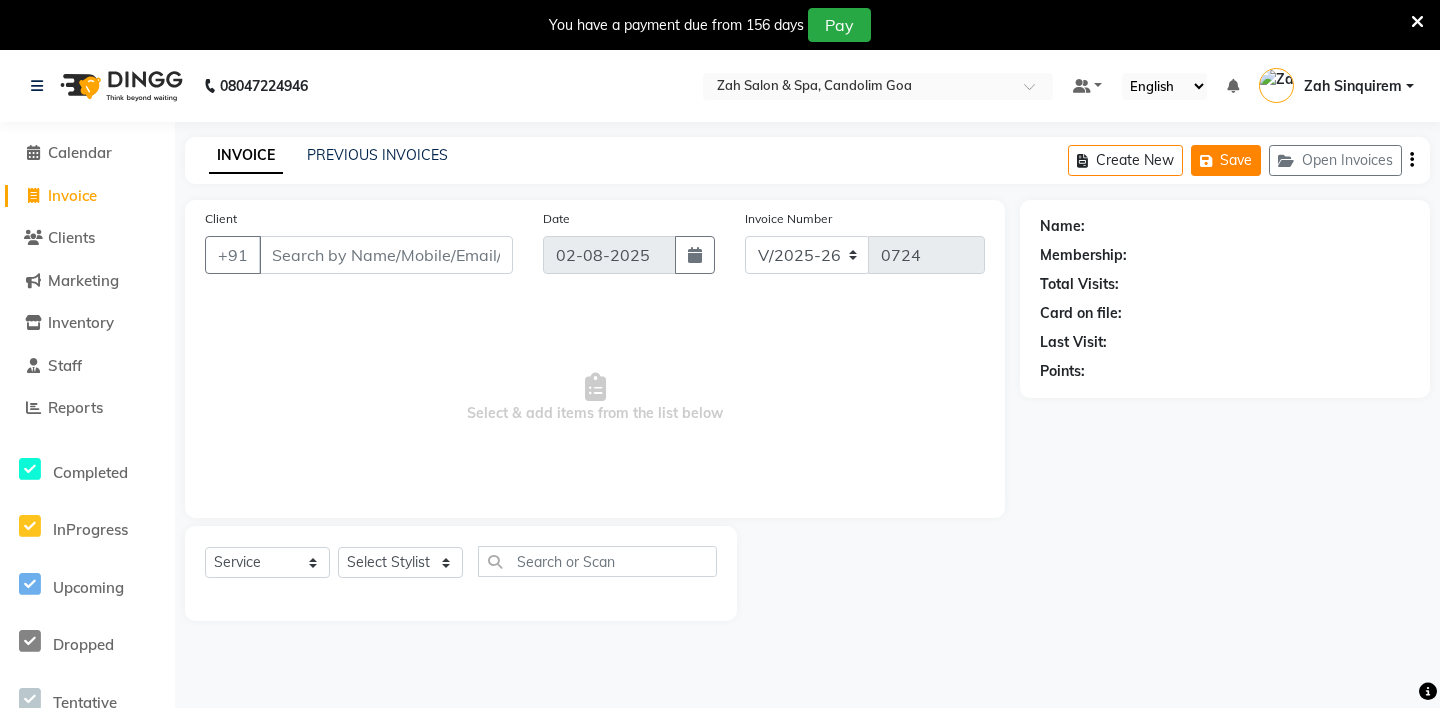 click on "Save" 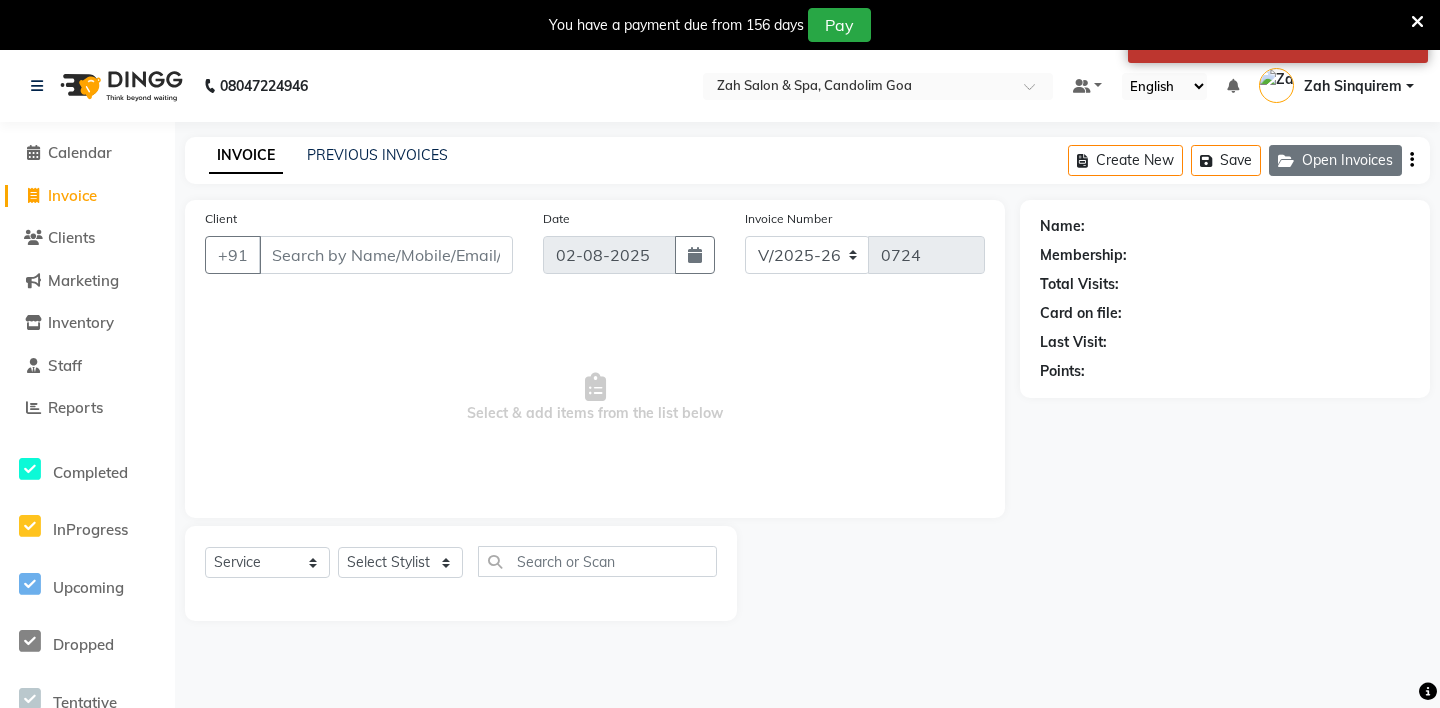 click on "Open Invoices" 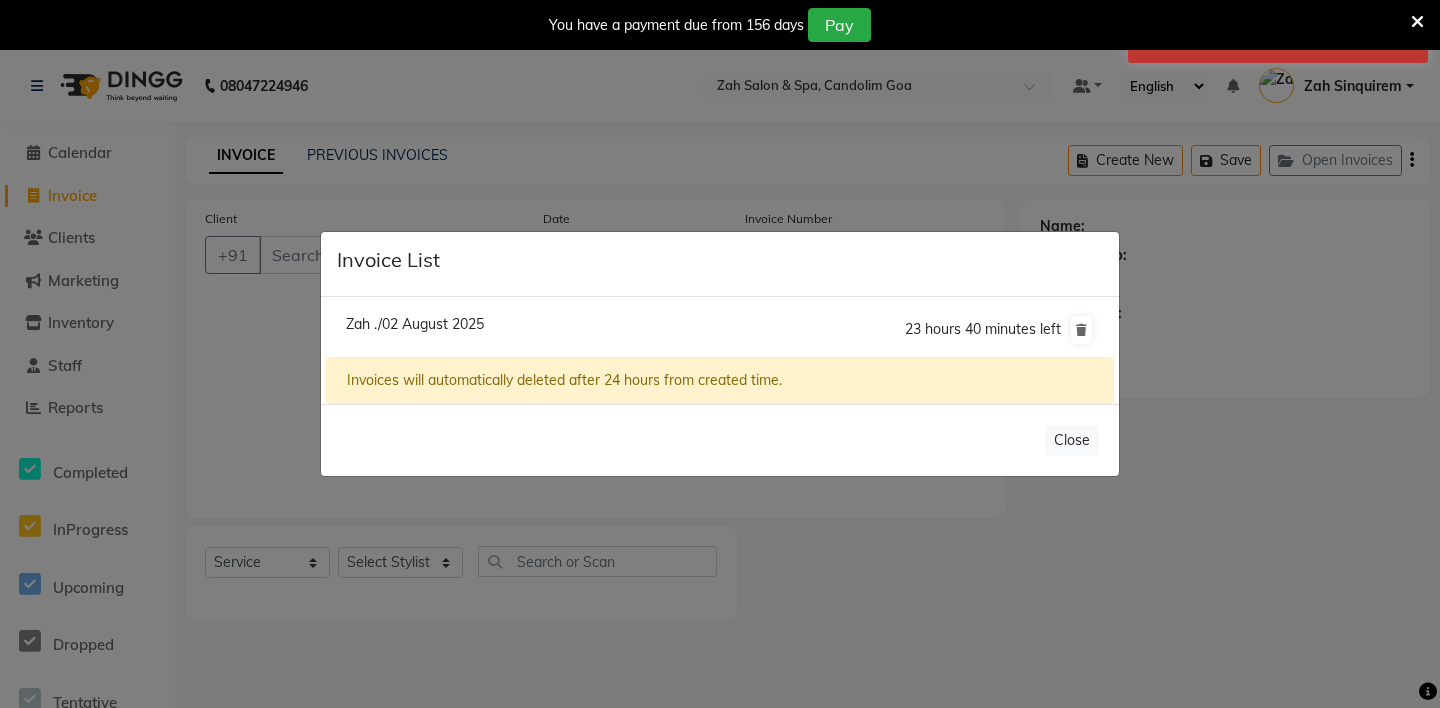 click on "Zah ./02 August 2025" 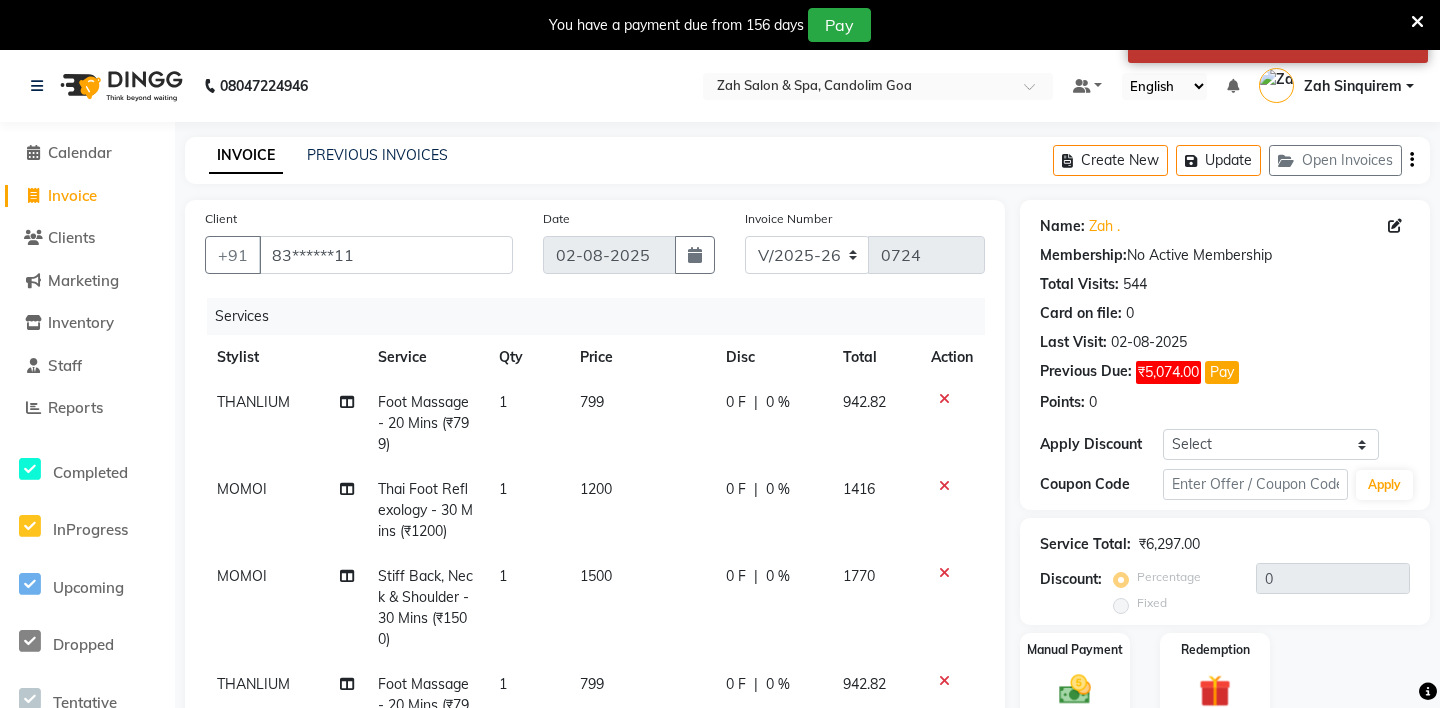 scroll, scrollTop: 162, scrollLeft: 0, axis: vertical 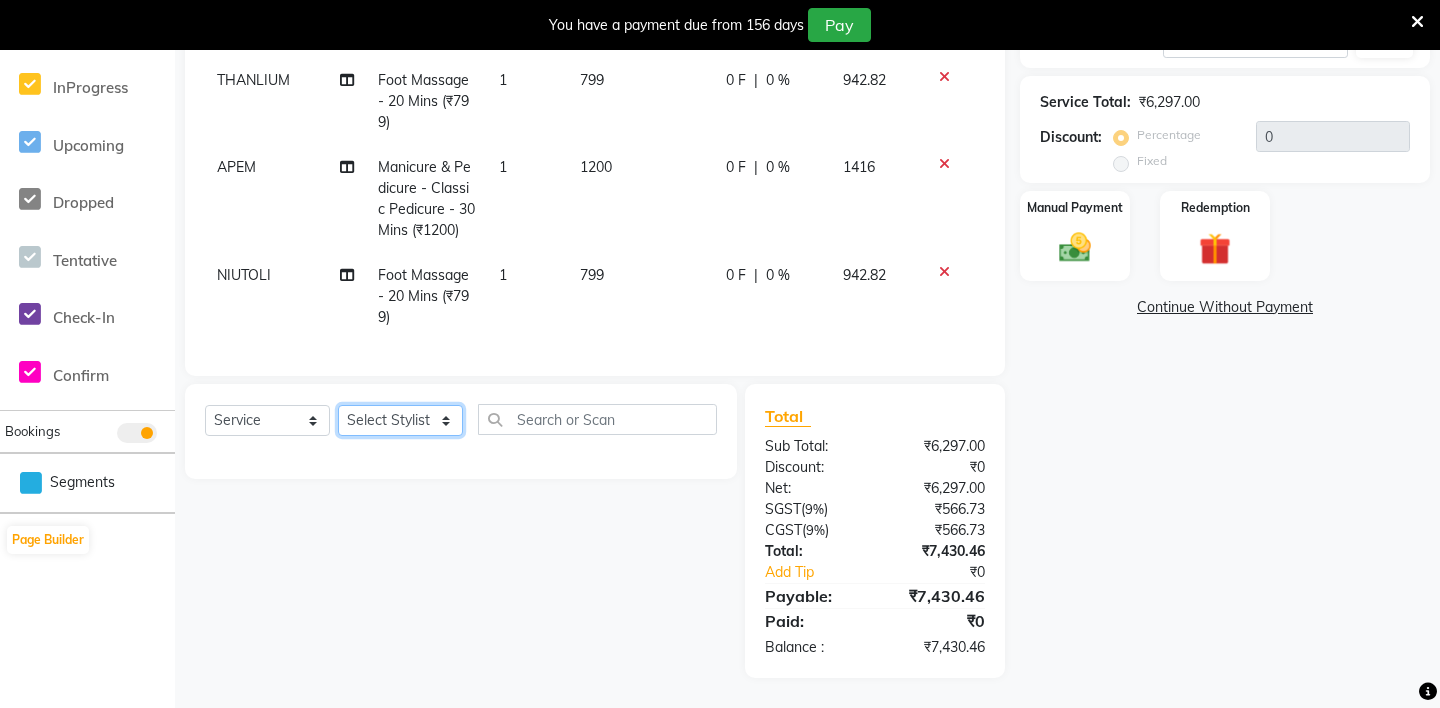 click on "Select Stylist ABHIJEET - ZAH BEAUTY RETAIL APANG APEM ASIF ITUNA MANI MERCY MOMOI NIUTOLI SEBIKA SHOM SUMSUM THANLIUM VICTORIA" 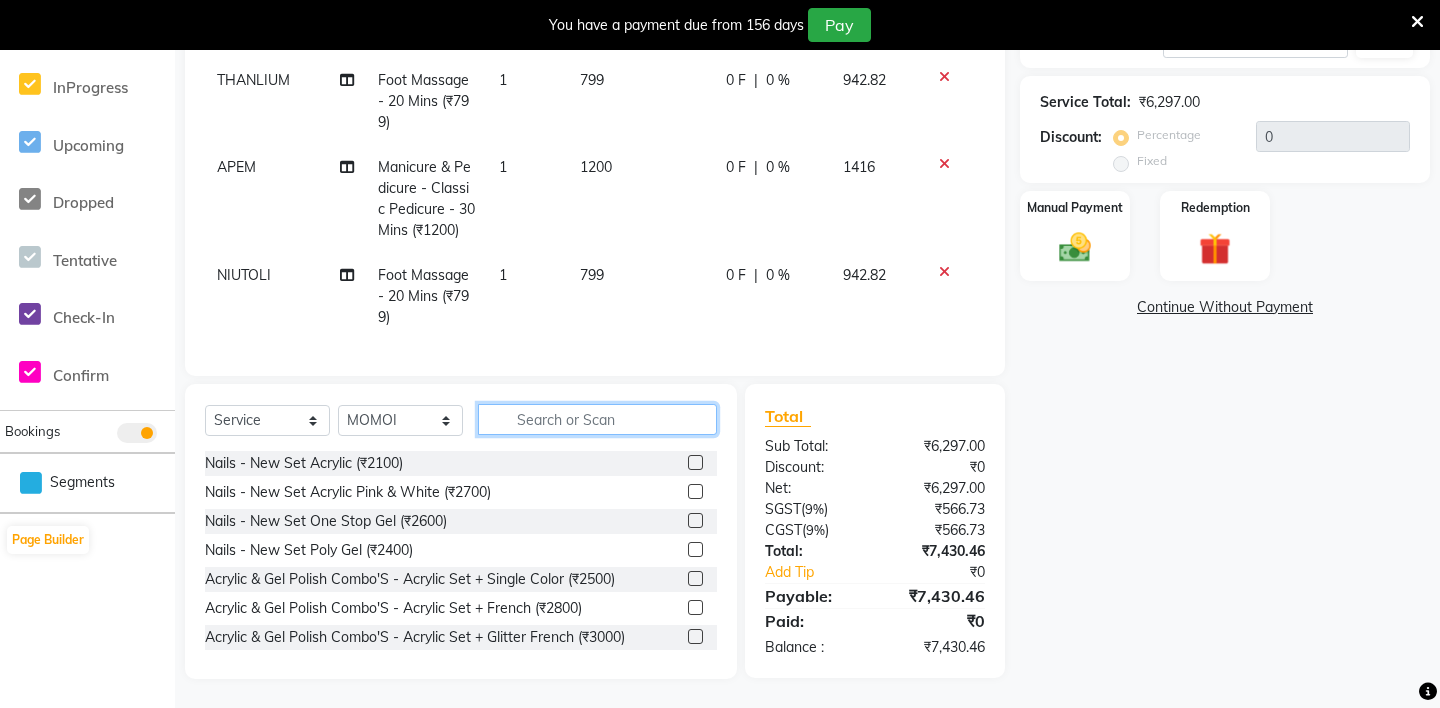 click 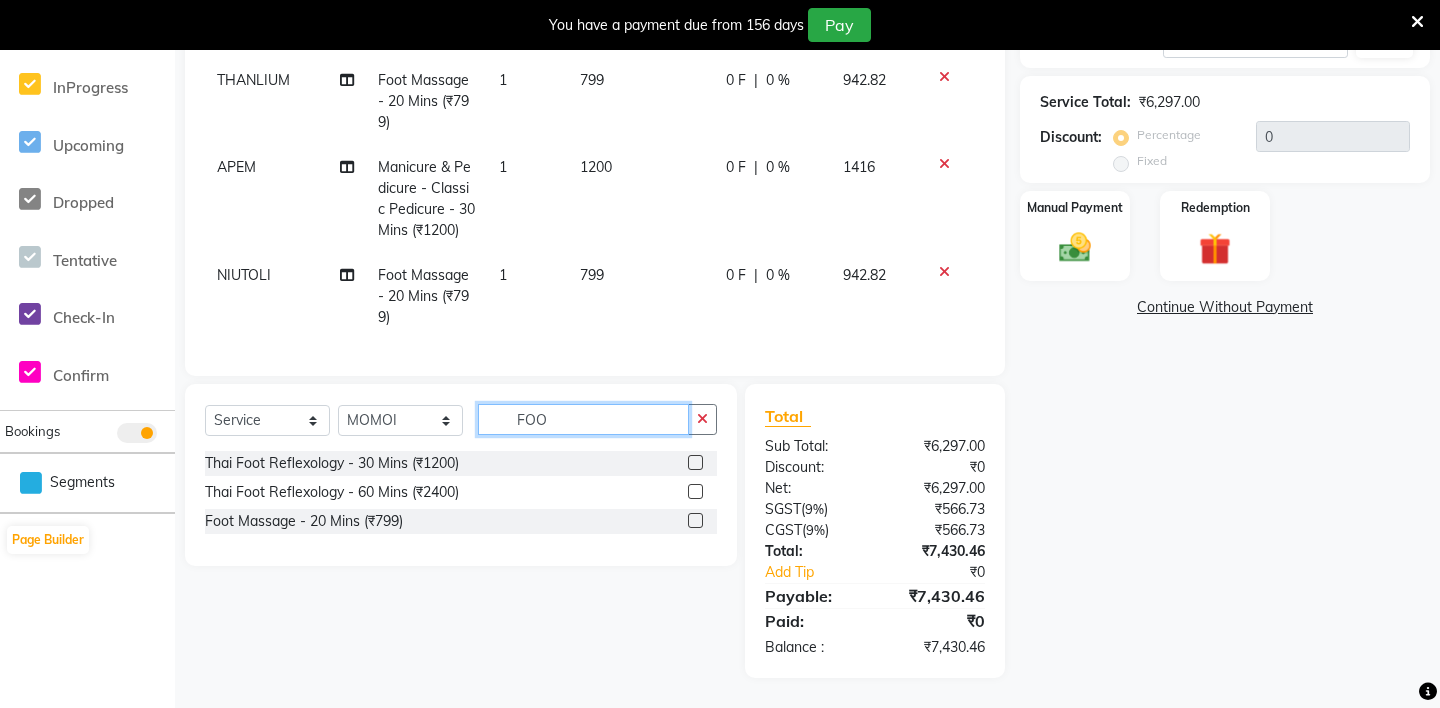 type on "FOO" 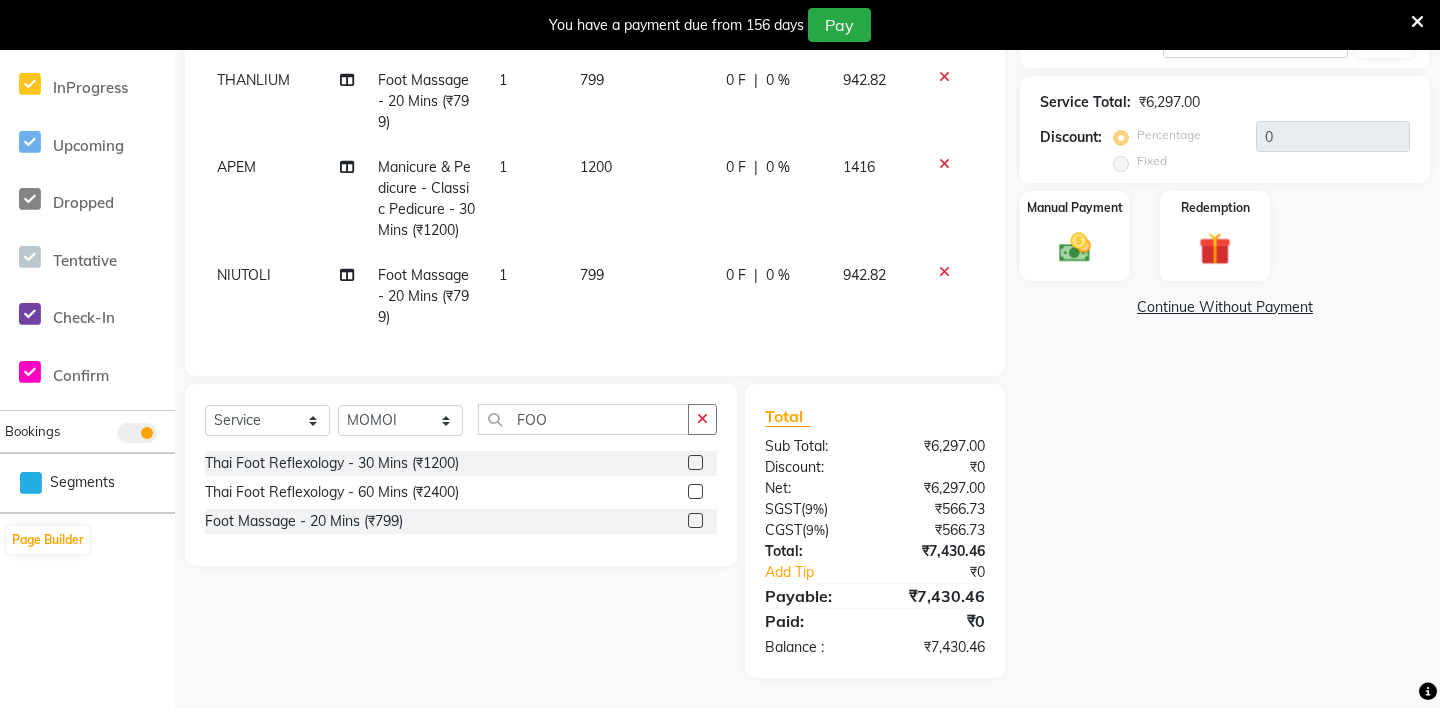 click 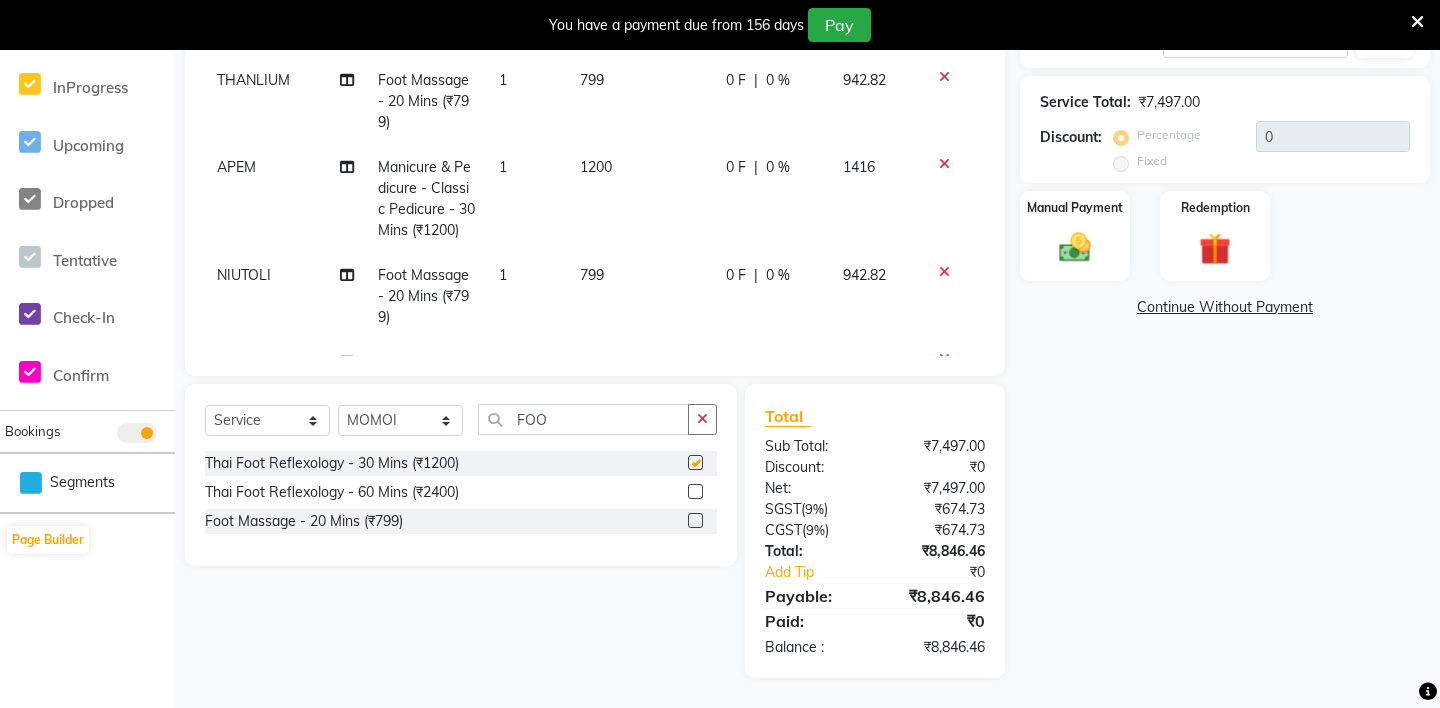 checkbox on "false" 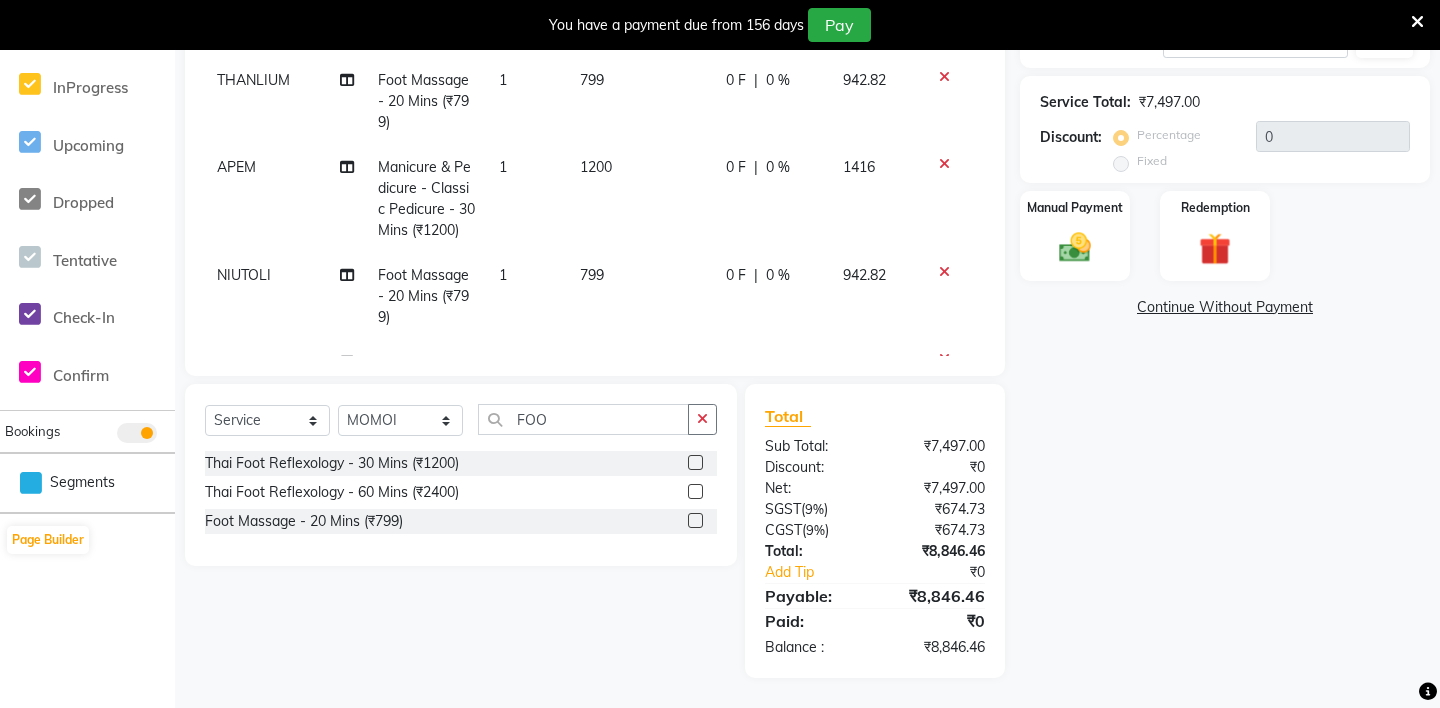 scroll, scrollTop: 249, scrollLeft: 0, axis: vertical 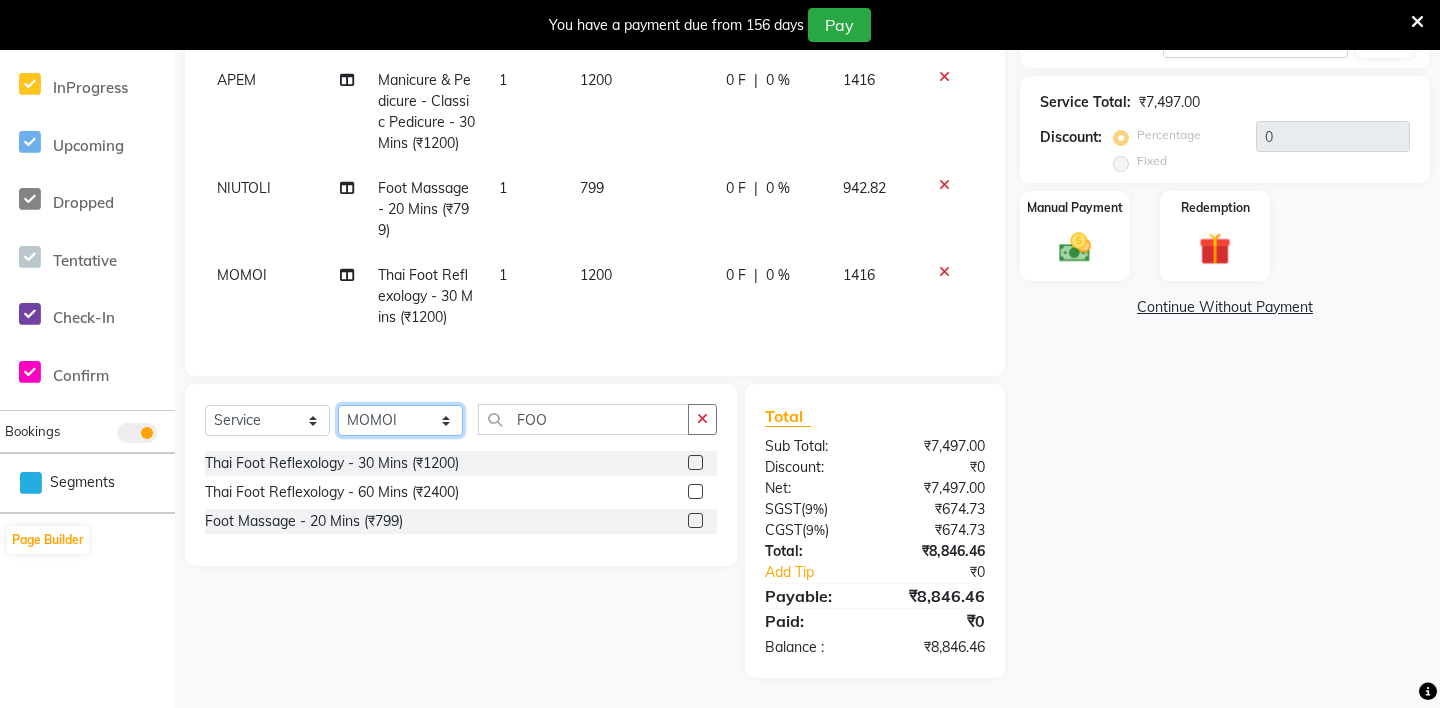 click on "Select Stylist ABHIJEET - ZAH BEAUTY RETAIL APANG APEM ASIF ITUNA MANI MERCY MOMOI NIUTOLI SEBIKA SHOM SUMSUM THANLIUM VICTORIA" 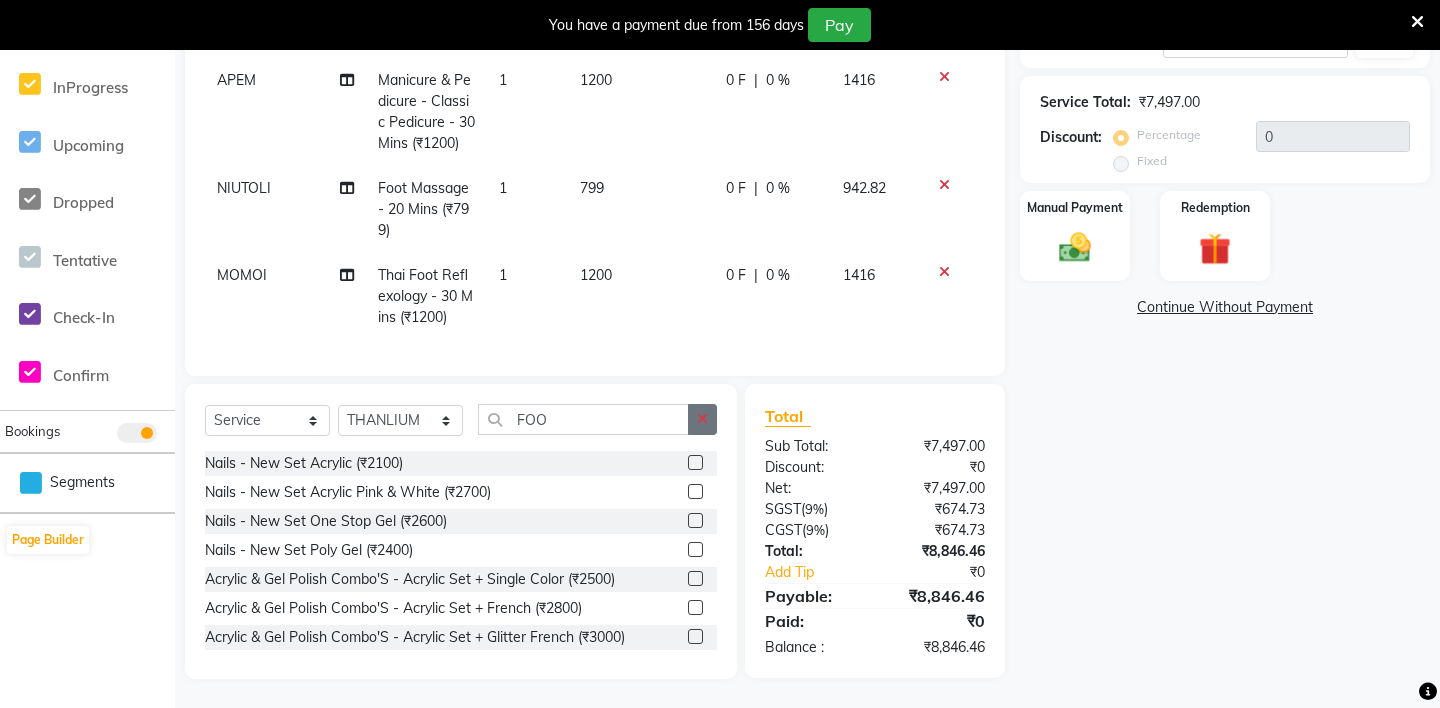 click 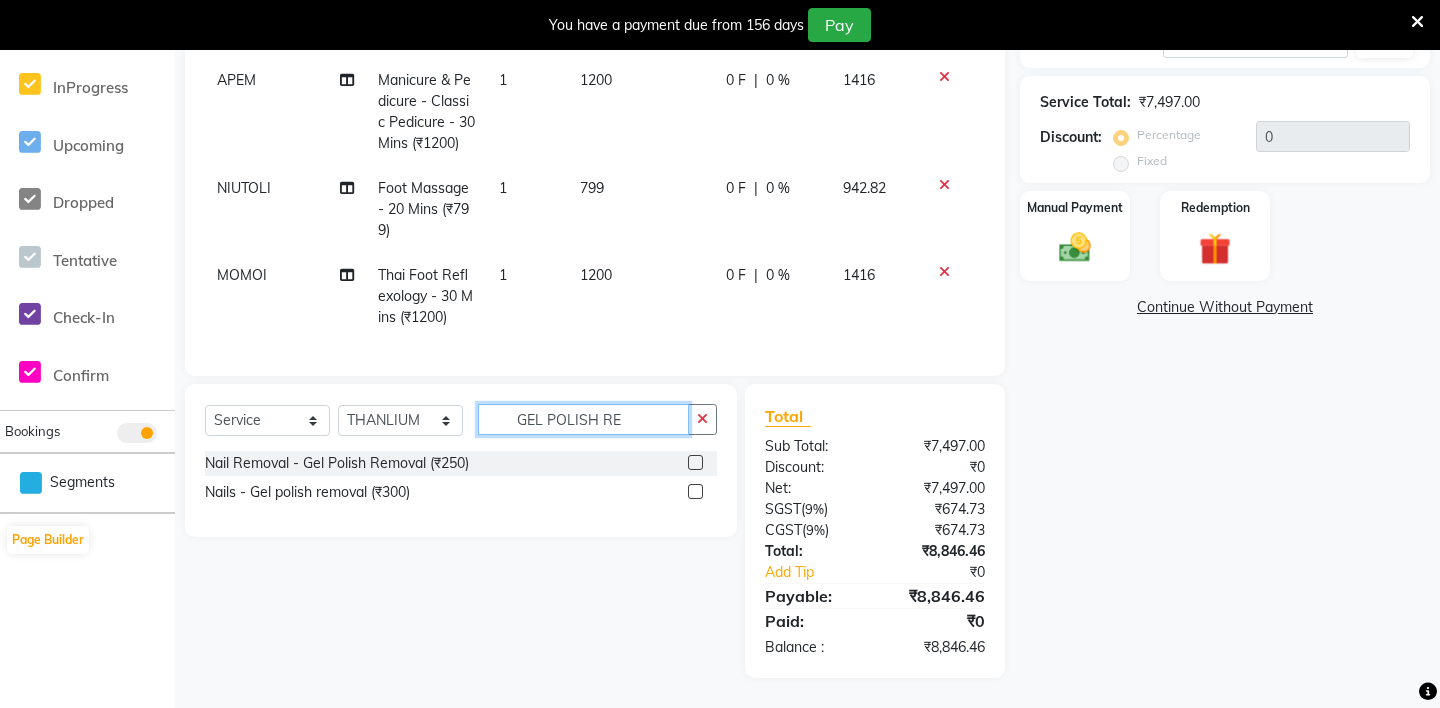 type on "GEL POLISH RE" 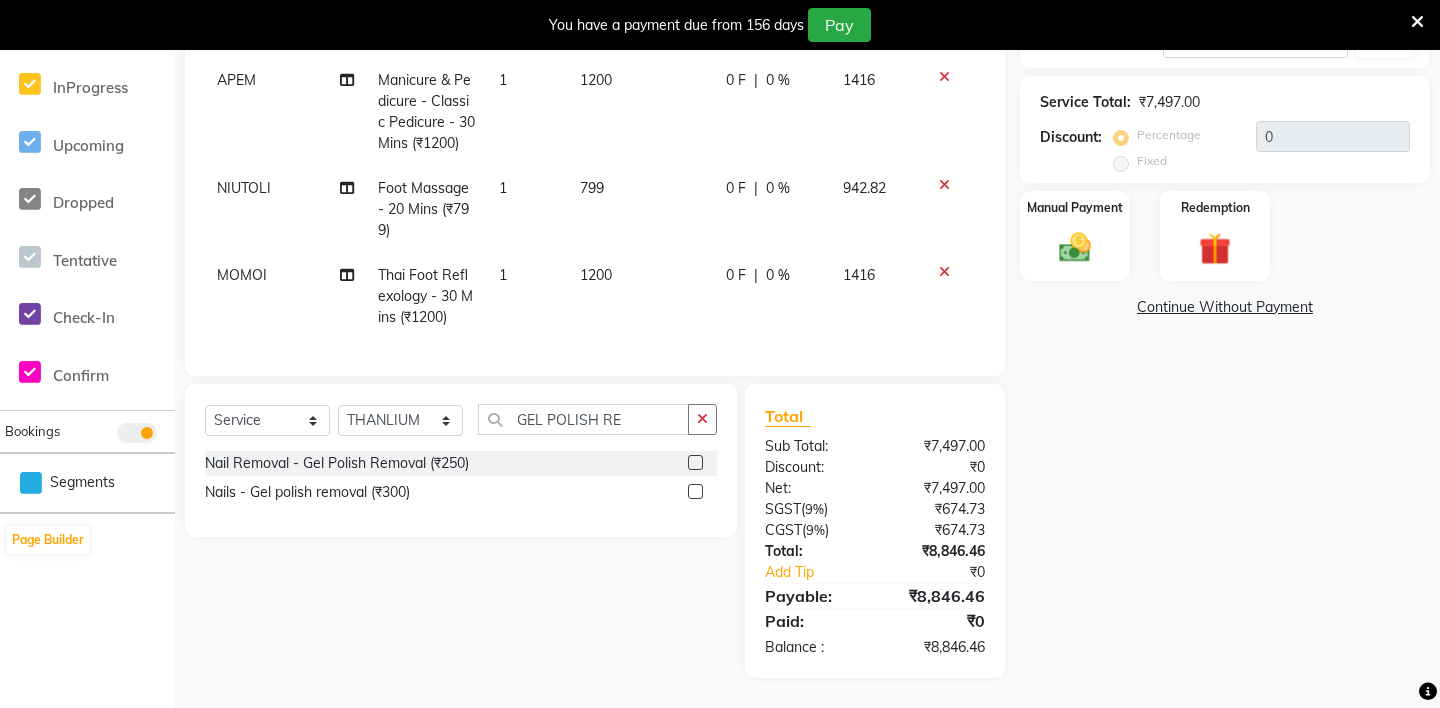 click 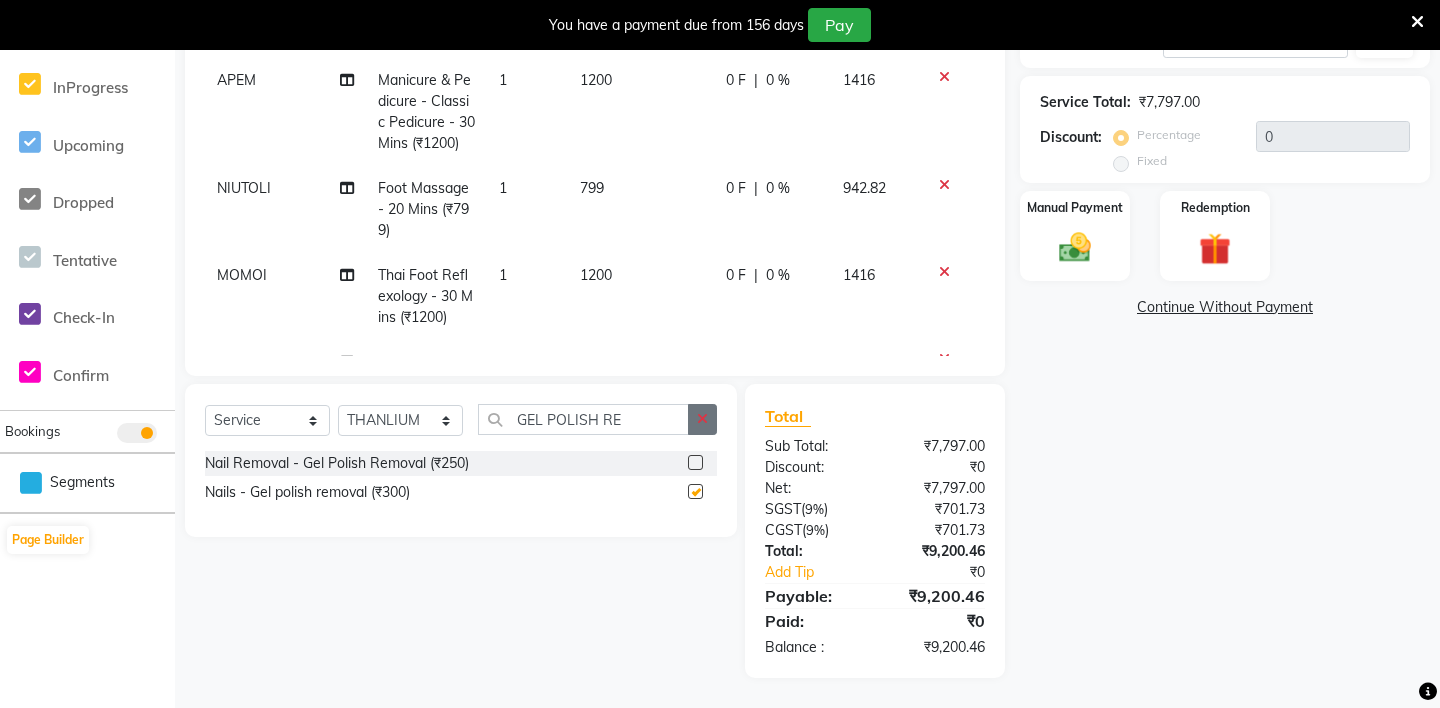 checkbox on "false" 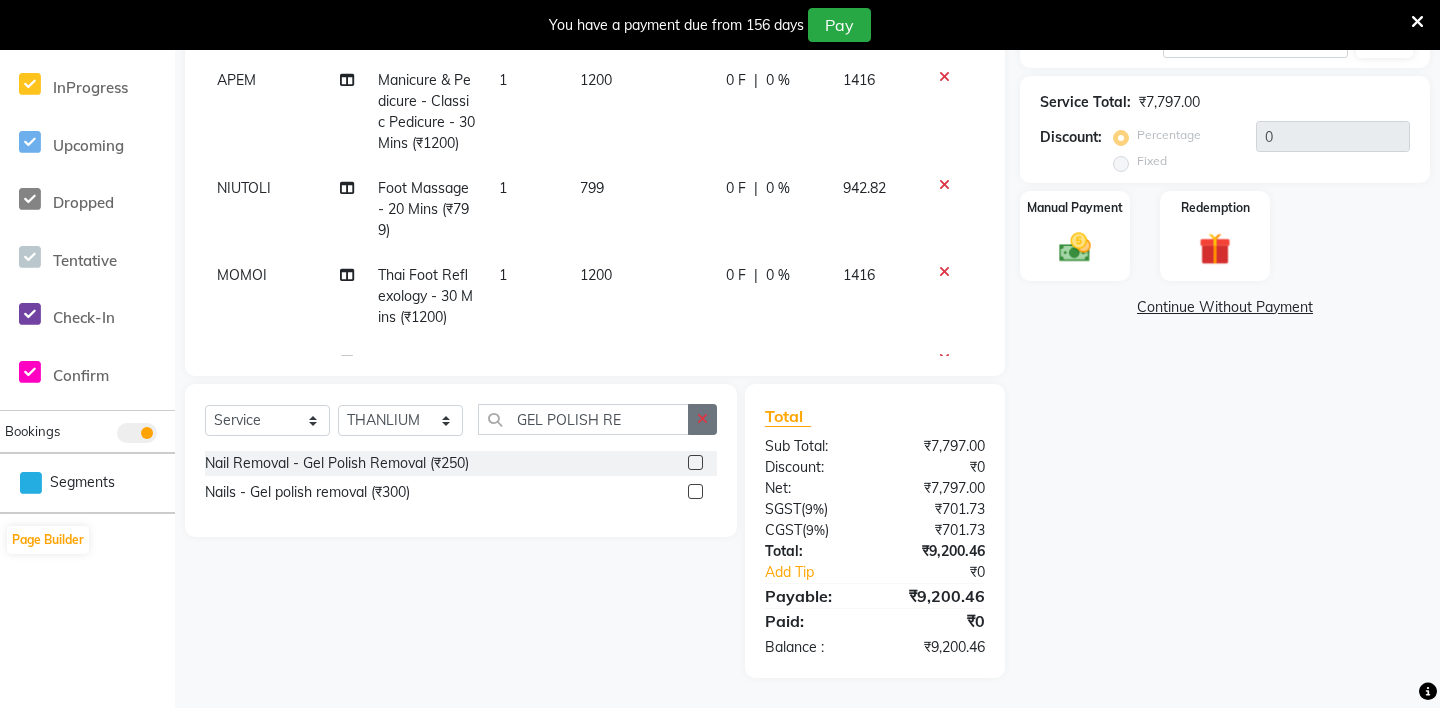 click 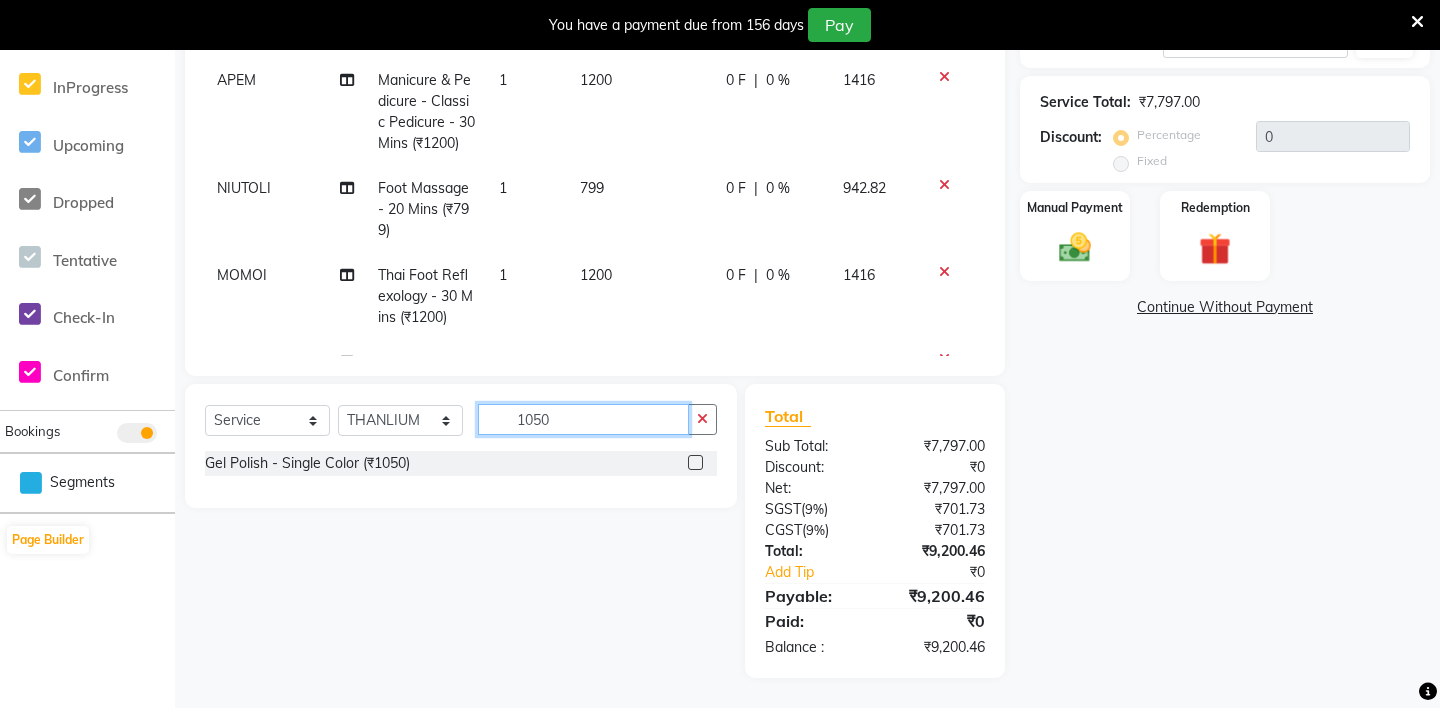 type on "1050" 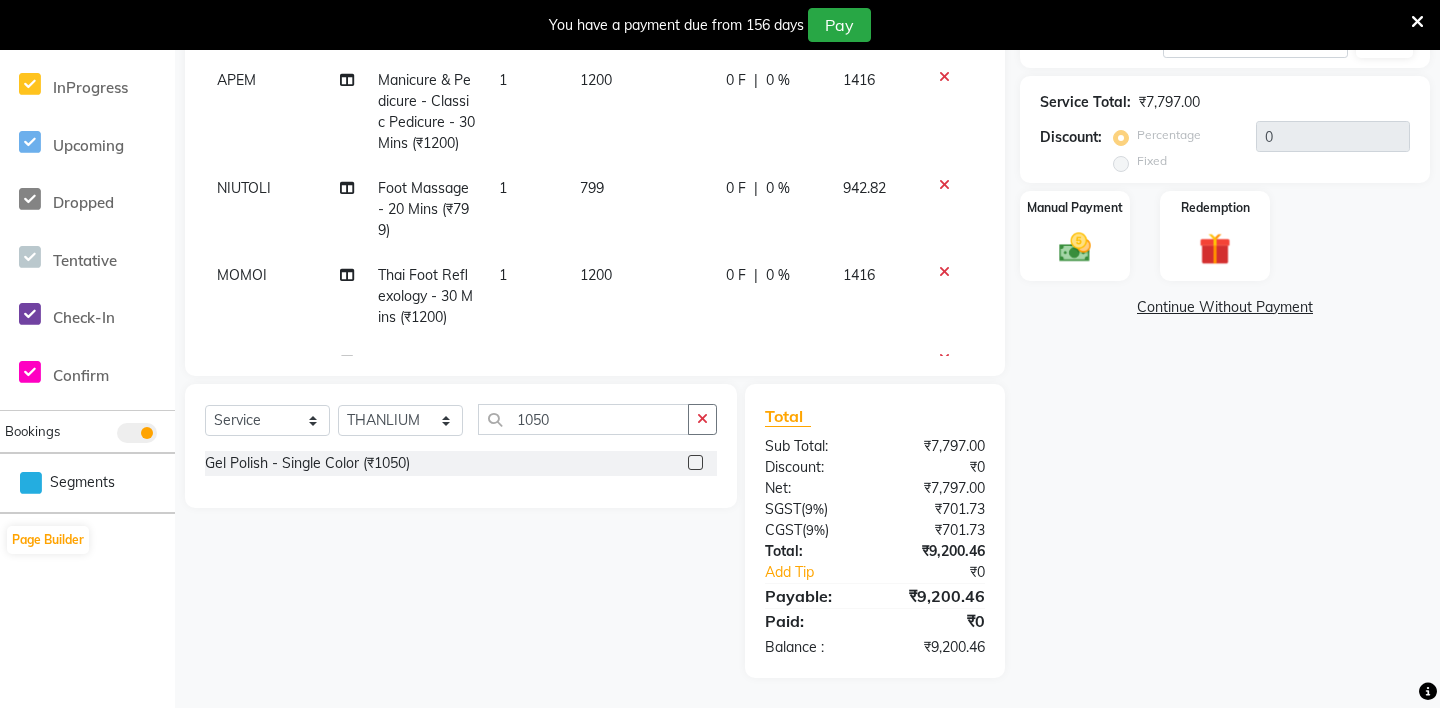 click 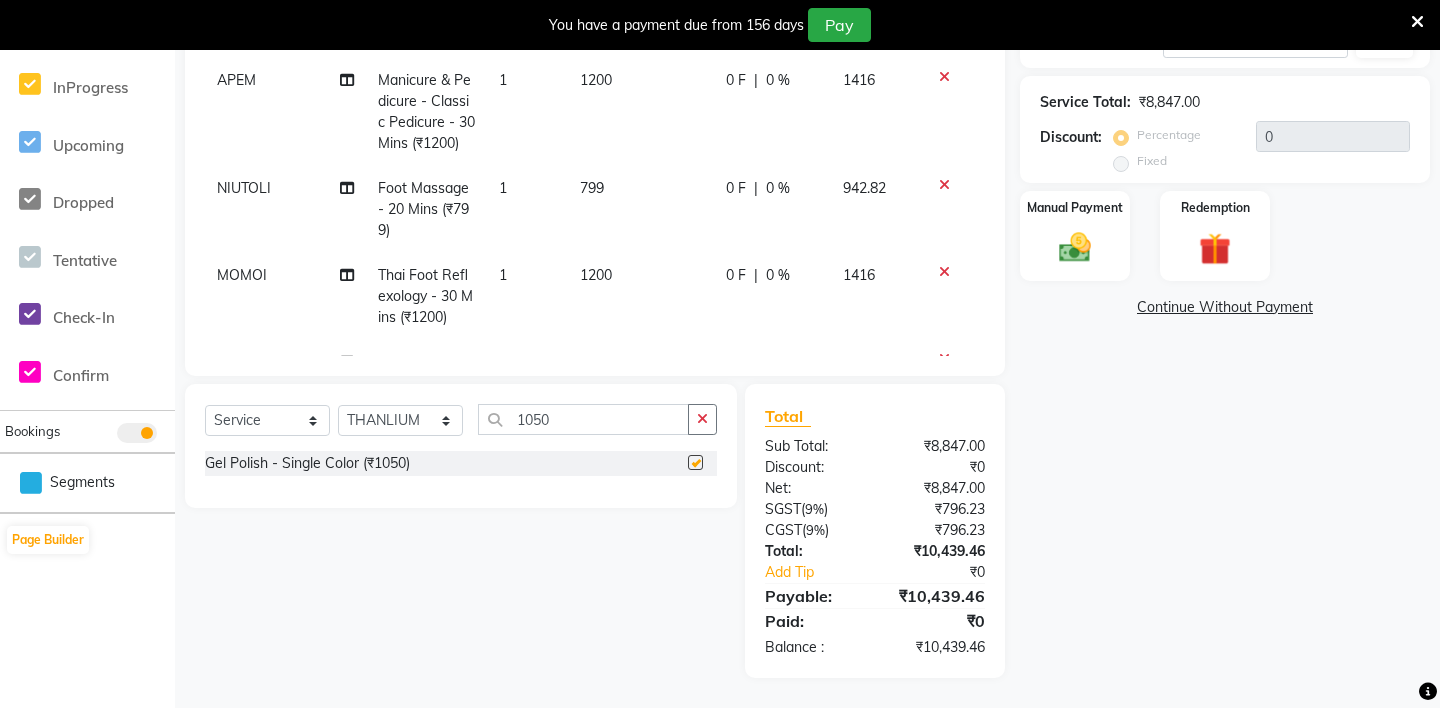 checkbox on "false" 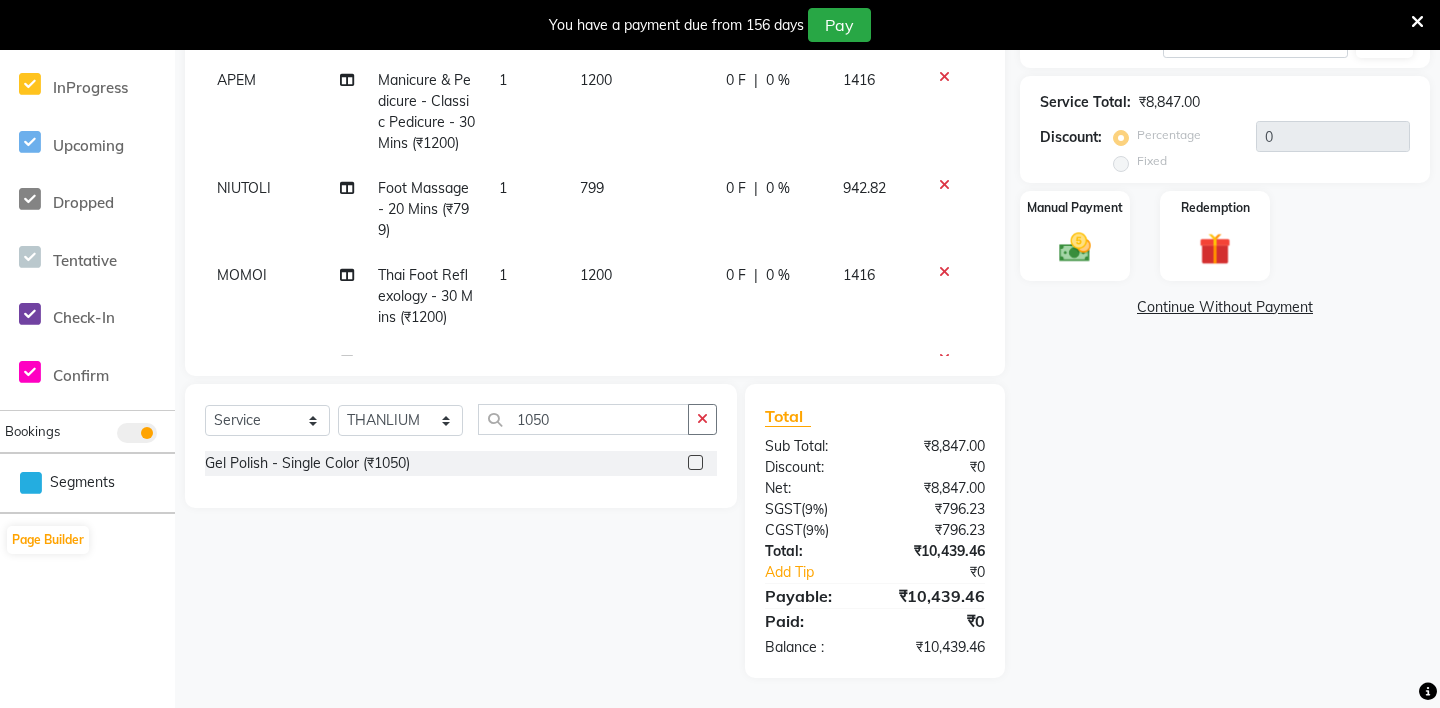 scroll, scrollTop: 423, scrollLeft: 0, axis: vertical 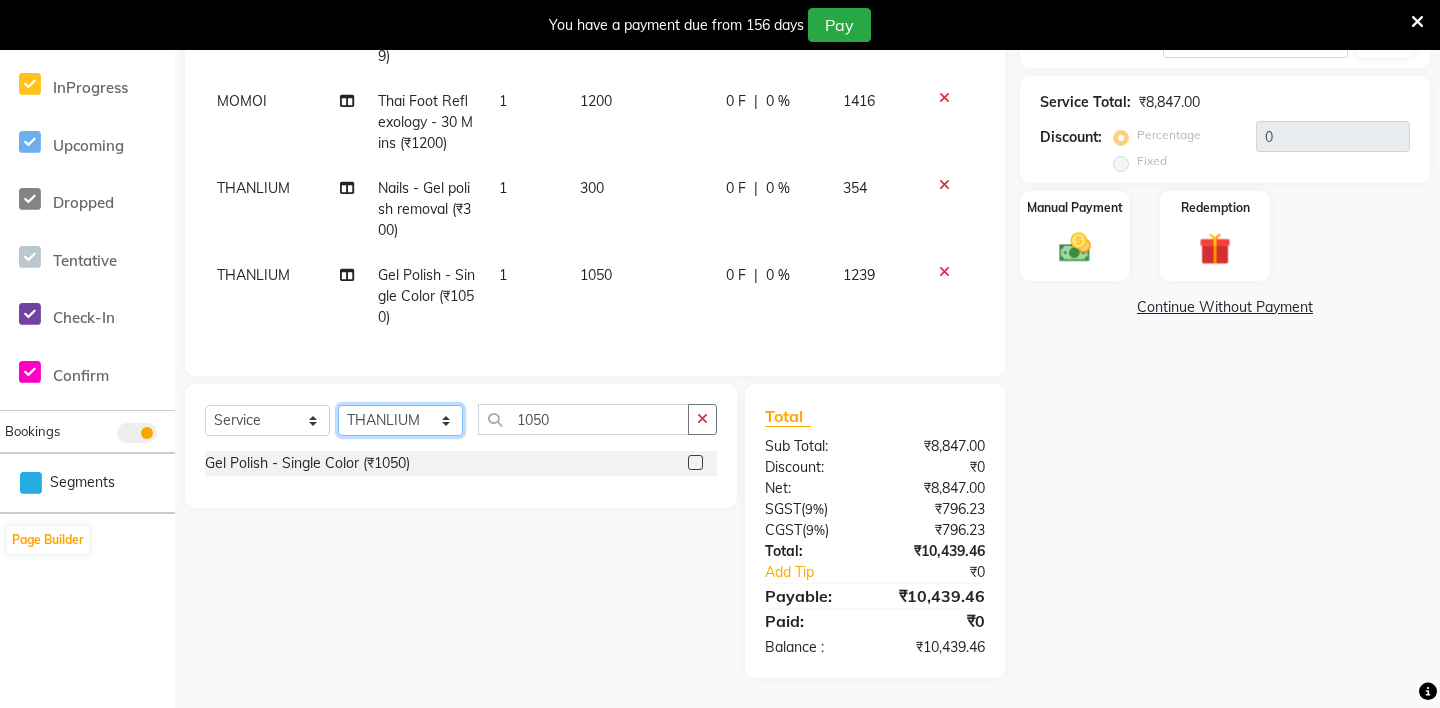 click on "Select Stylist ABHIJEET - ZAH BEAUTY RETAIL APANG APEM ASIF ITUNA MANI MERCY MOMOI NIUTOLI SEBIKA SHOM SUMSUM THANLIUM VICTORIA" 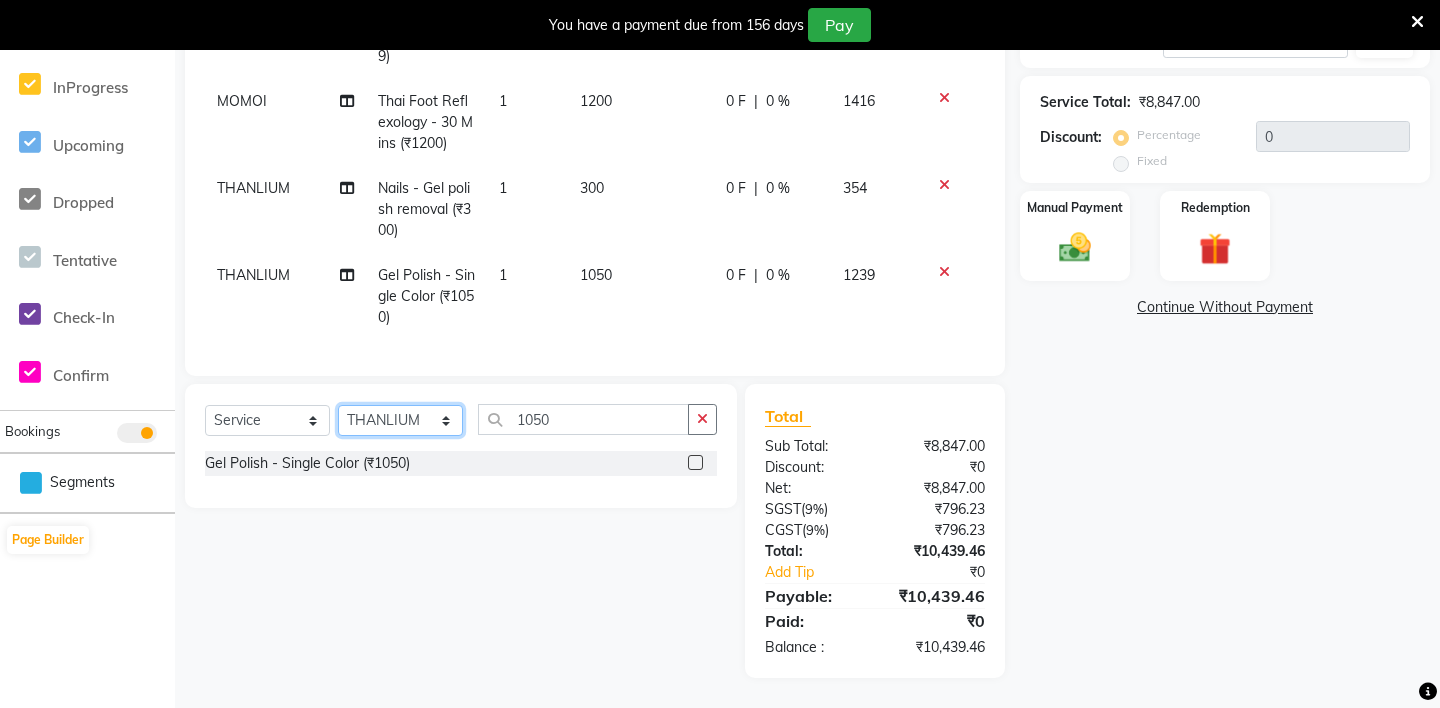 select on "85267" 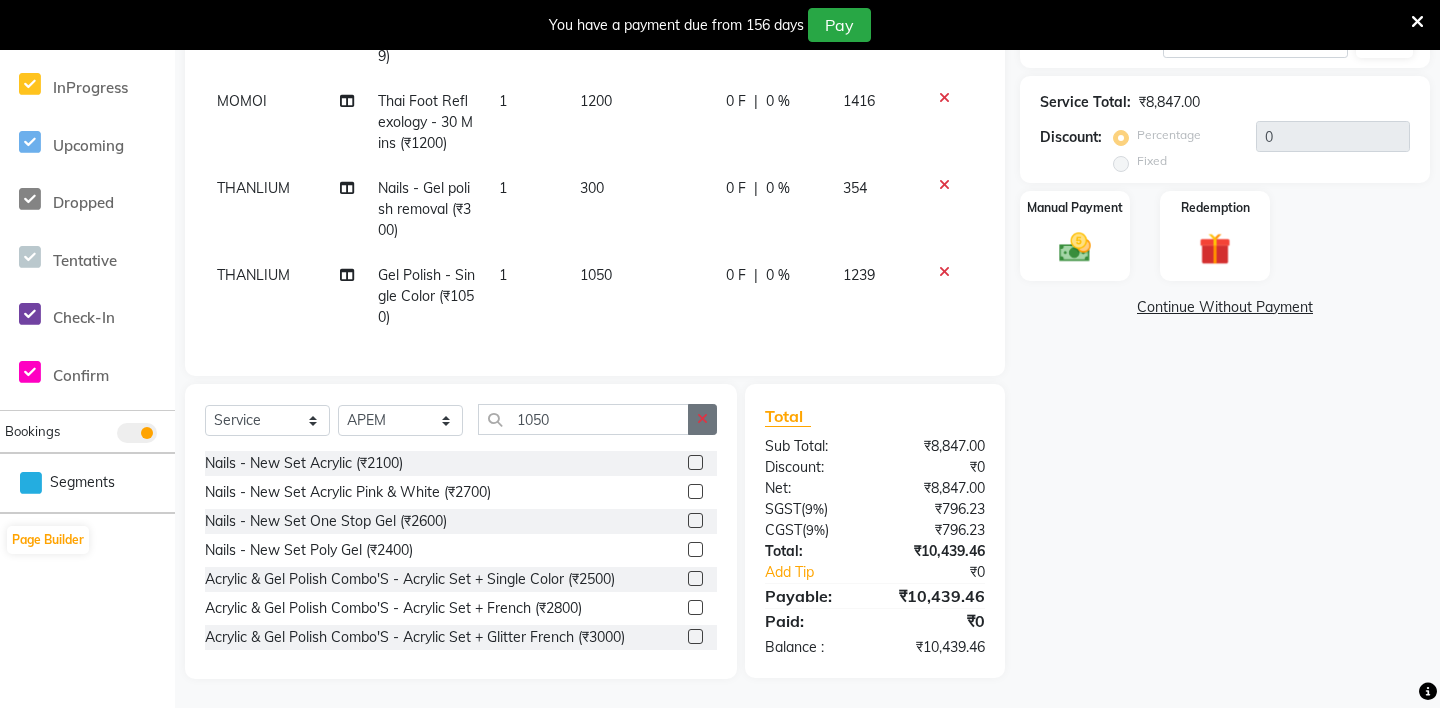 click 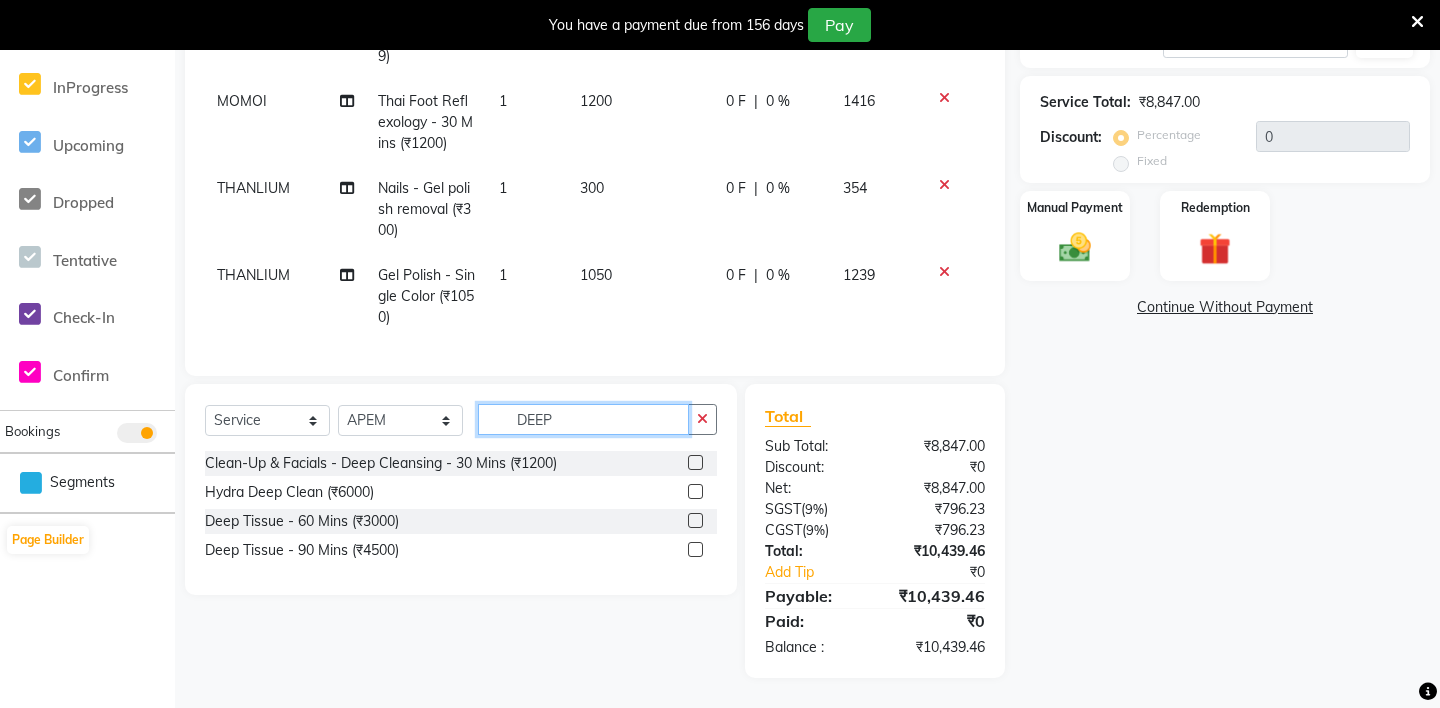 type on "DEEP" 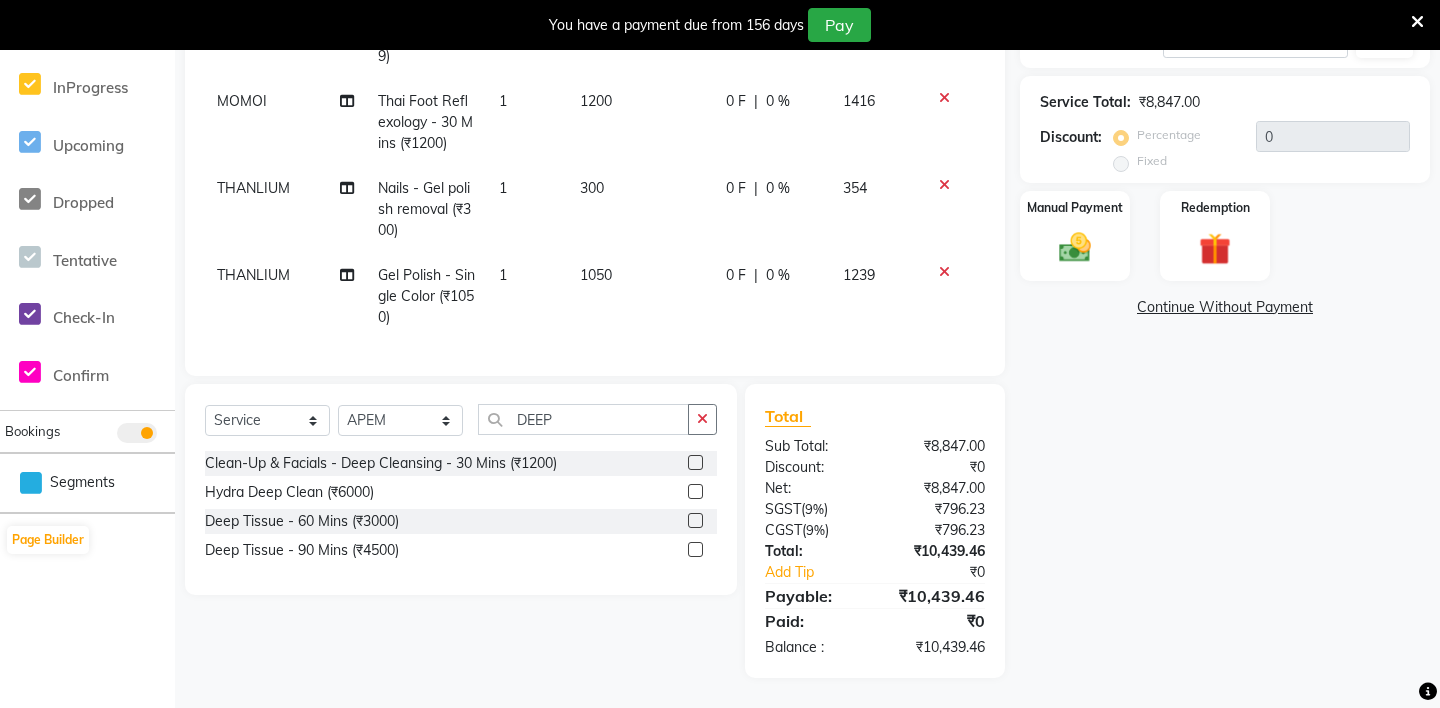 click 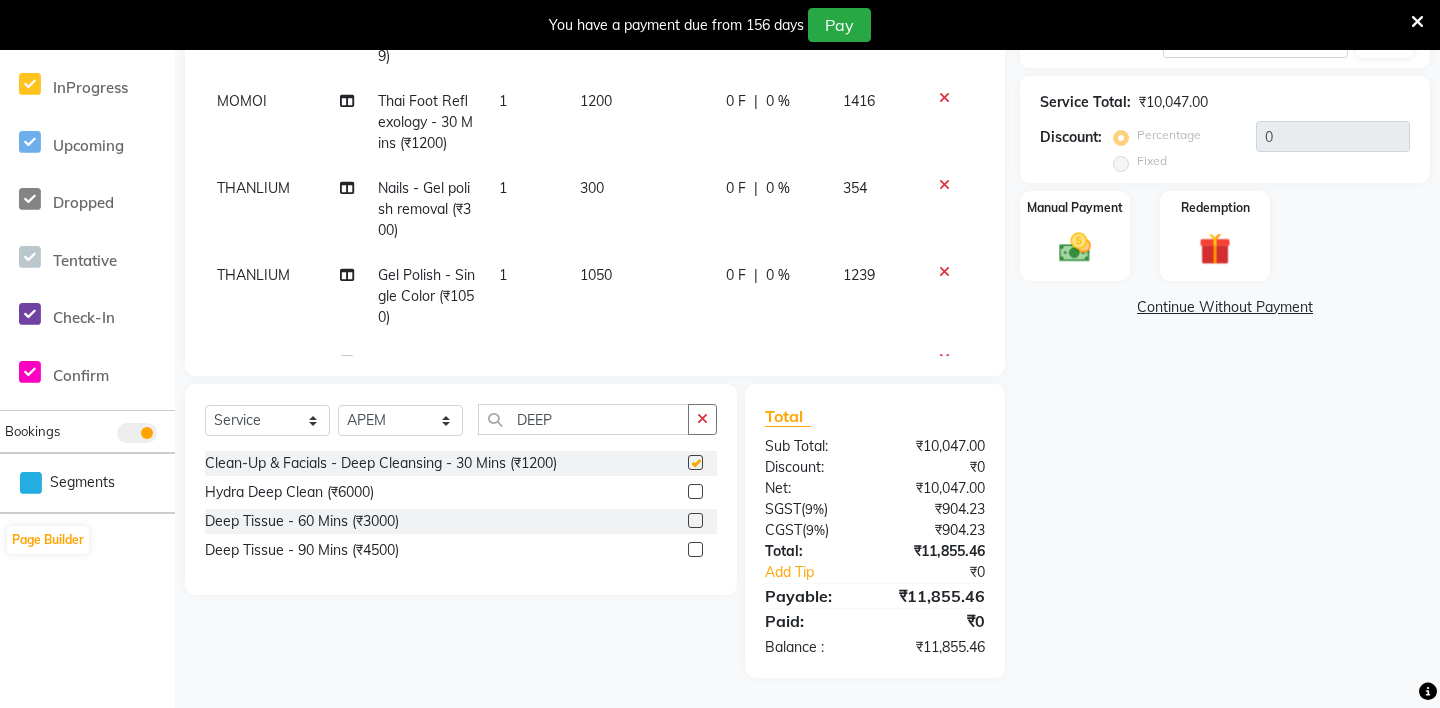 checkbox on "false" 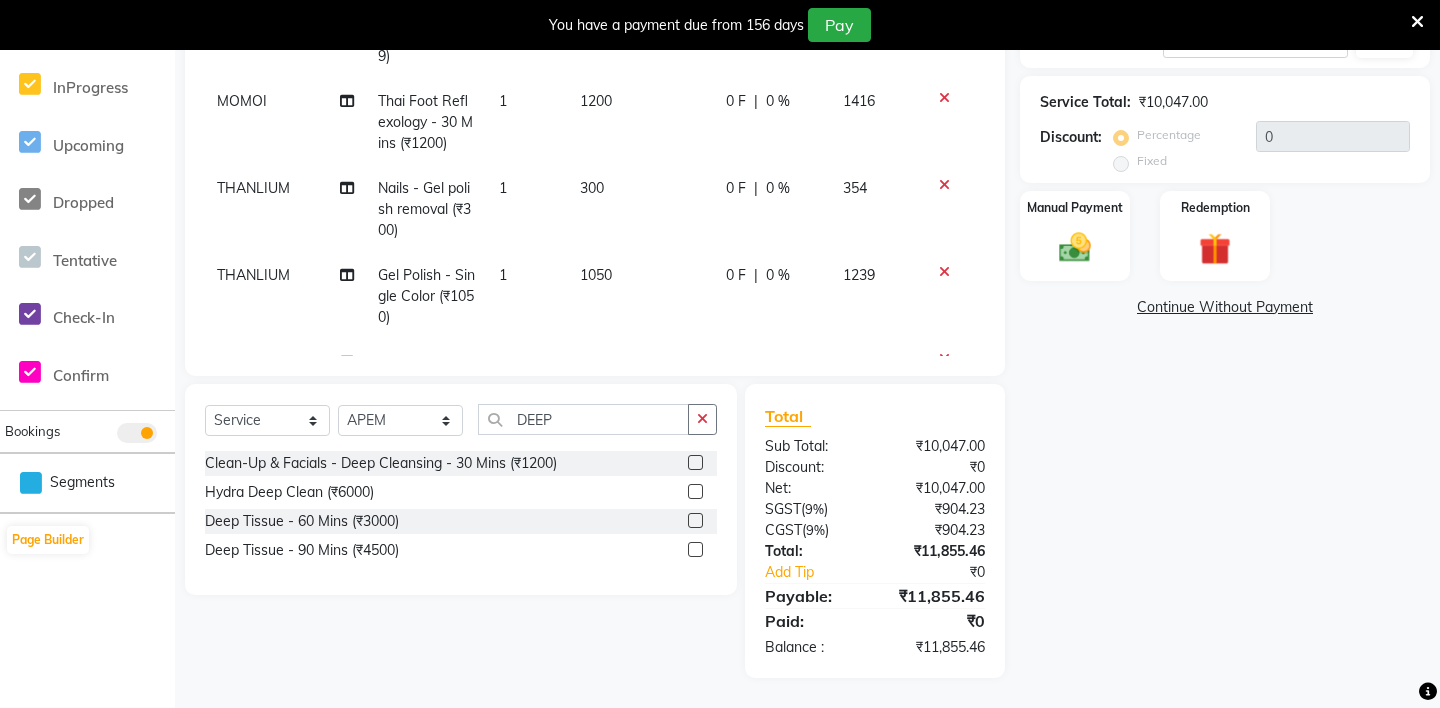 scroll, scrollTop: 531, scrollLeft: 0, axis: vertical 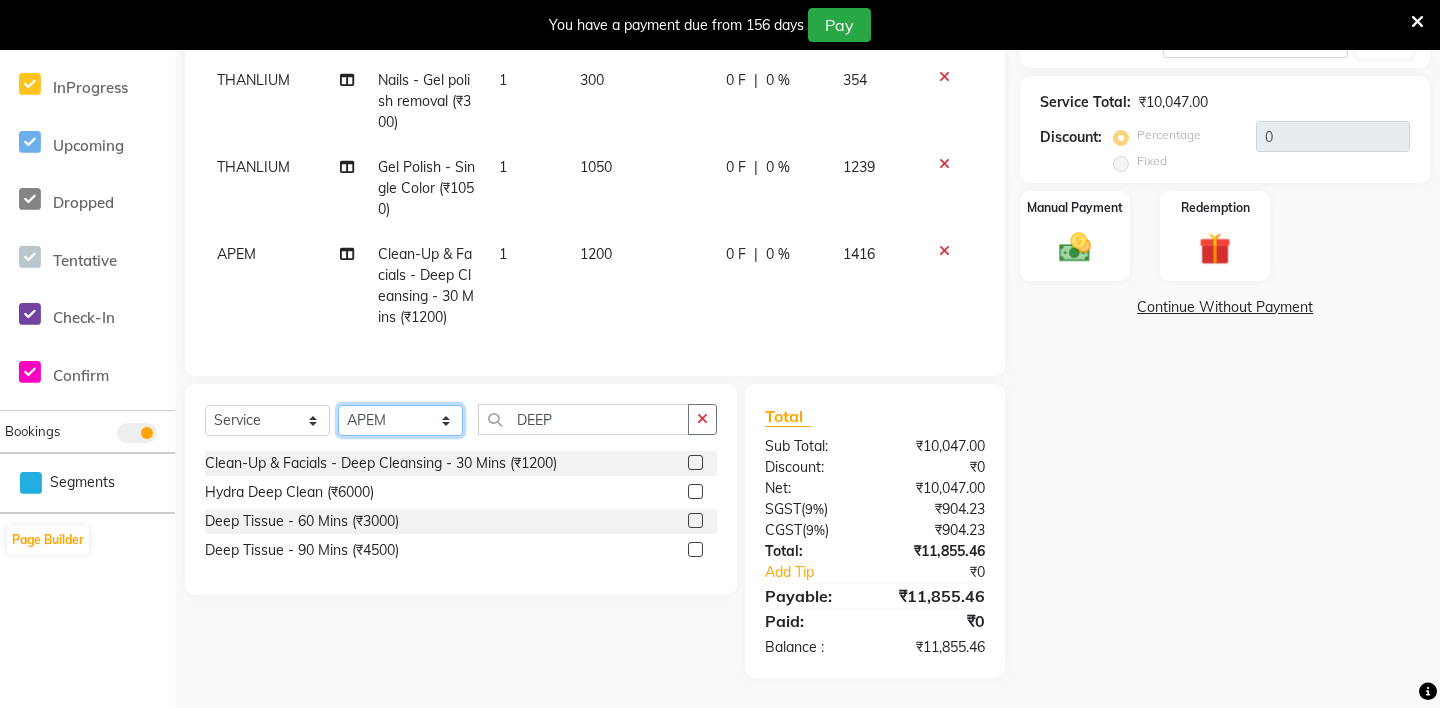 click on "Select Stylist ABHIJEET - ZAH BEAUTY RETAIL APANG APEM ASIF ITUNA MANI MERCY MOMOI NIUTOLI SEBIKA SHOM SUMSUM THANLIUM VICTORIA" 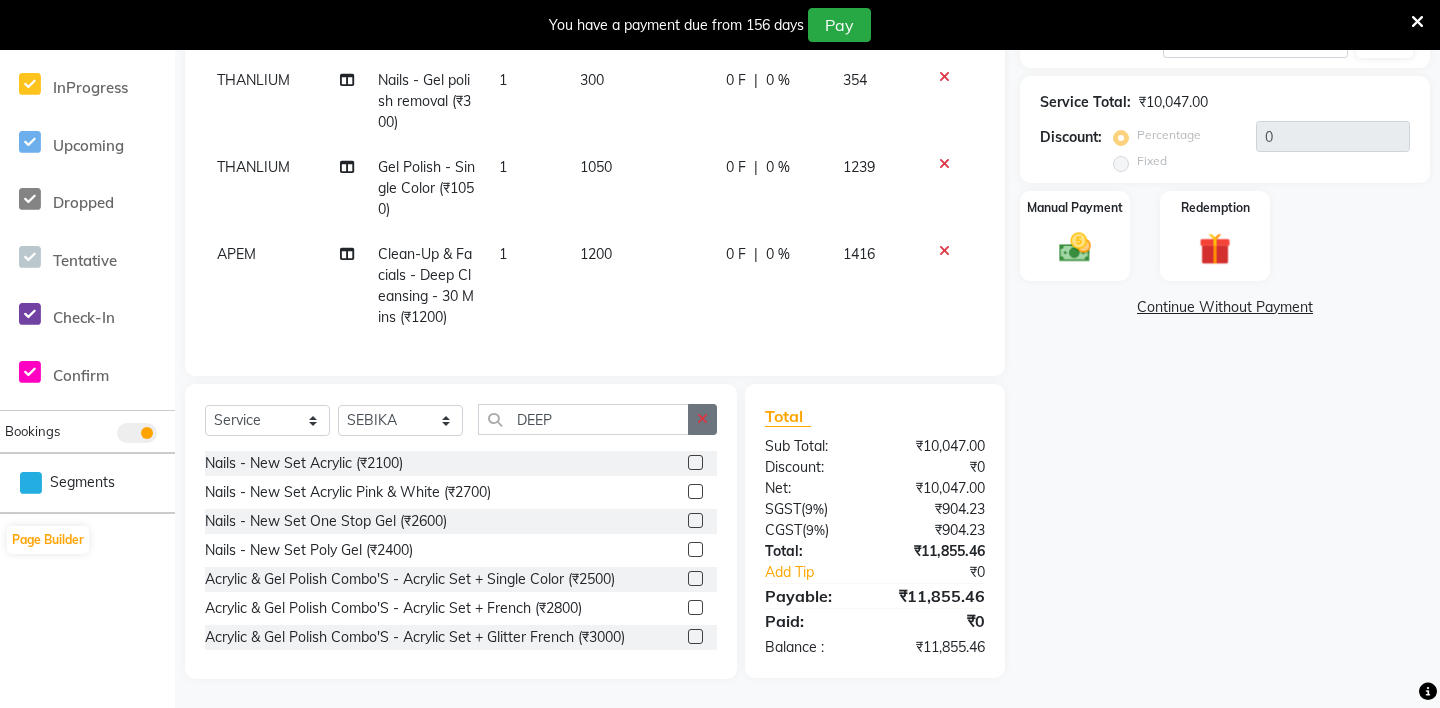 click 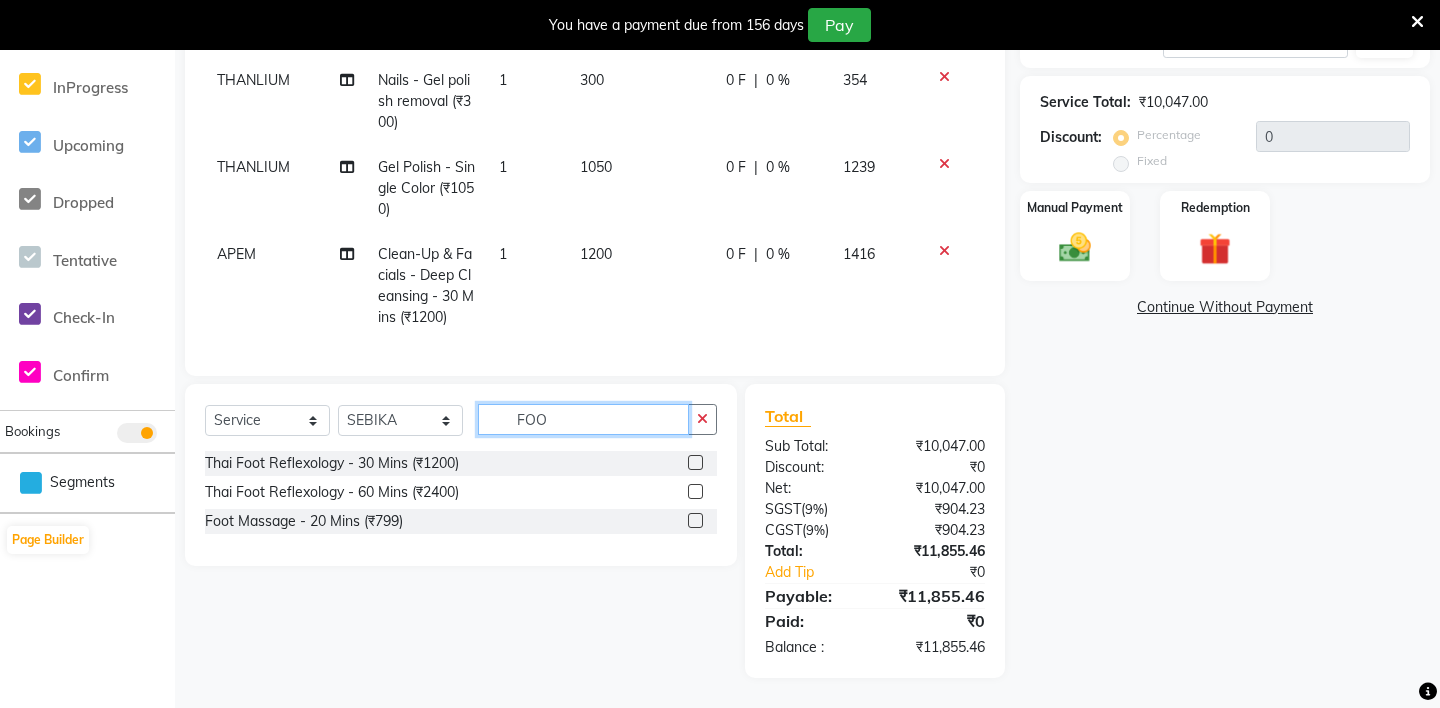 type on "FOO" 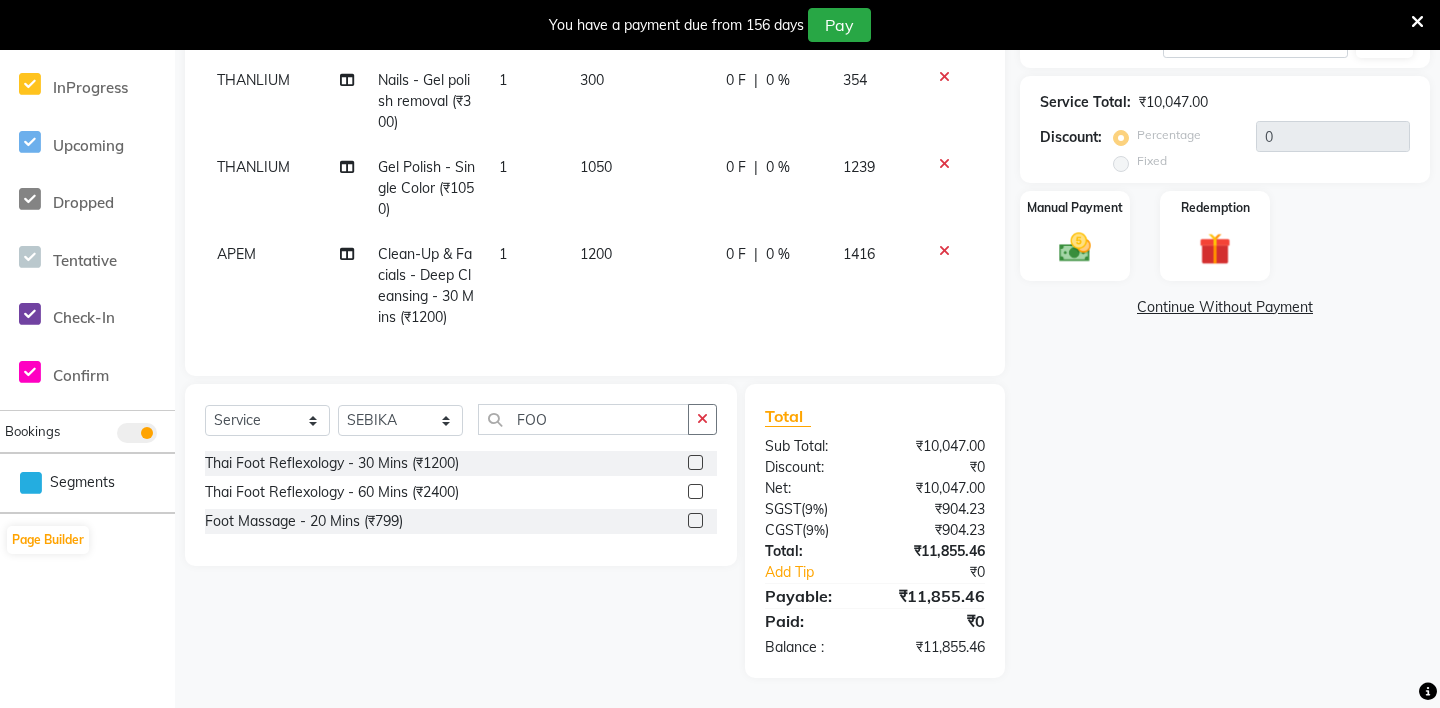 click 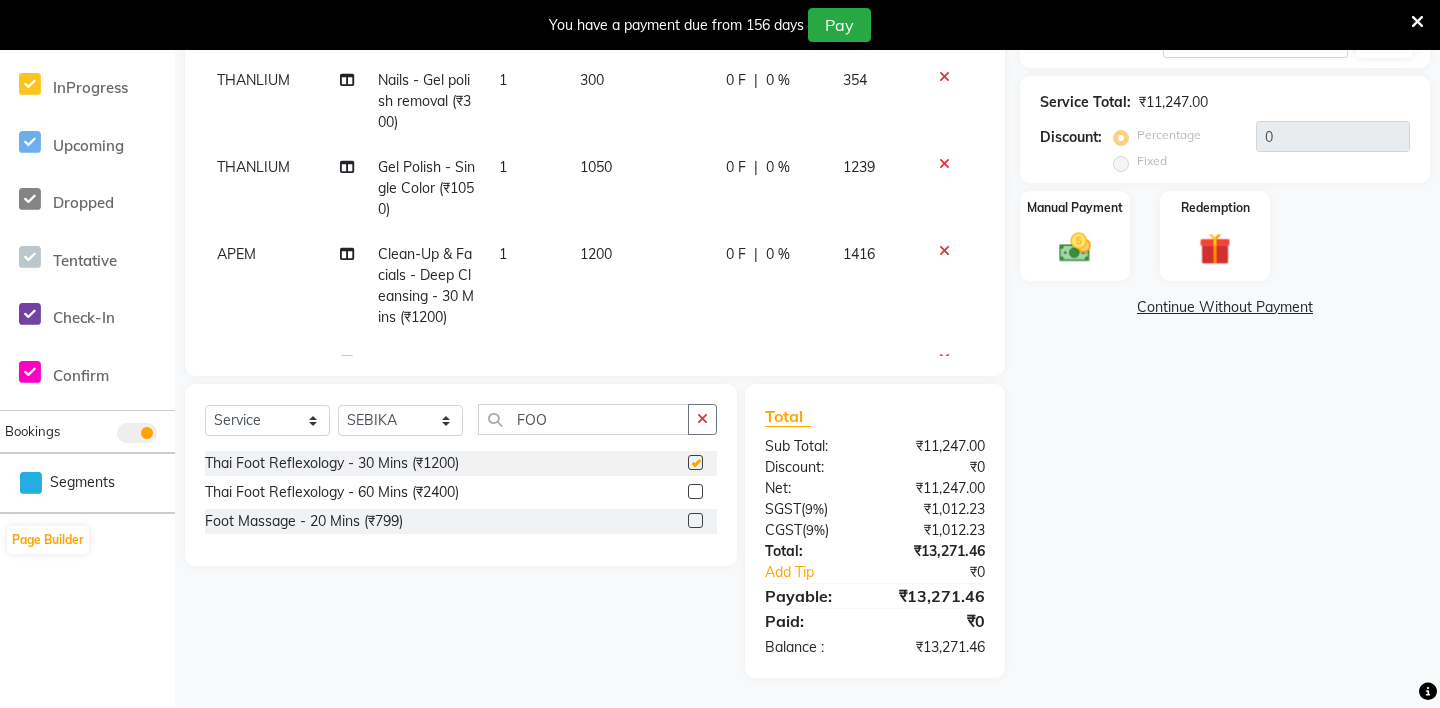 checkbox on "false" 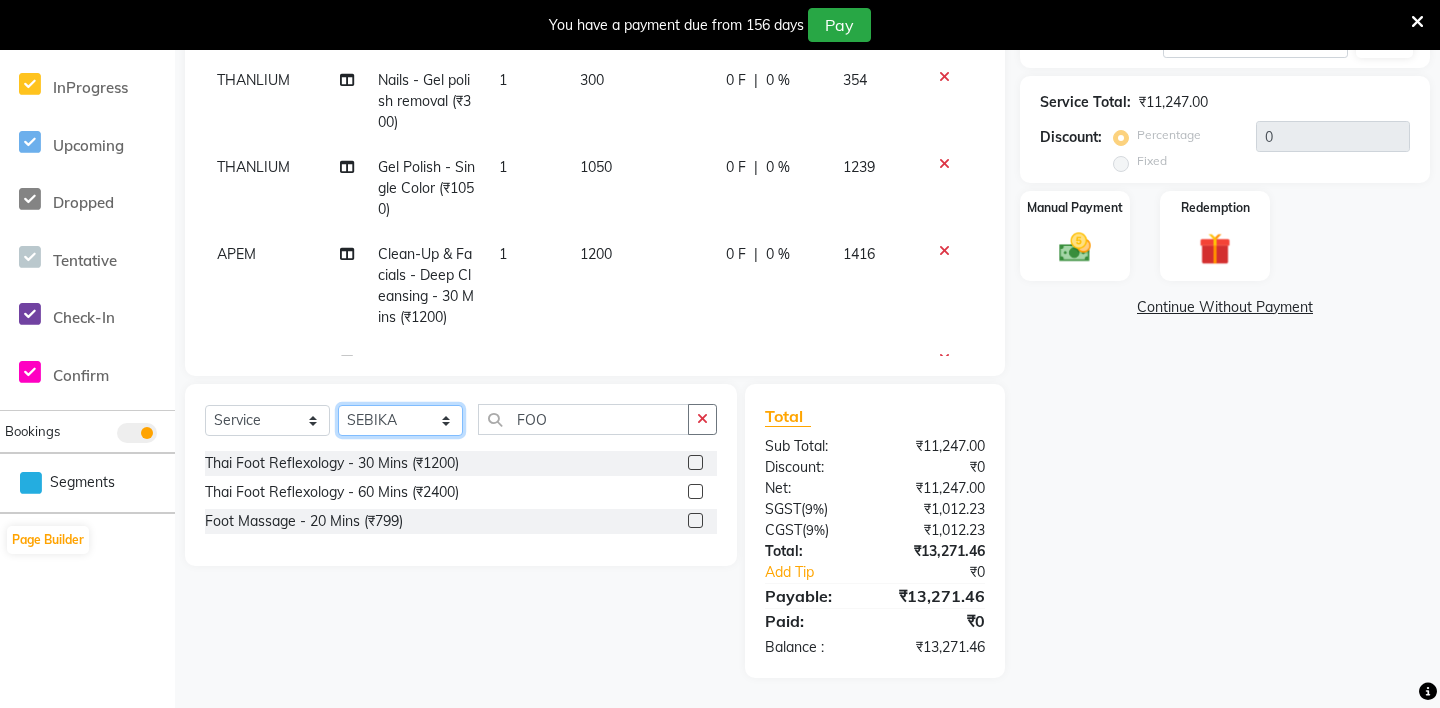 click on "Select Stylist ABHIJEET - ZAH BEAUTY RETAIL APANG APEM ASIF ITUNA MANI MERCY MOMOI NIUTOLI SEBIKA SHOM SUMSUM THANLIUM VICTORIA" 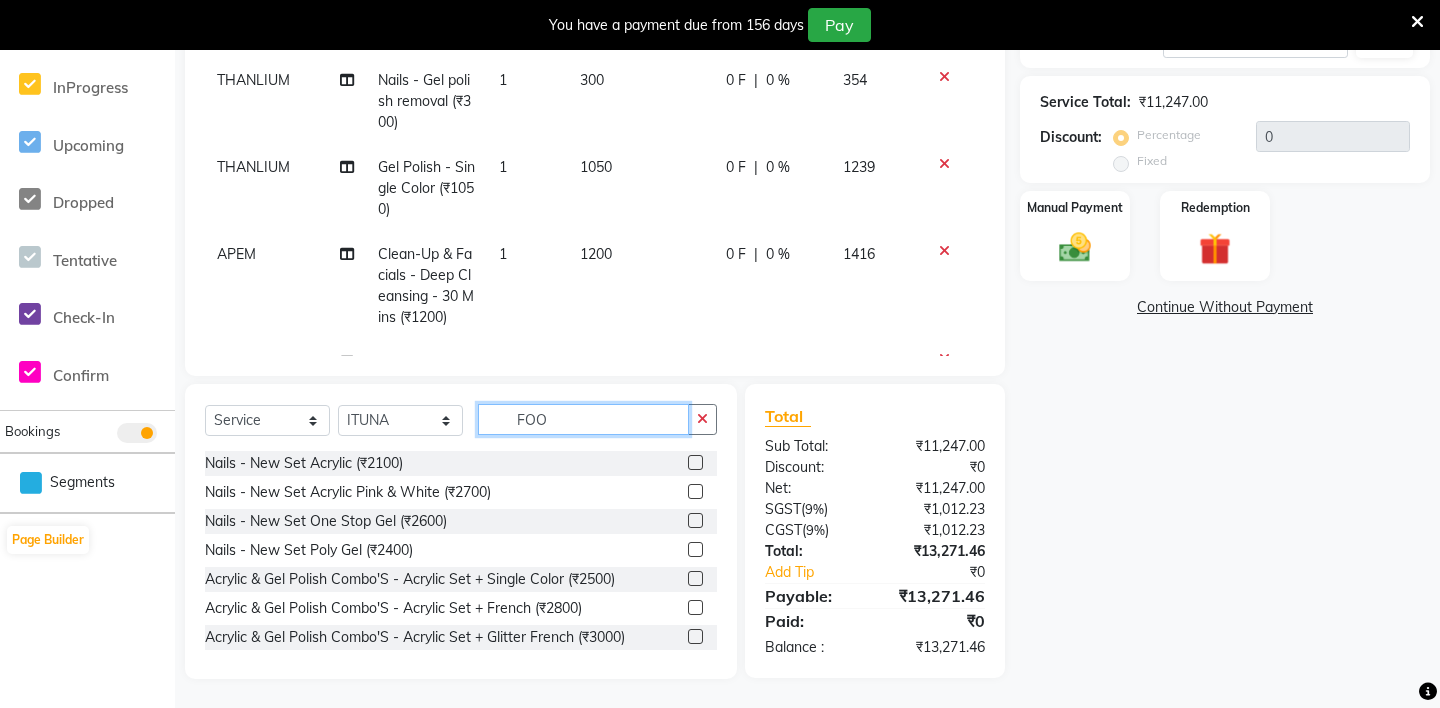 click on "FOO" 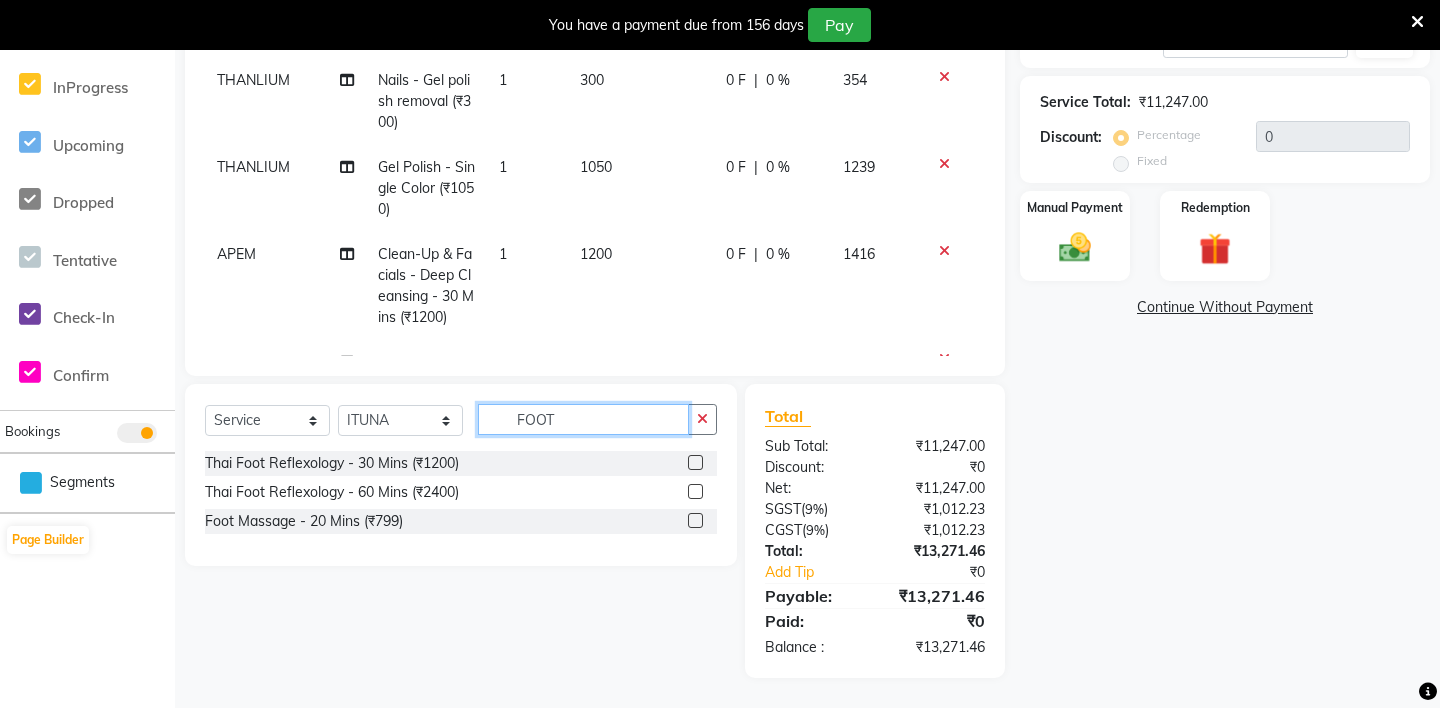 type on "FOOT" 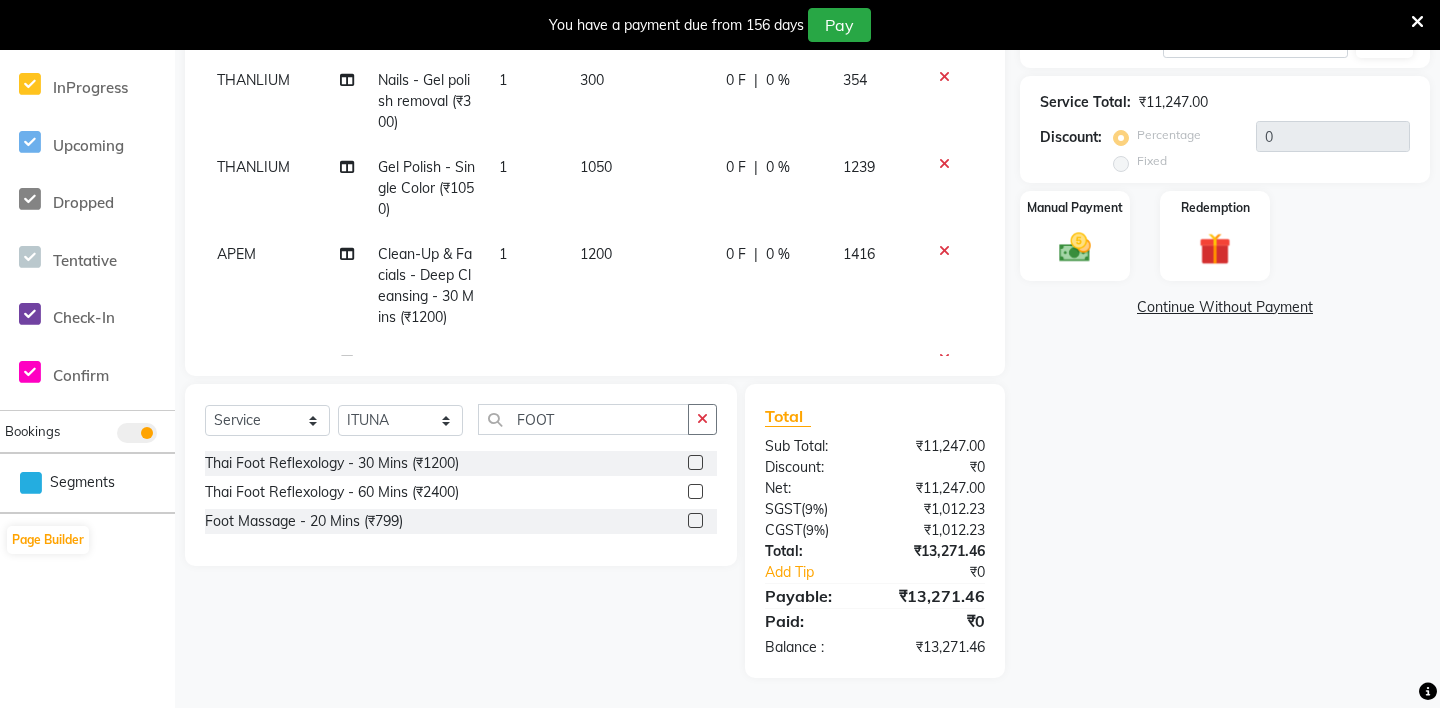 click 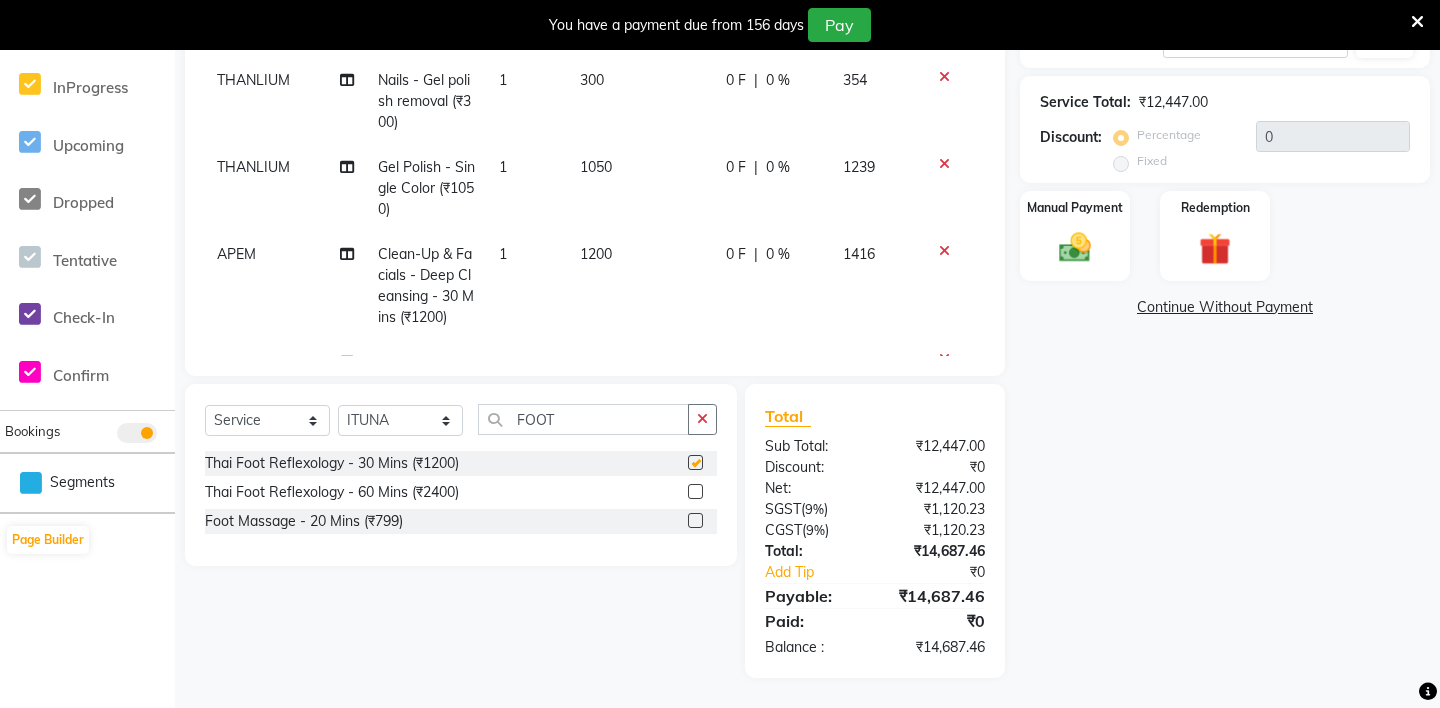 checkbox on "false" 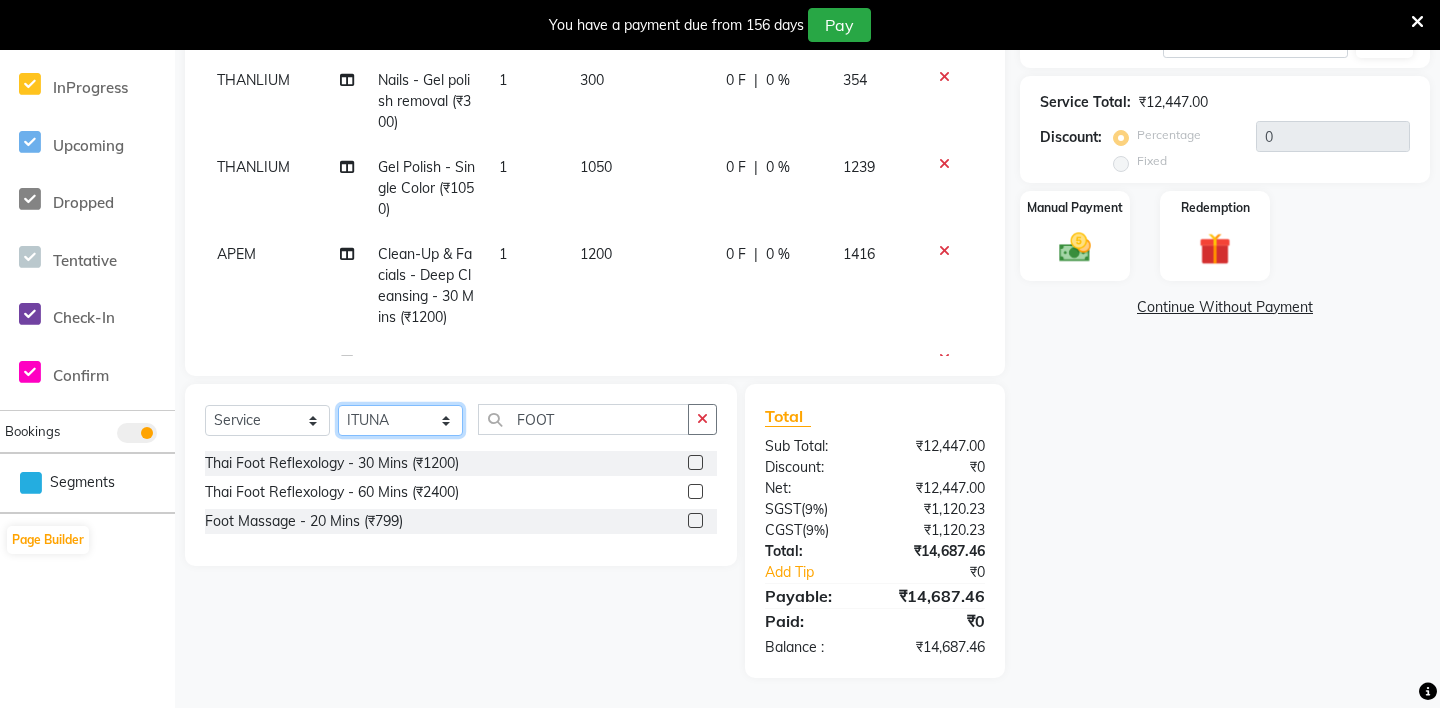 click on "Select Stylist ABHIJEET - ZAH BEAUTY RETAIL APANG APEM ASIF ITUNA MANI MERCY MOMOI NIUTOLI SEBIKA SHOM SUMSUM THANLIUM VICTORIA" 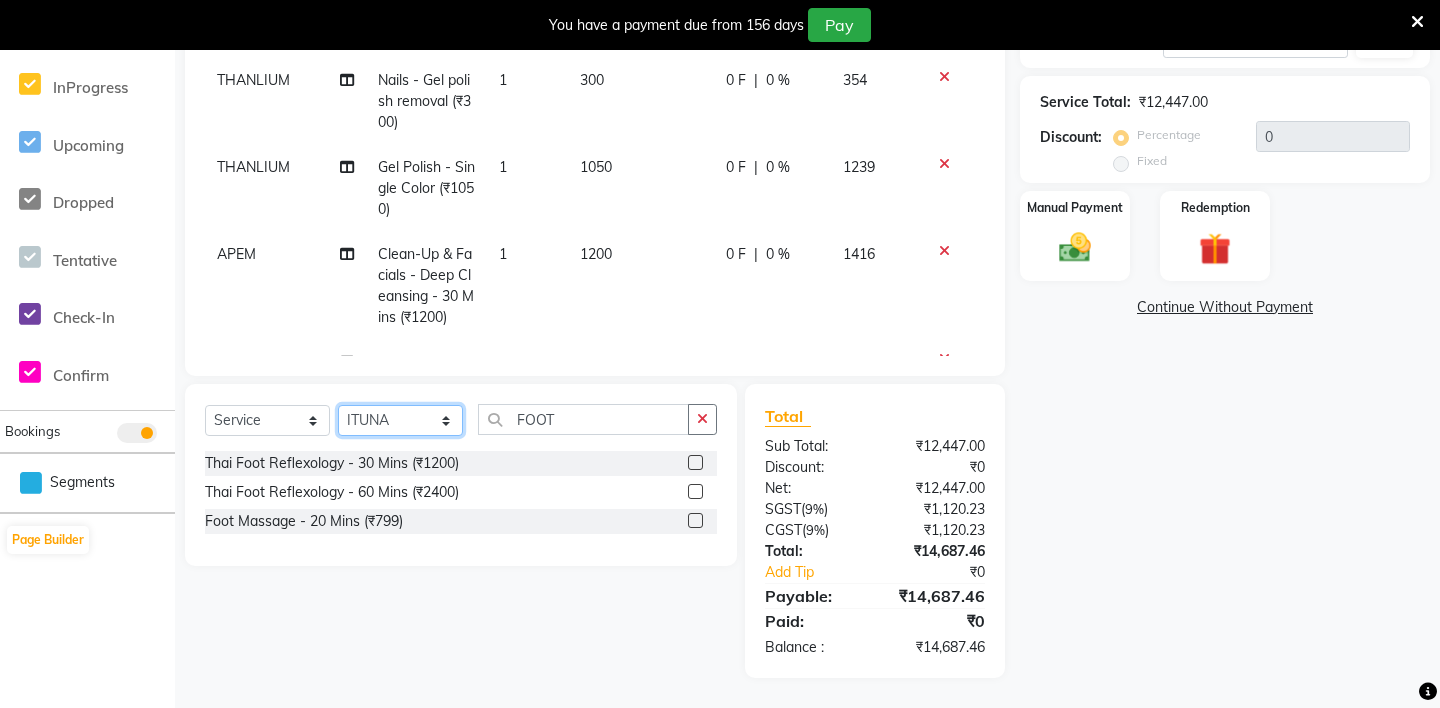 select on "85267" 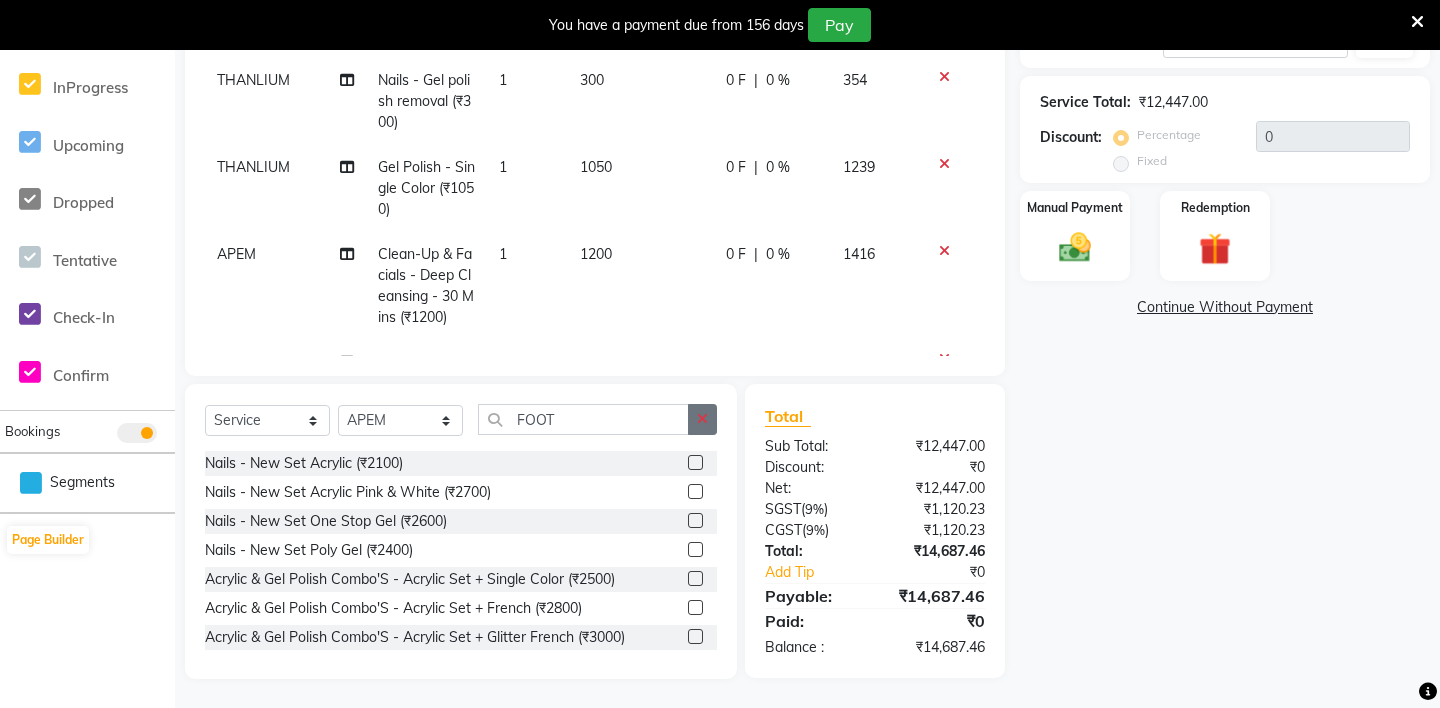click 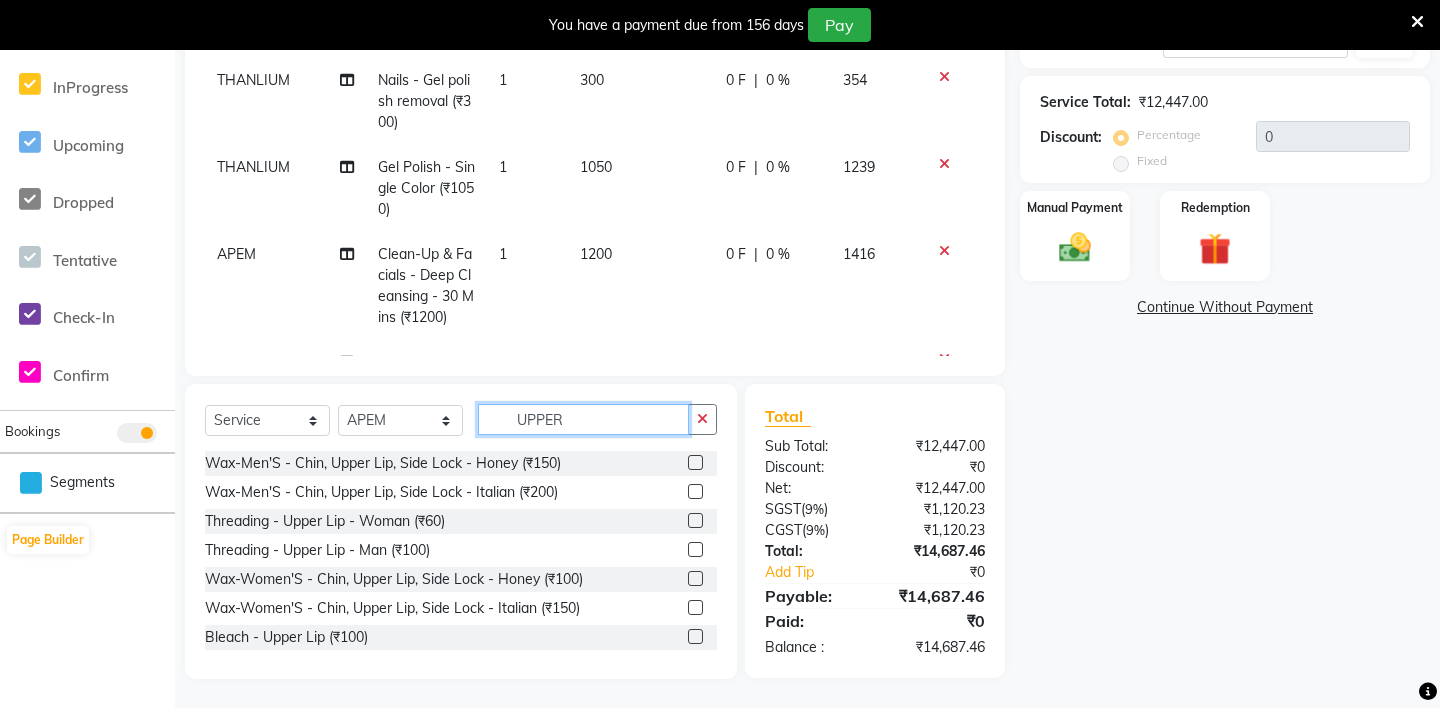 type on "UPPER" 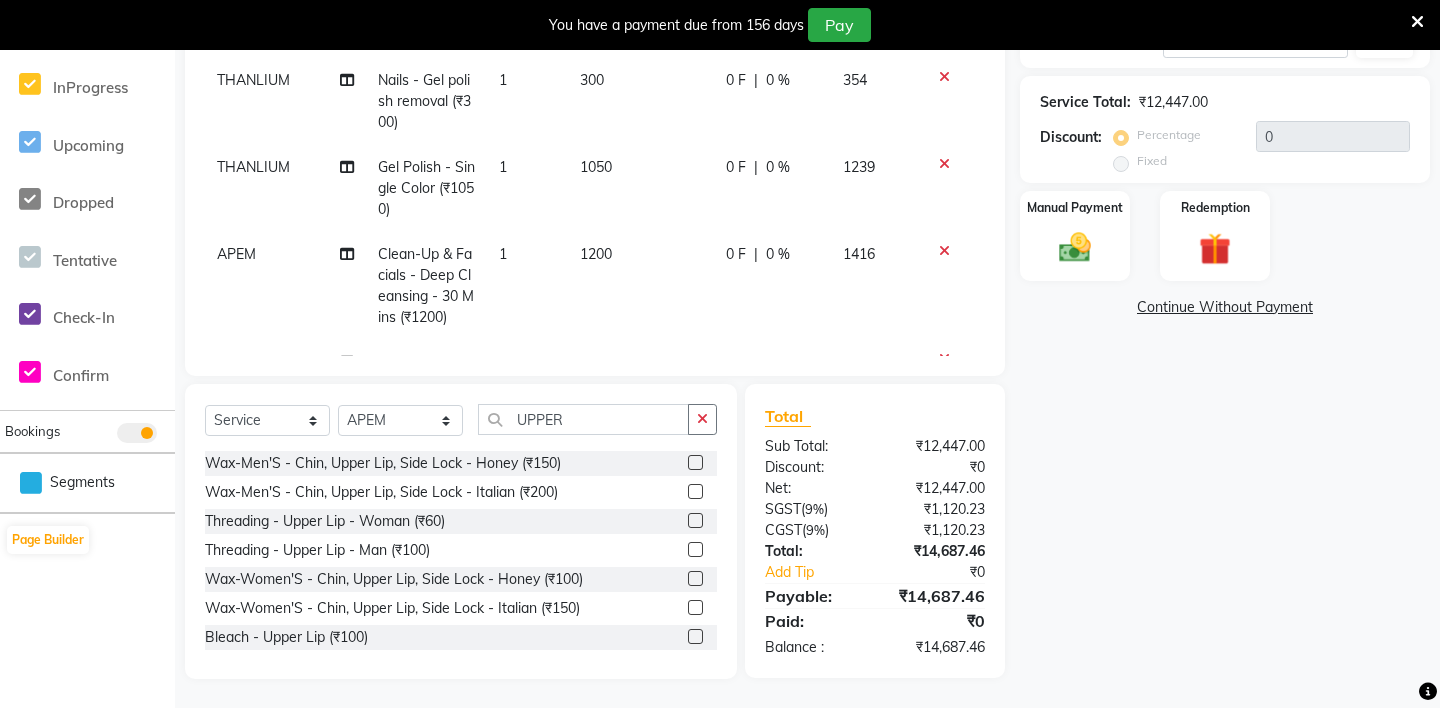 click 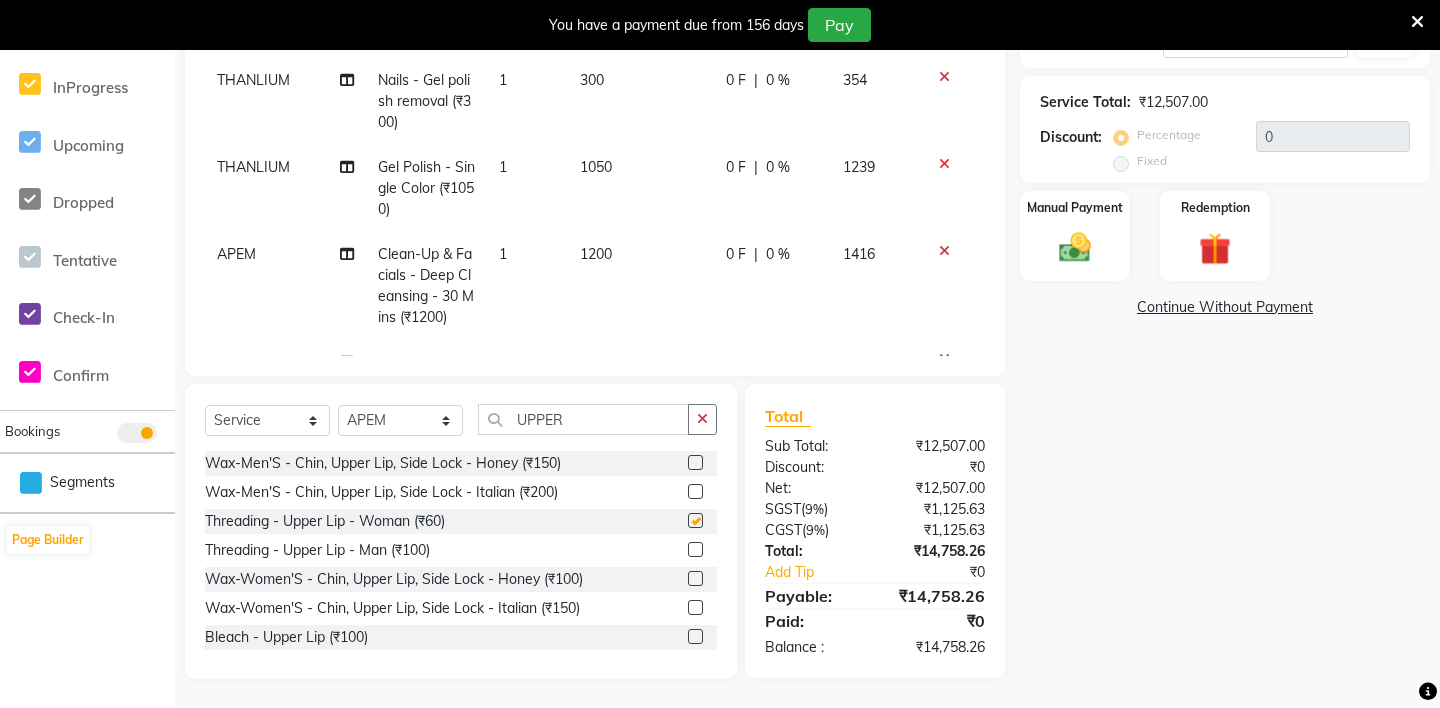 checkbox on "false" 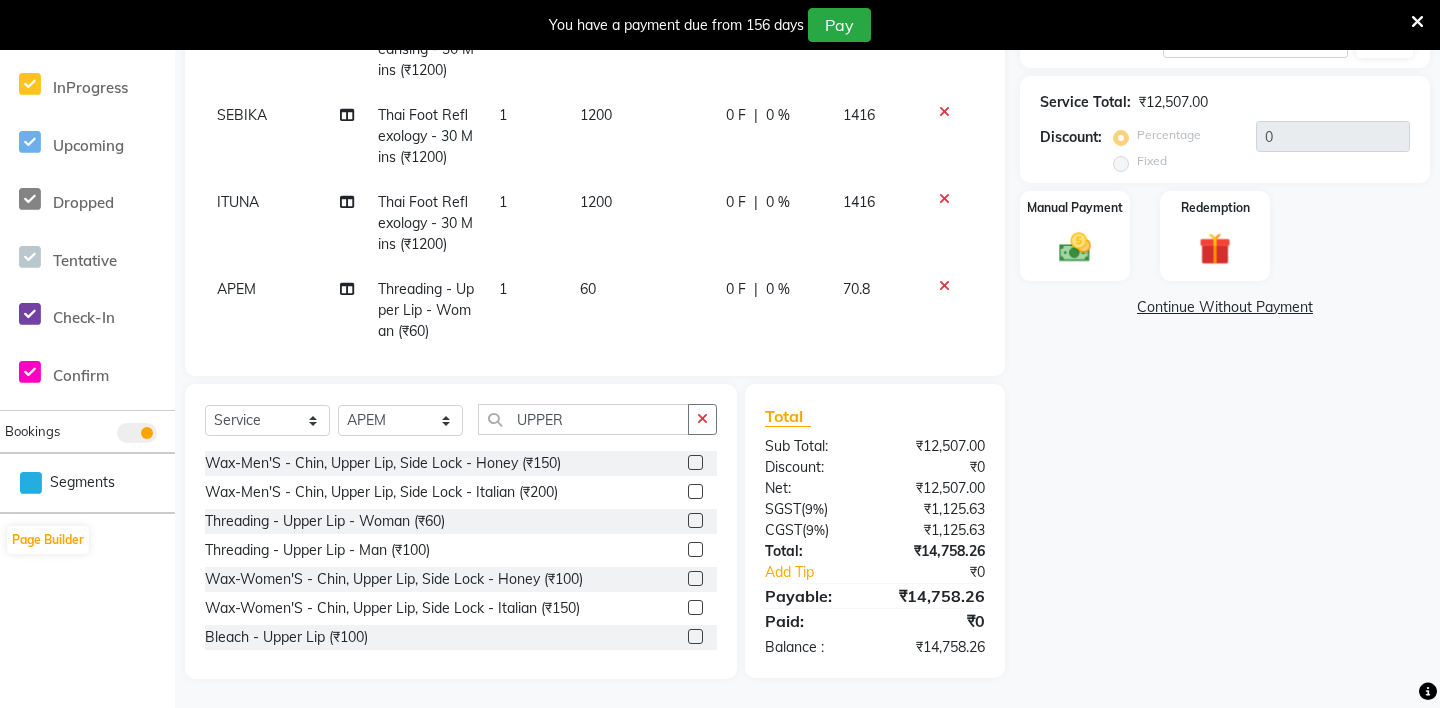 scroll, scrollTop: 792, scrollLeft: 0, axis: vertical 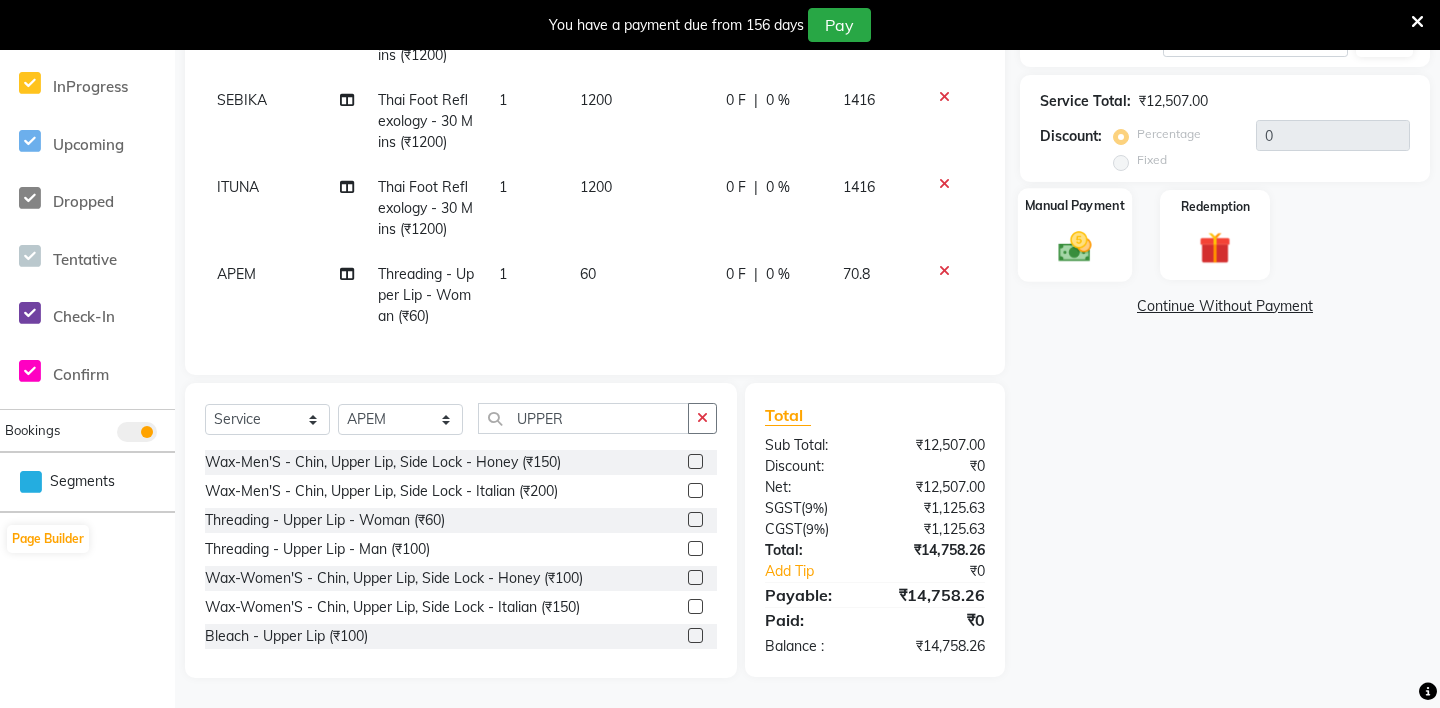 click 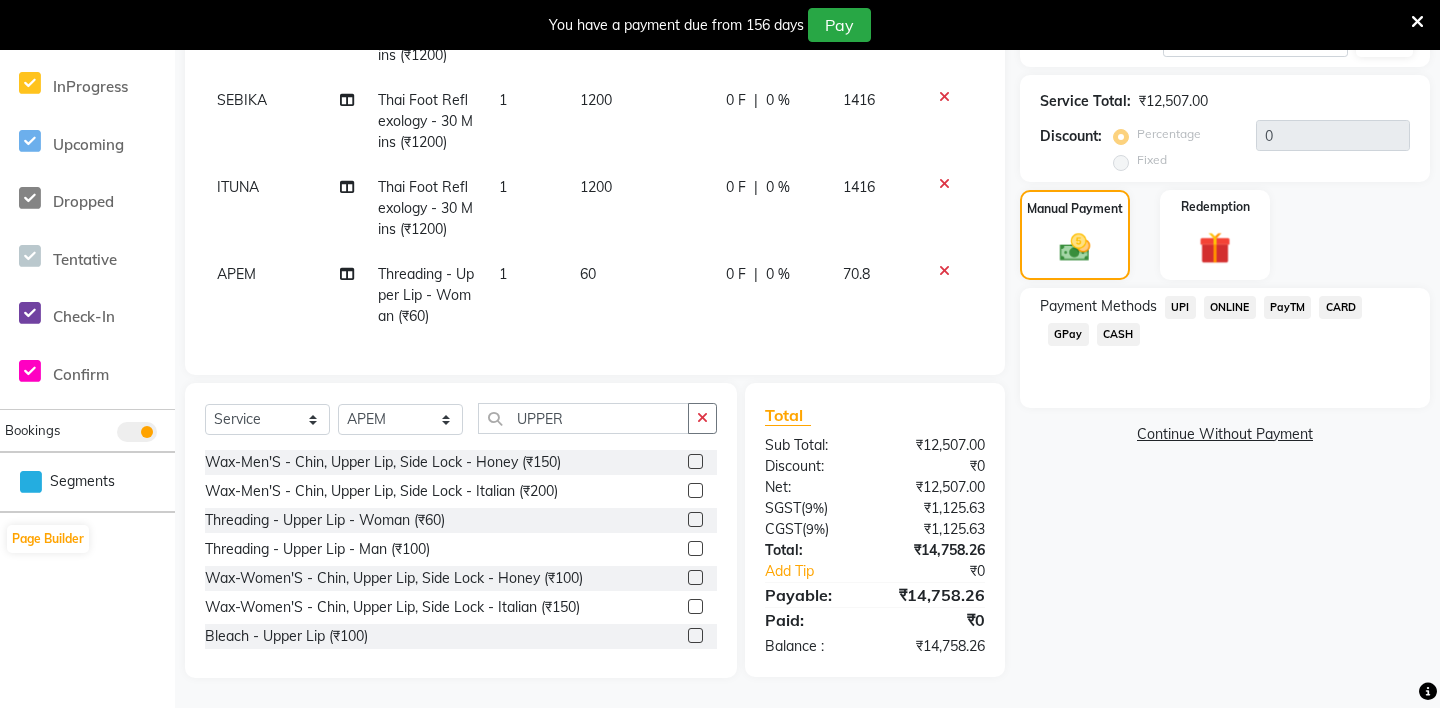 click on "CARD" 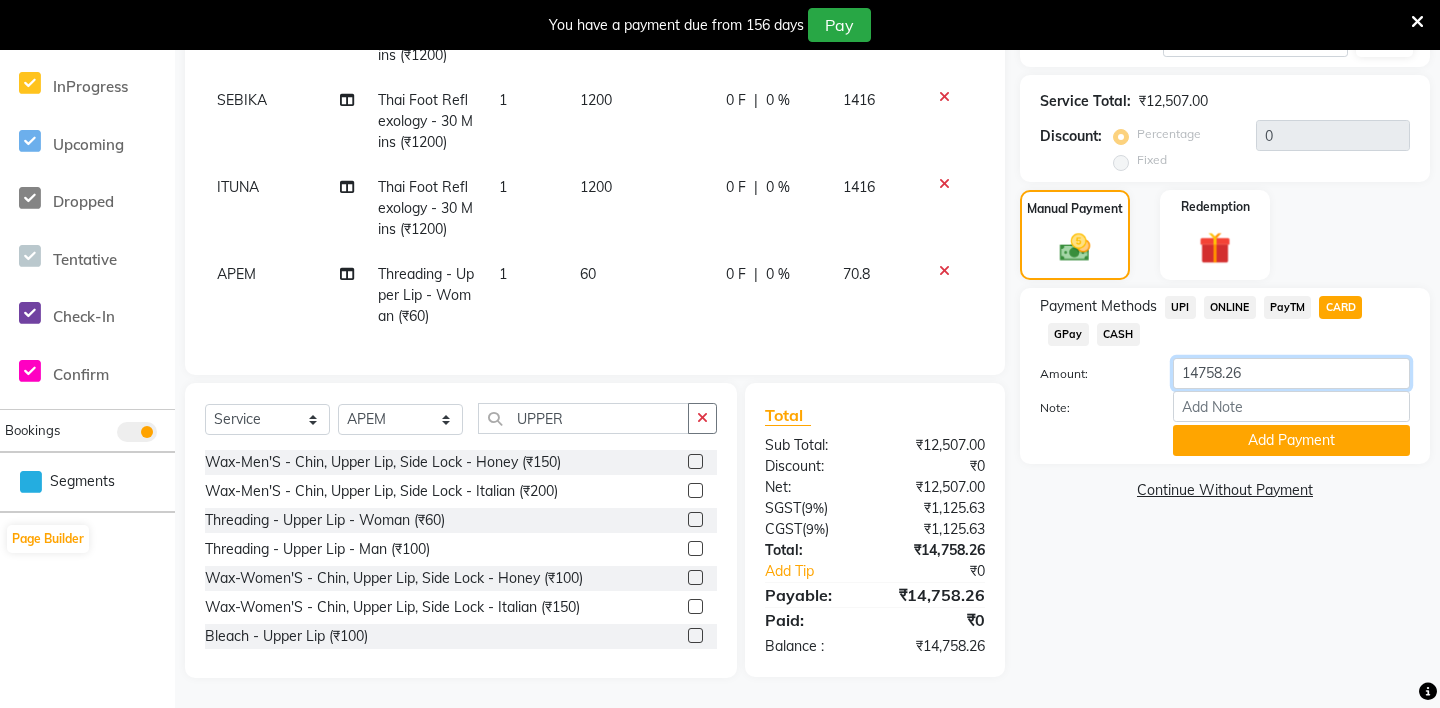 click on "14758.26" 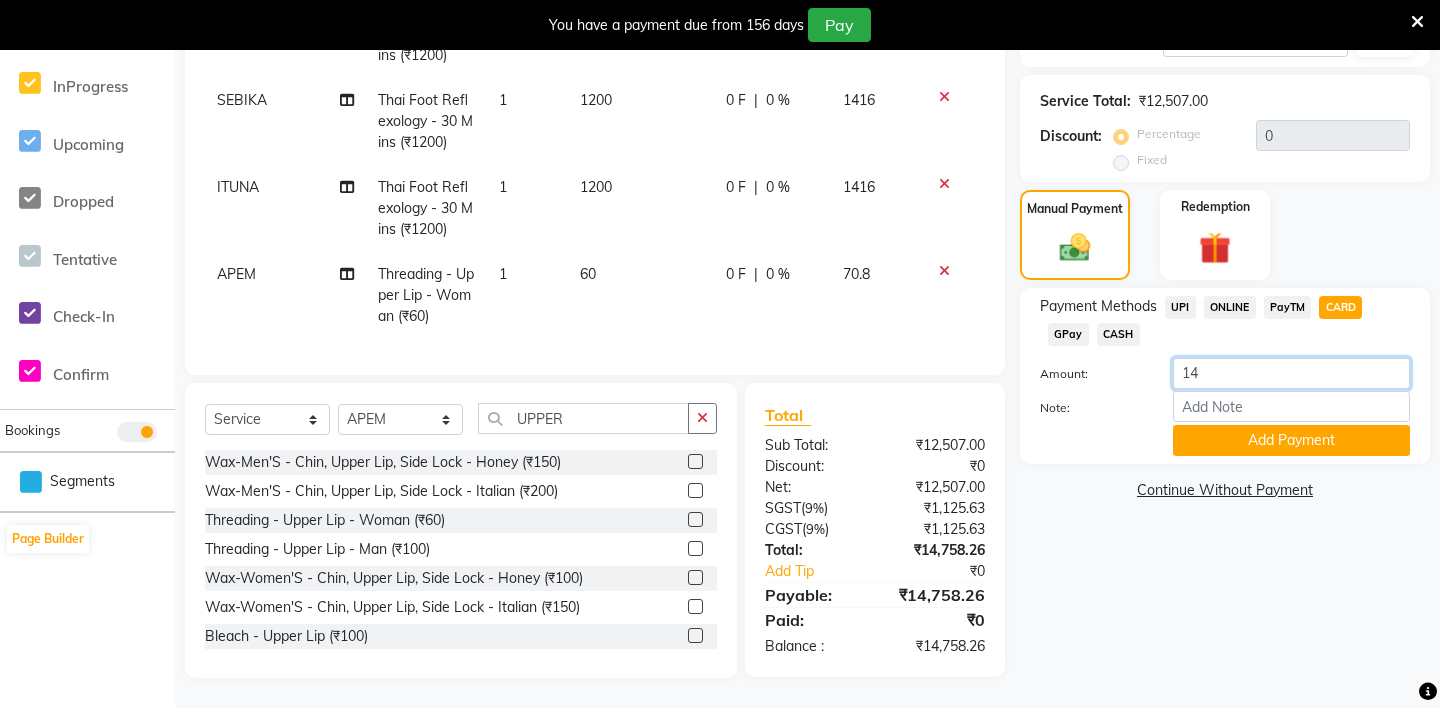 type on "1" 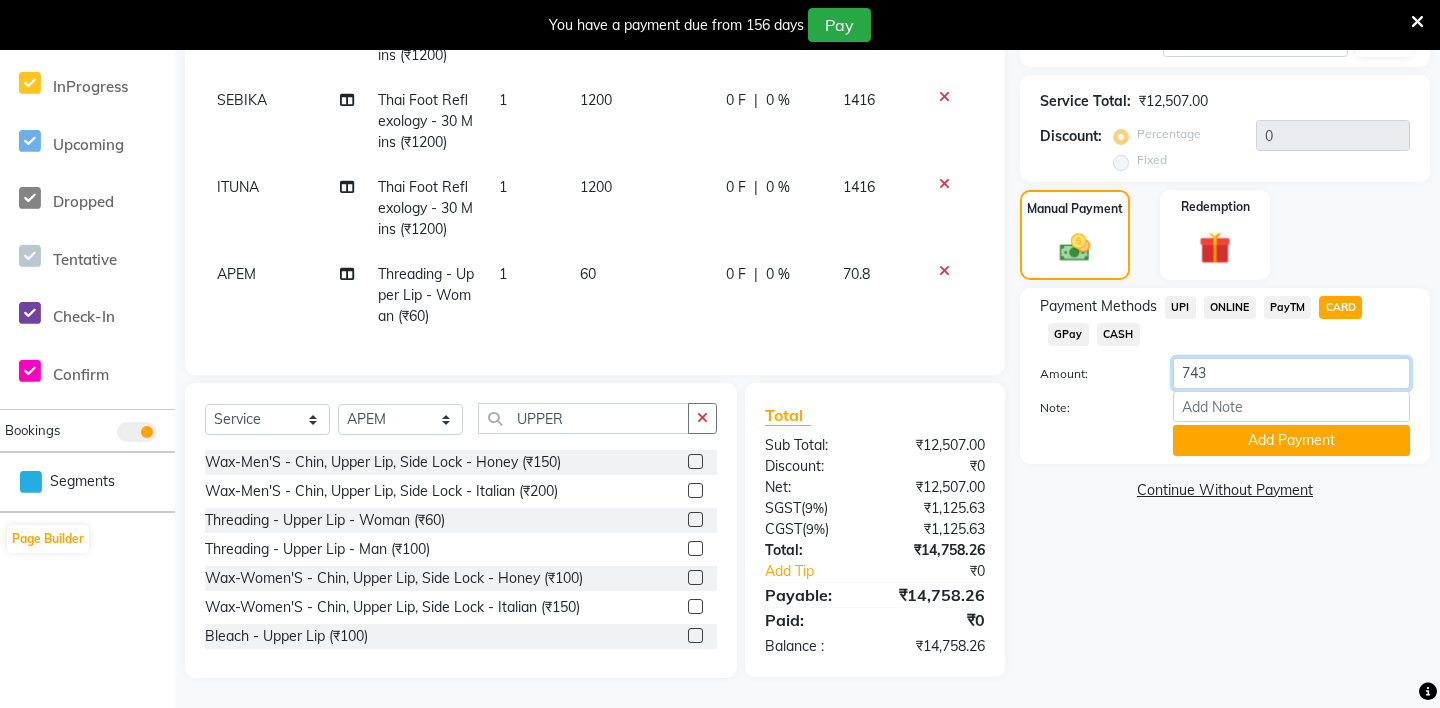 type on "7431" 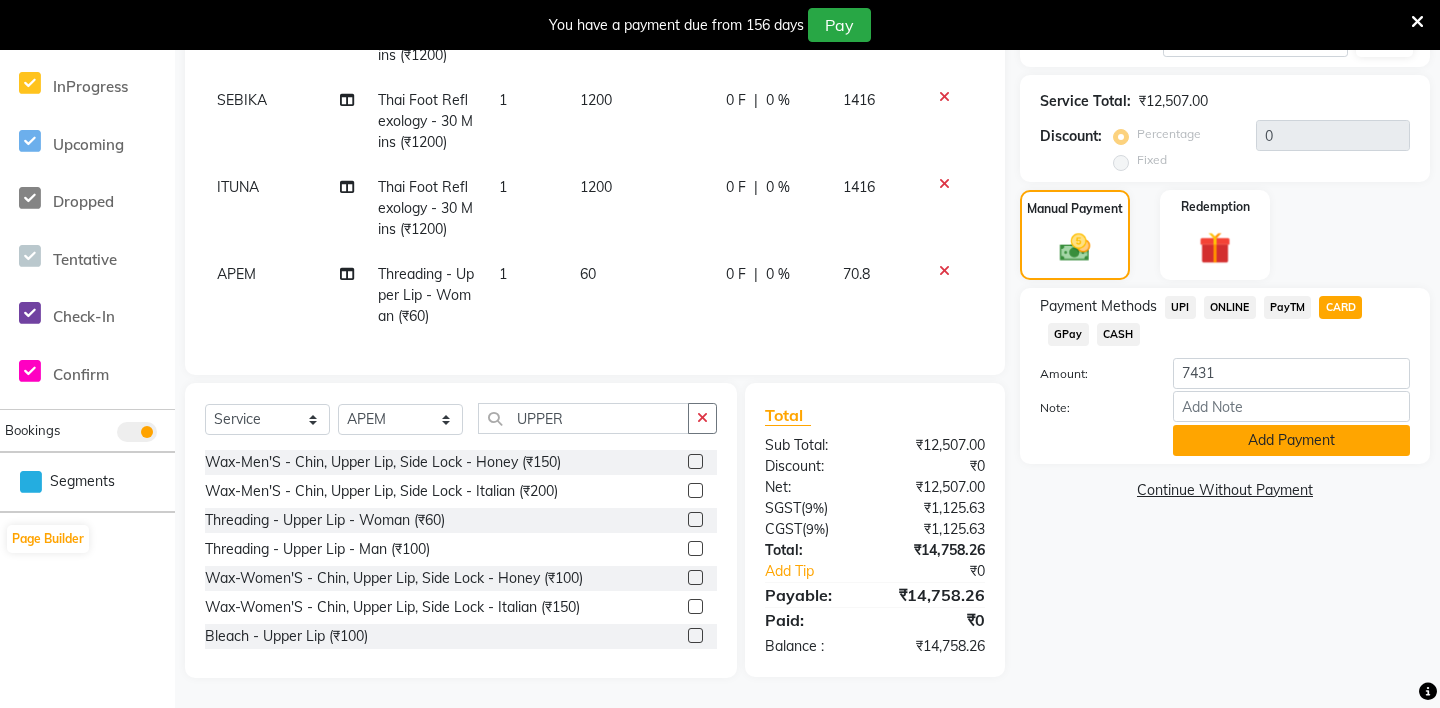 click on "Add Payment" 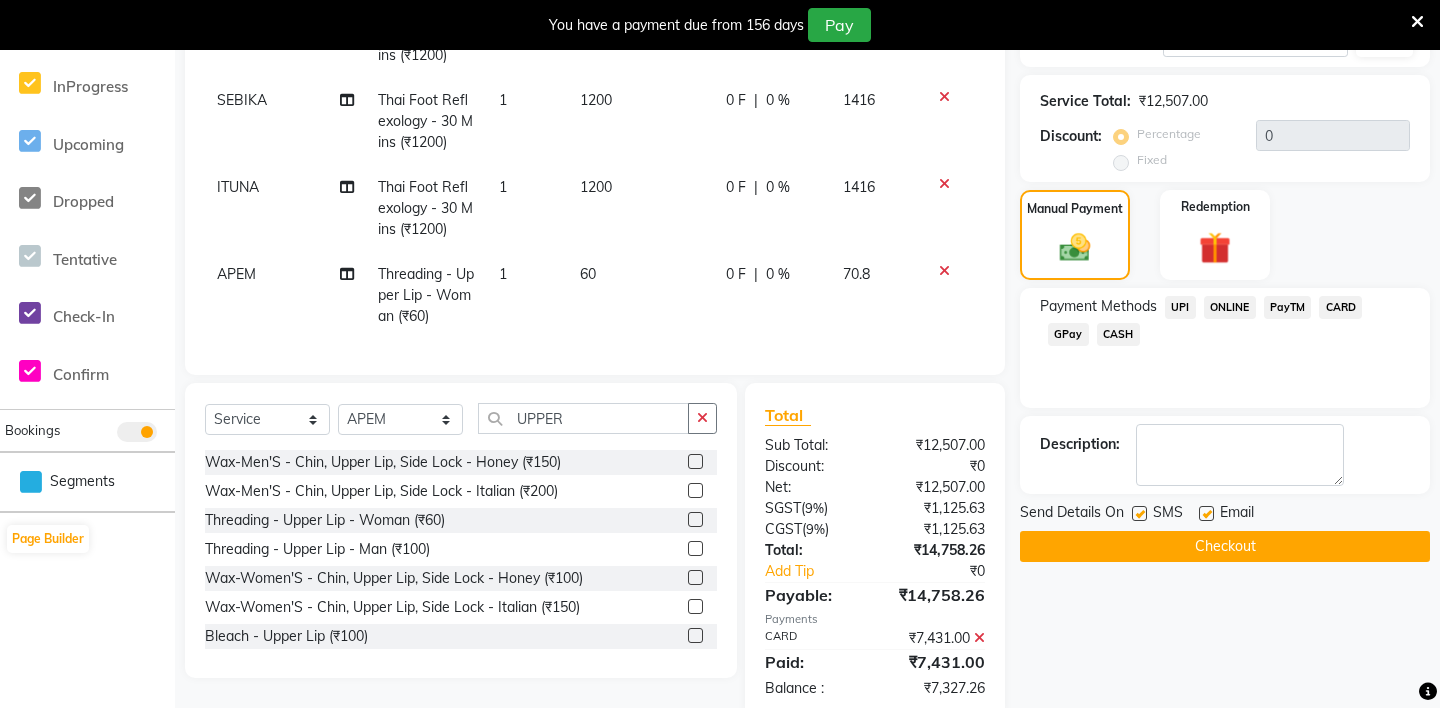 click on "UPI" 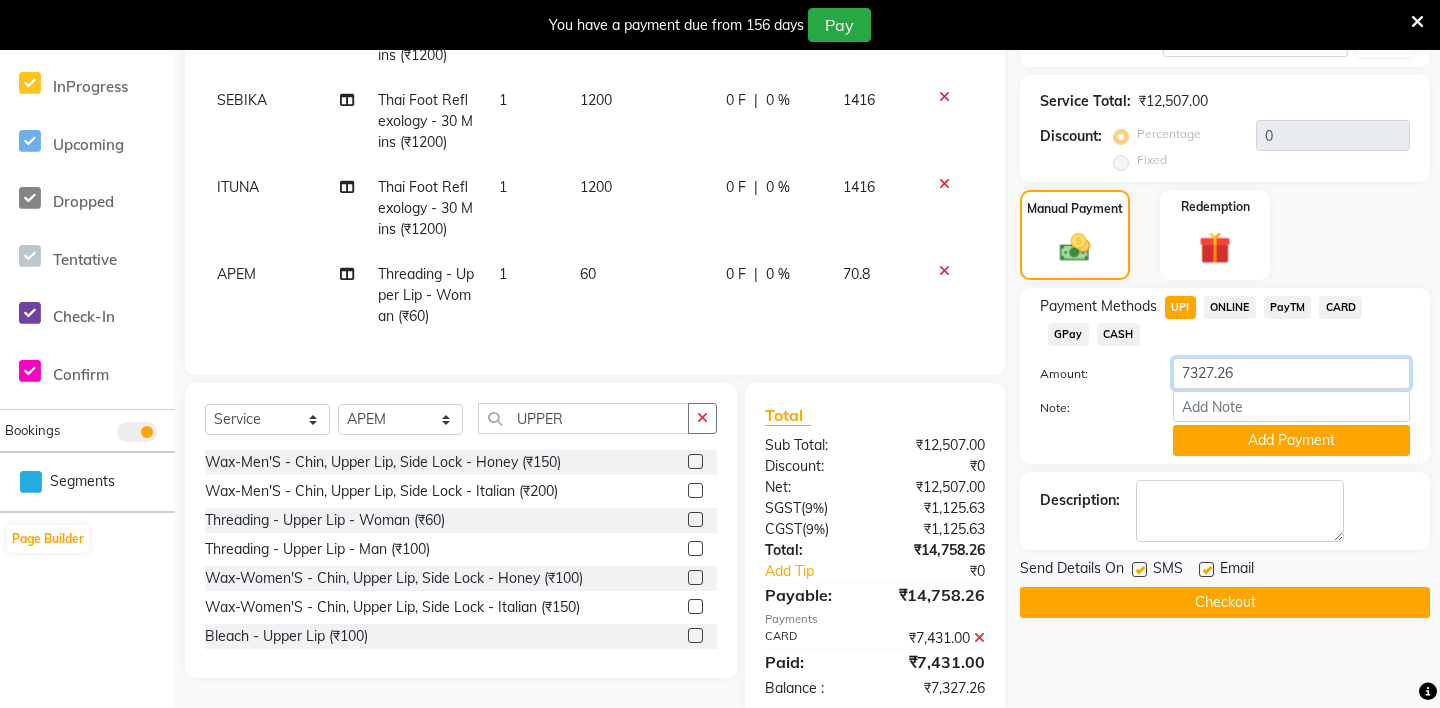 click on "7327.26" 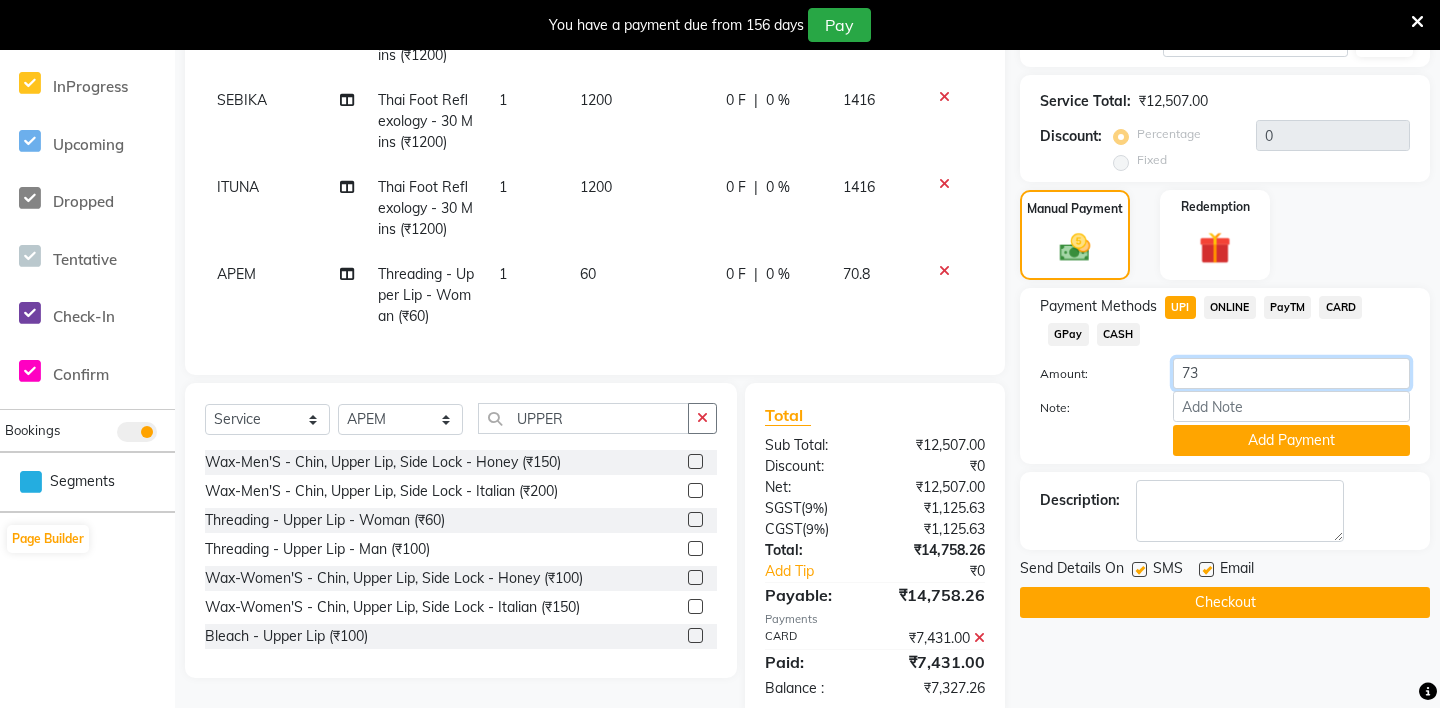 type on "7" 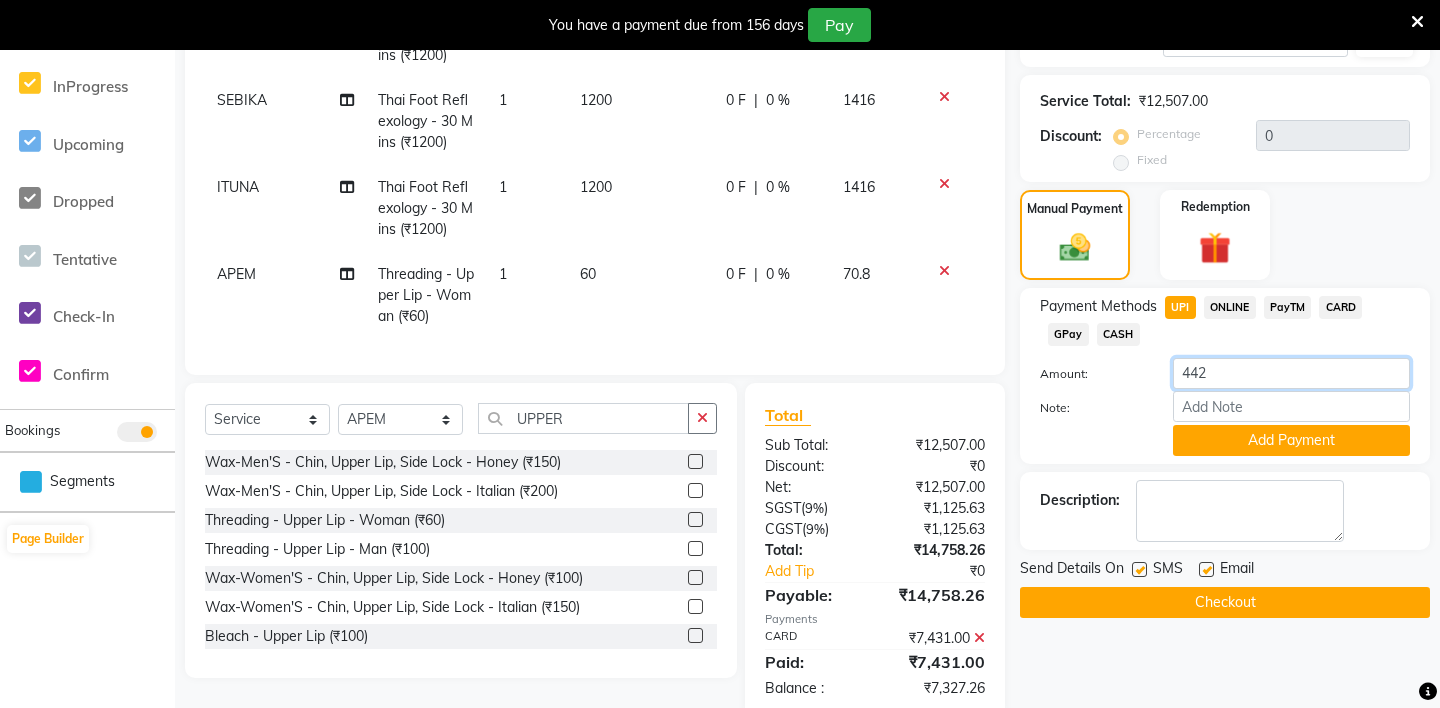 type on "4425" 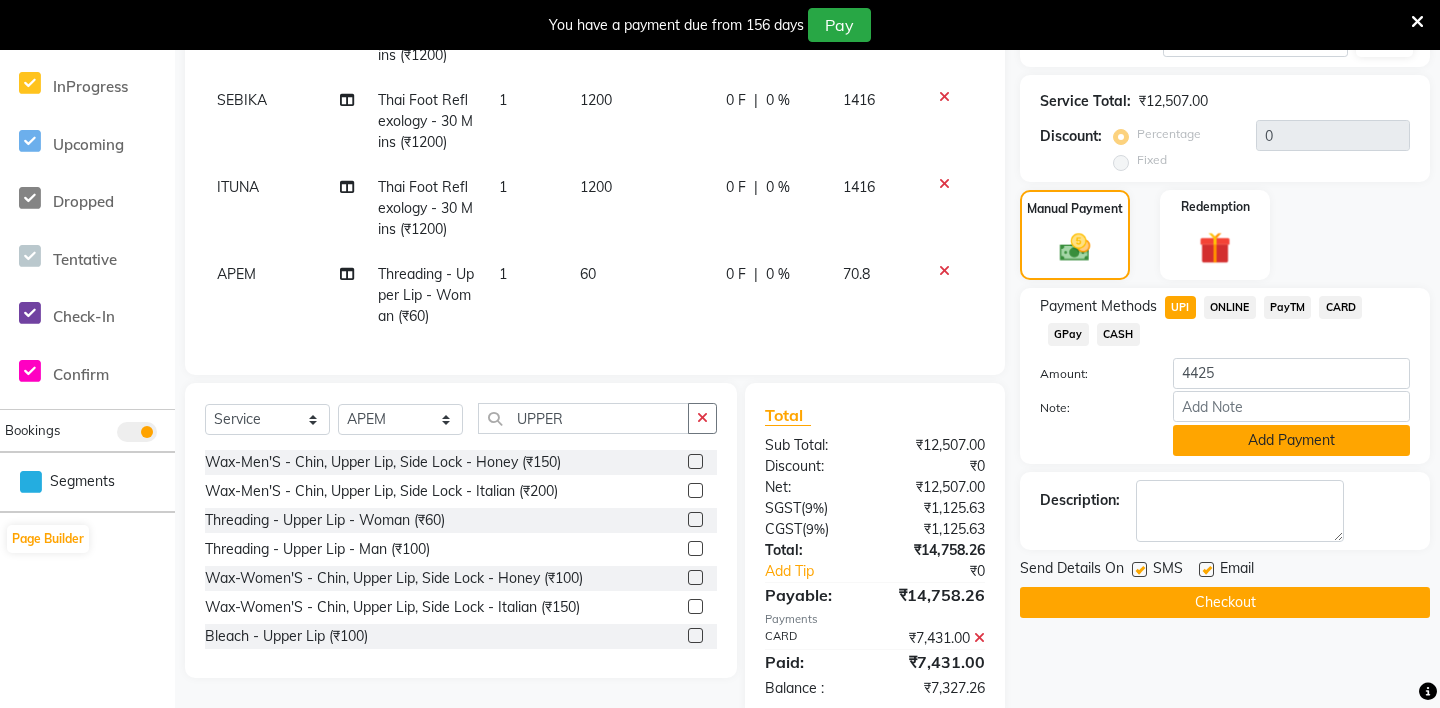 click on "Add Payment" 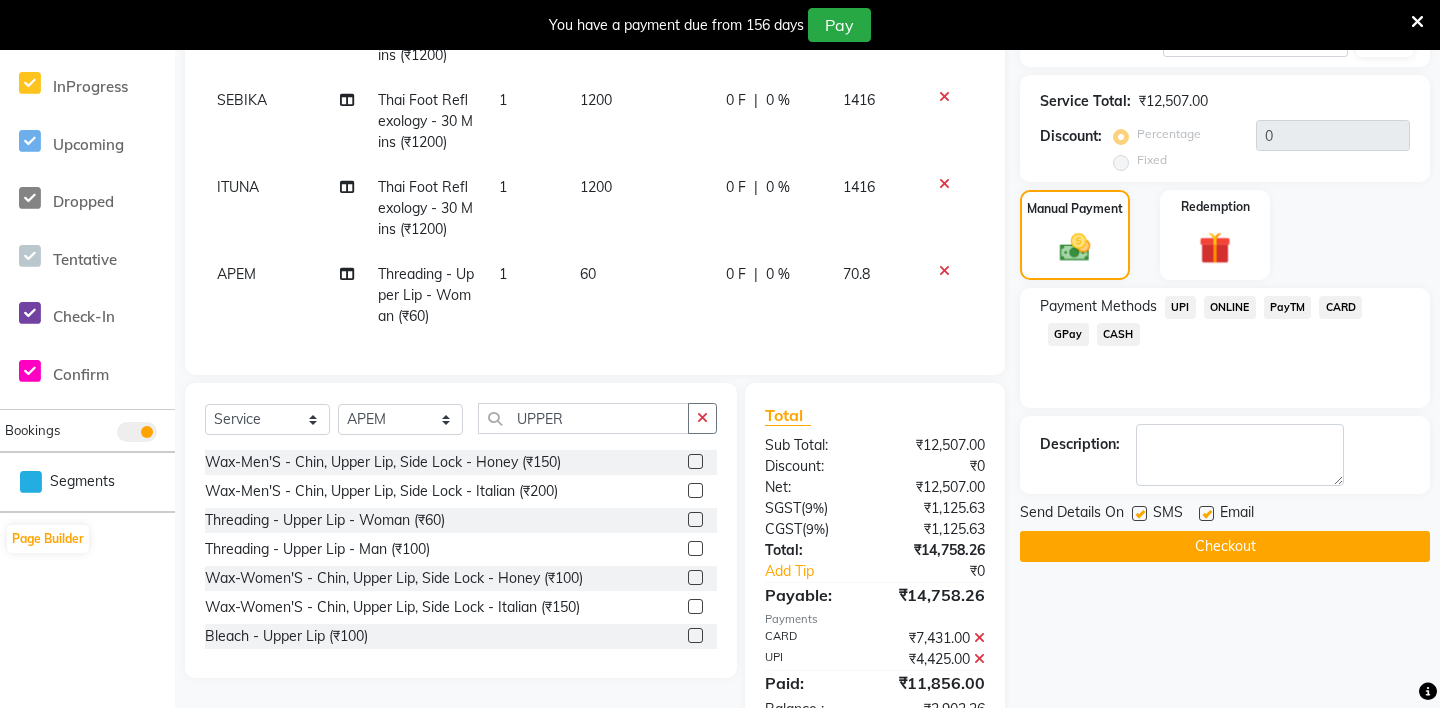 click on "CASH" 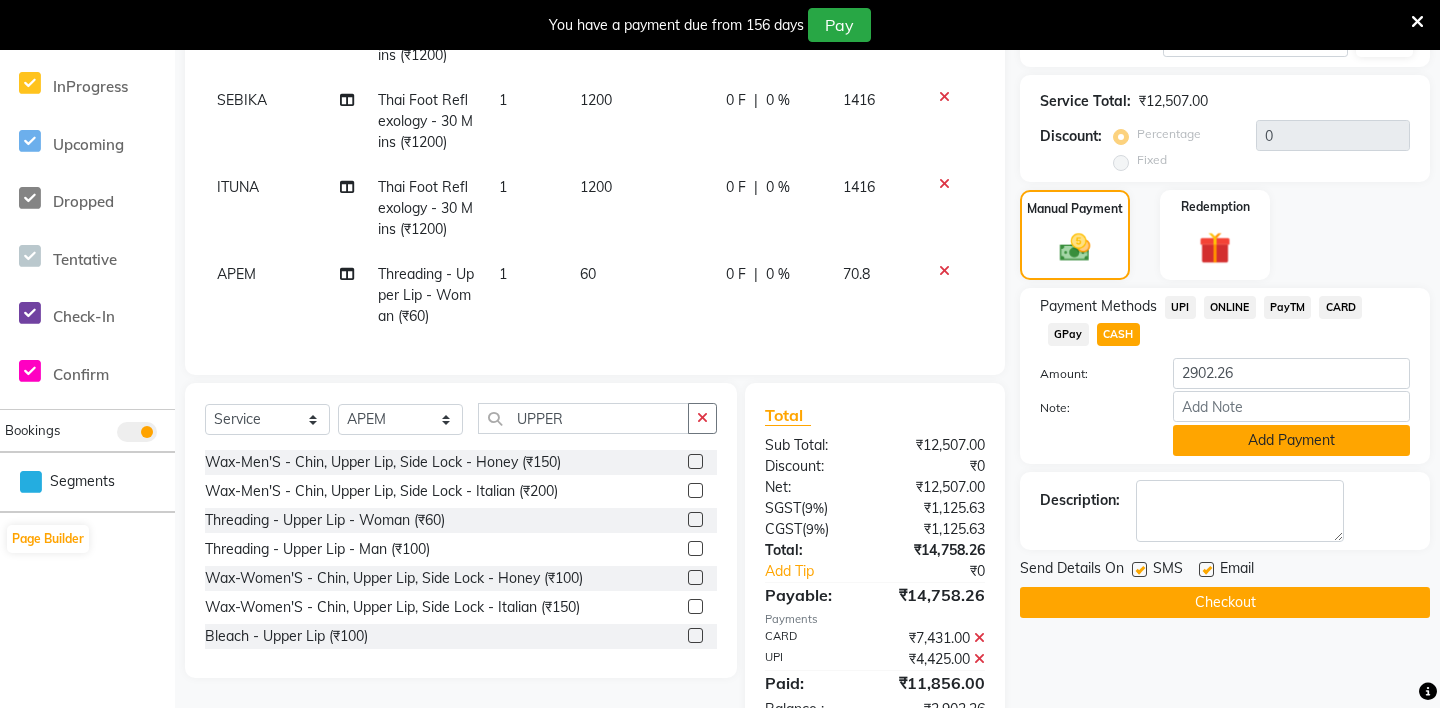 click on "Add Payment" 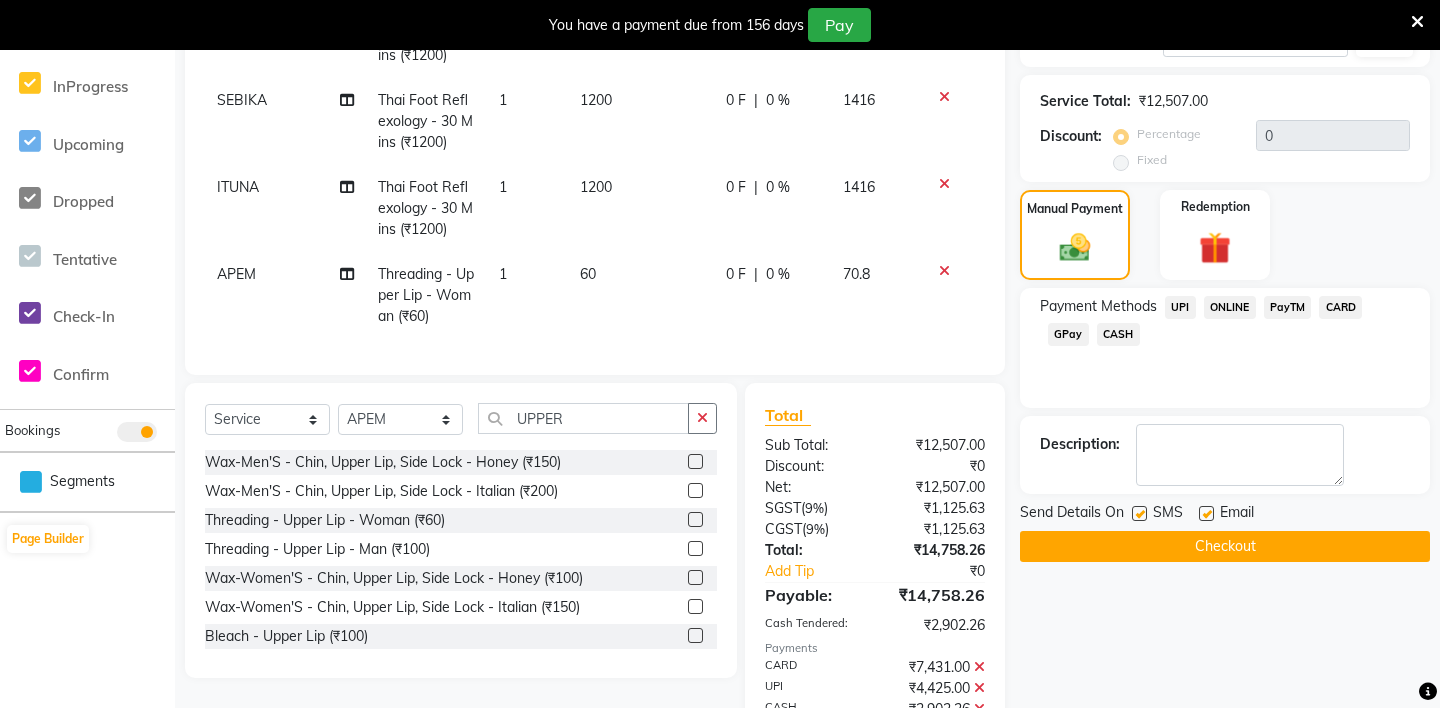 scroll, scrollTop: 0, scrollLeft: 0, axis: both 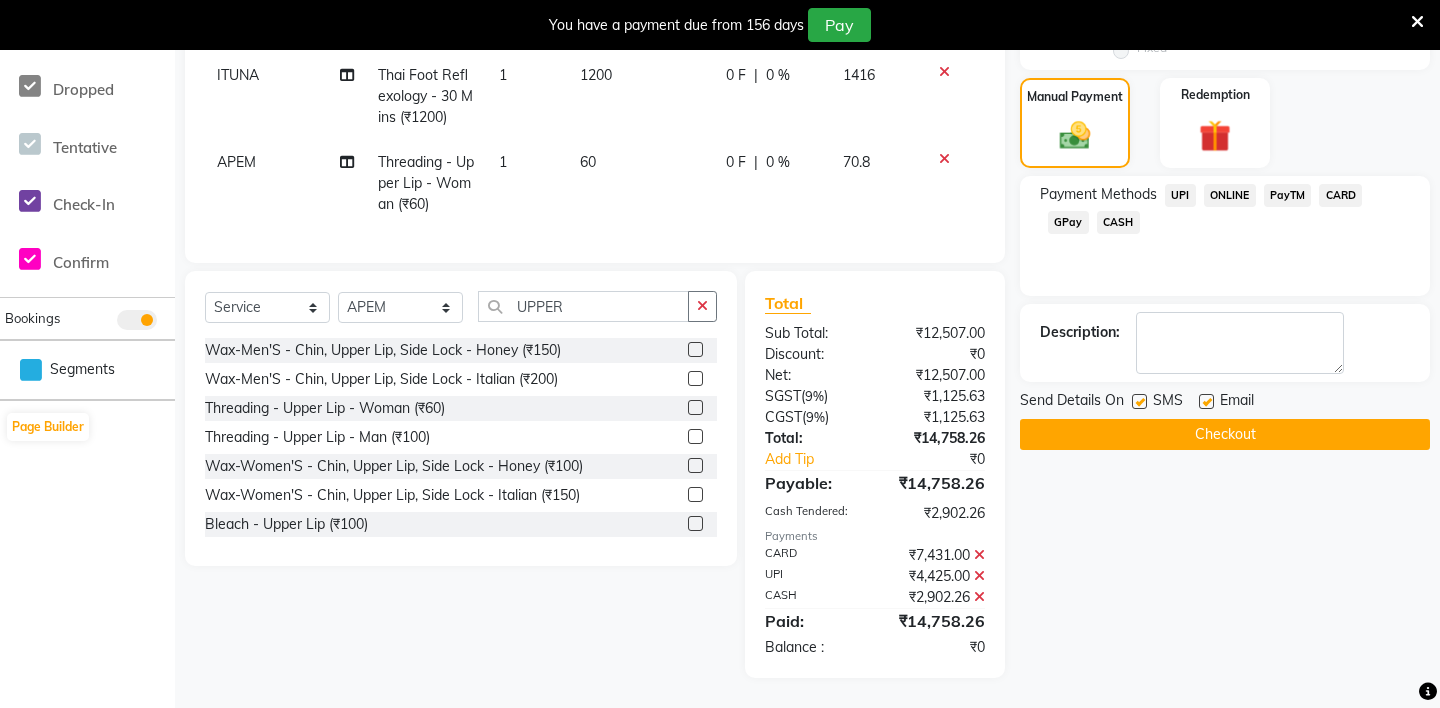 click on "Name: Zah . Membership: No Active Membership Total Visits: 544 Card on file: 0 Last Visit: 02-08-2025 Previous Due: ₹5,074.00 Pay Points: 0 Apply Discount Select Coupon → Daily Discount Coupon → Am/bh/acct Coupon → Am/bh/acct Coupon → Manager 15 Coupon → Manager 10 Coupon Code Apply Service Total: ₹12,507.00 Discount: Percentage Fixed 0 Manual Payment Redemption Payment Methods UPI ONLINE PayTM CARD GPay CASH Description: Send Details On SMS Email Checkout" 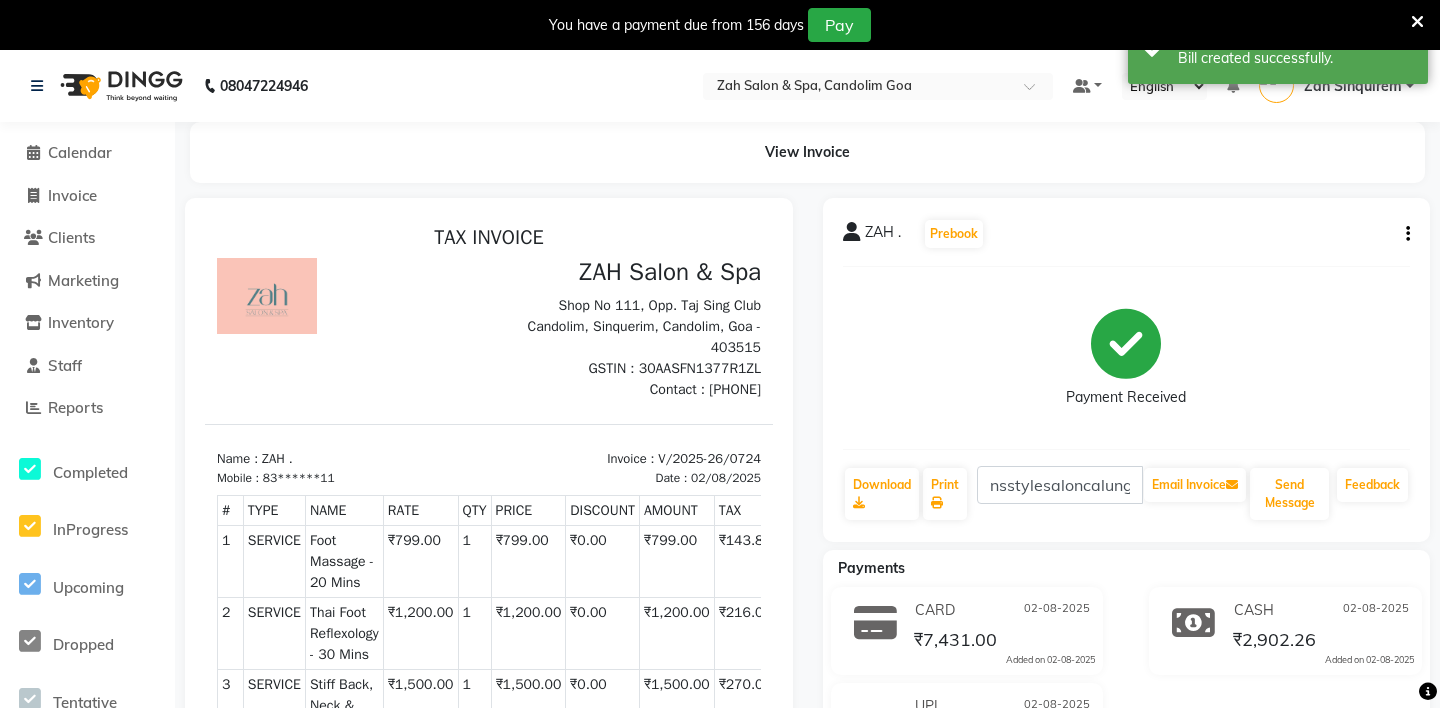 scroll, scrollTop: 0, scrollLeft: 0, axis: both 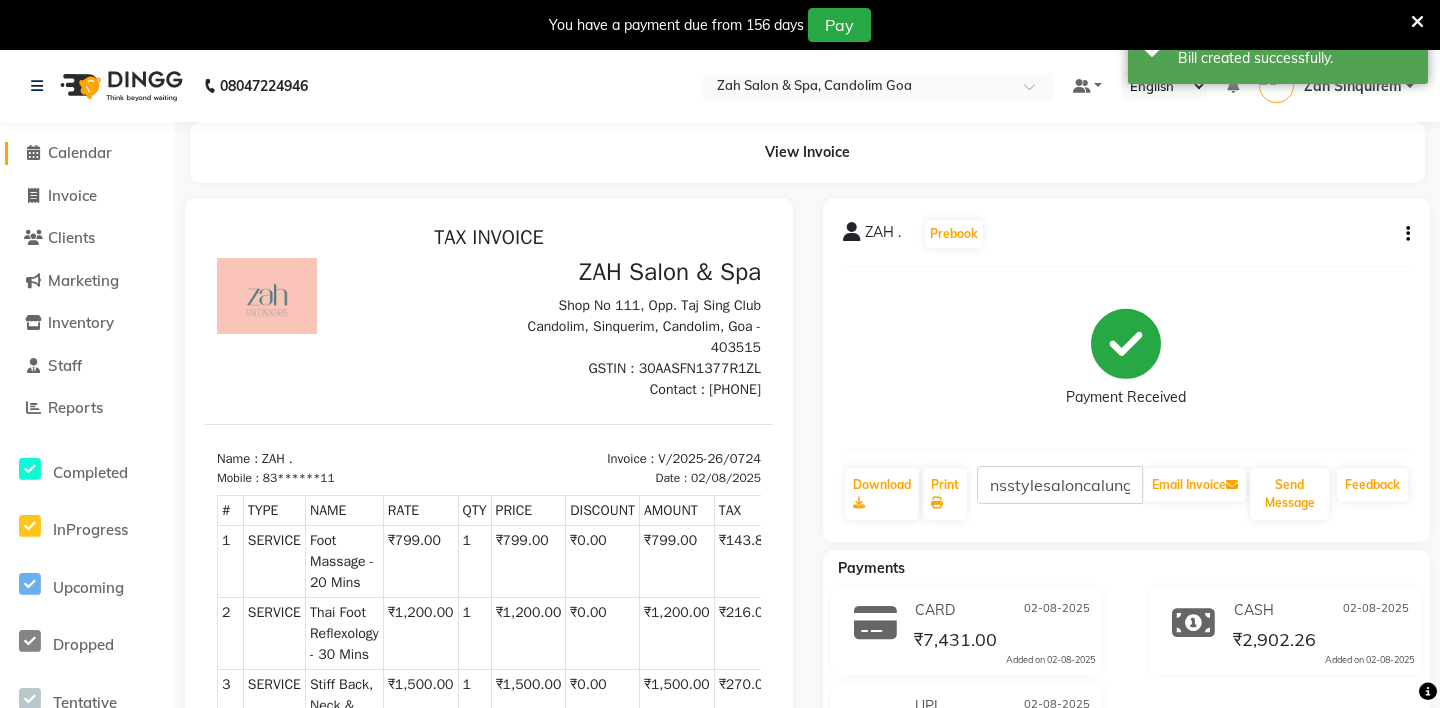 click on "Calendar" 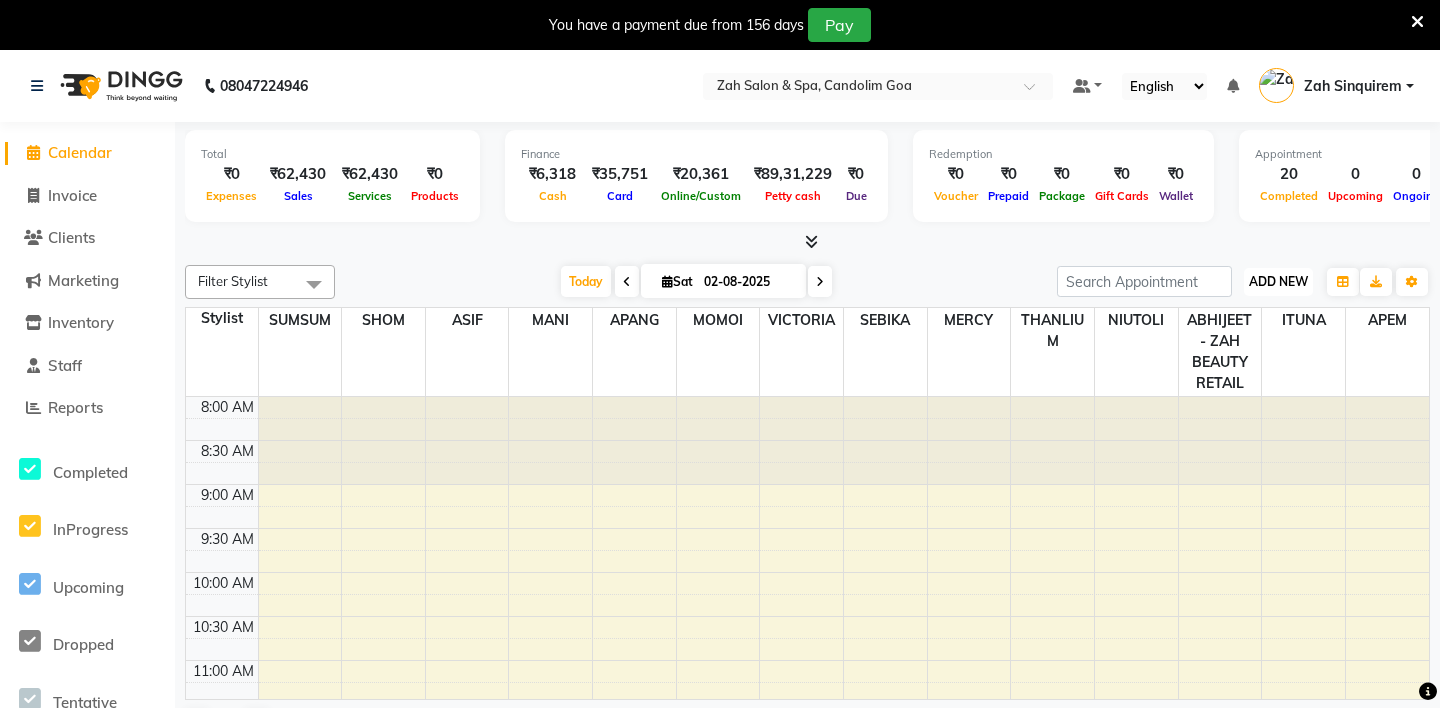 click on "ADD NEW" at bounding box center (1278, 281) 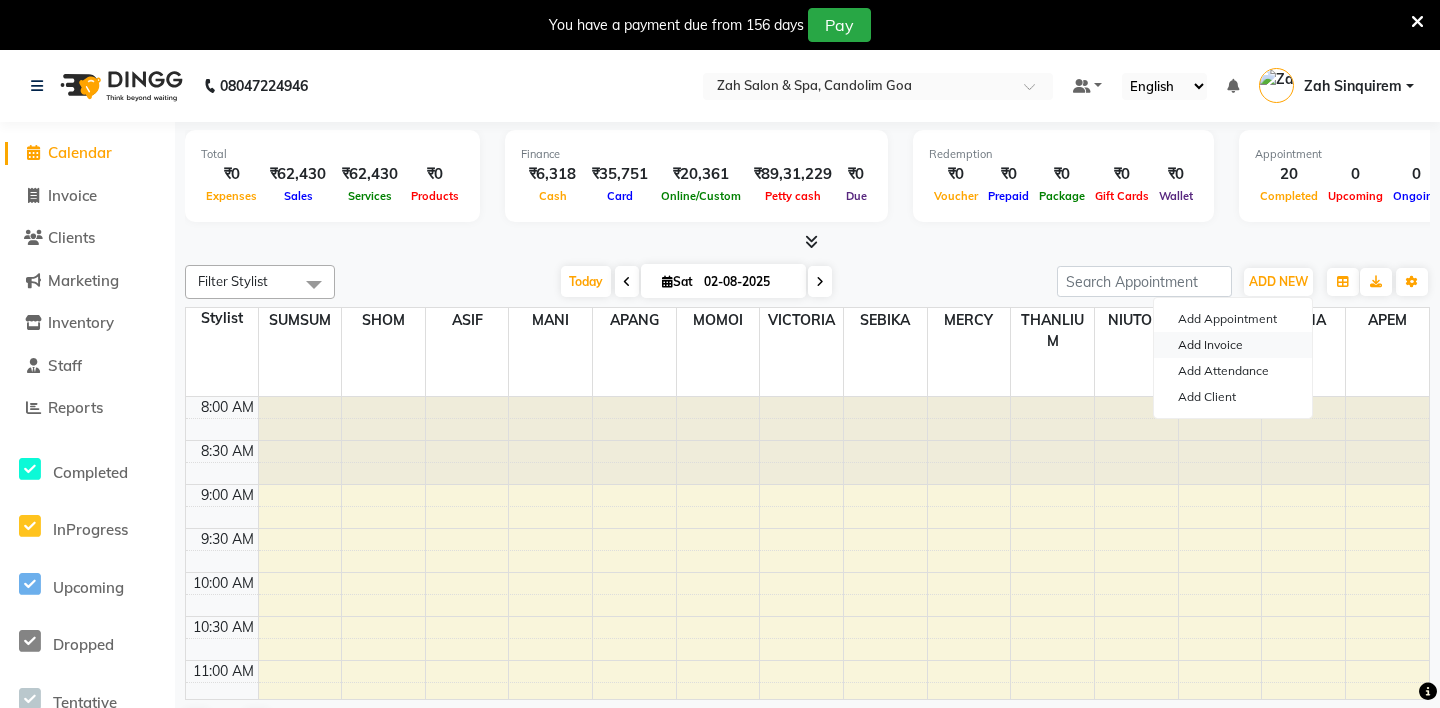 click on "Add Invoice" at bounding box center [1233, 345] 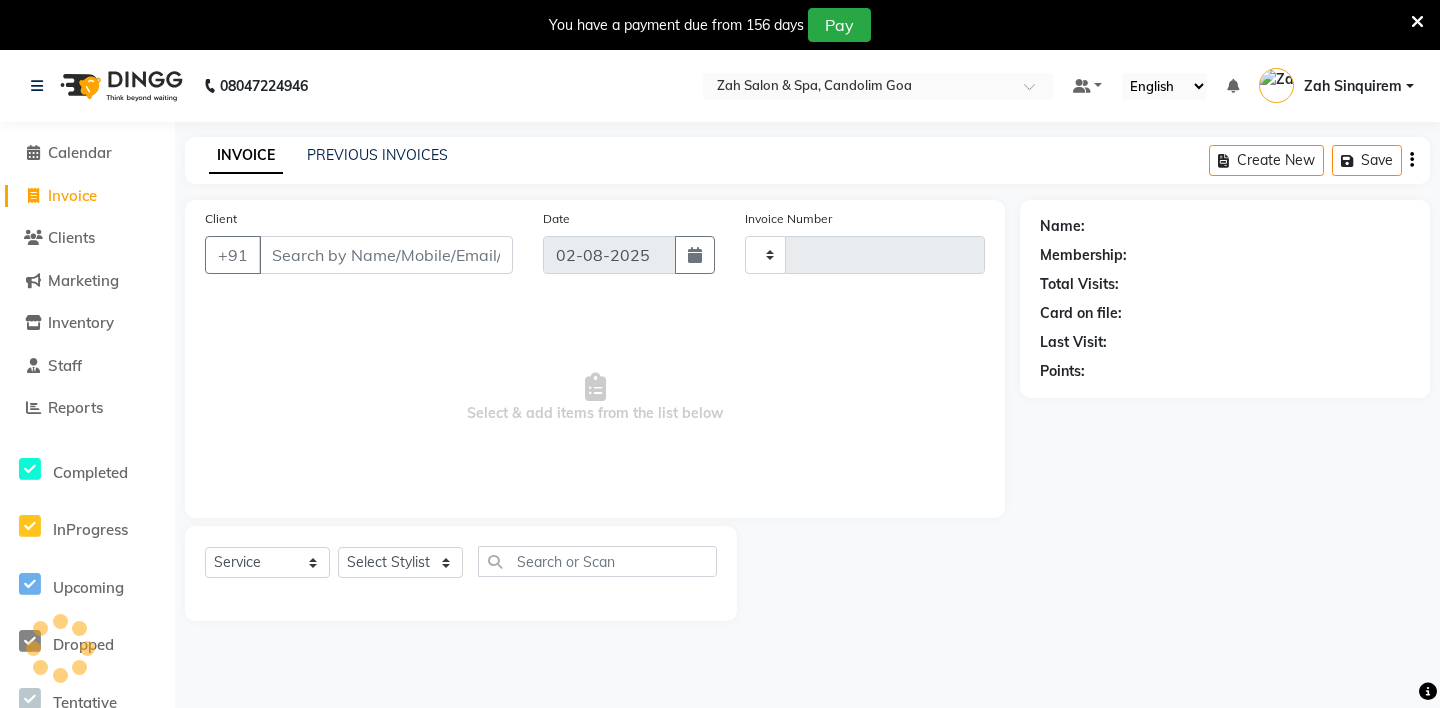 type on "0725" 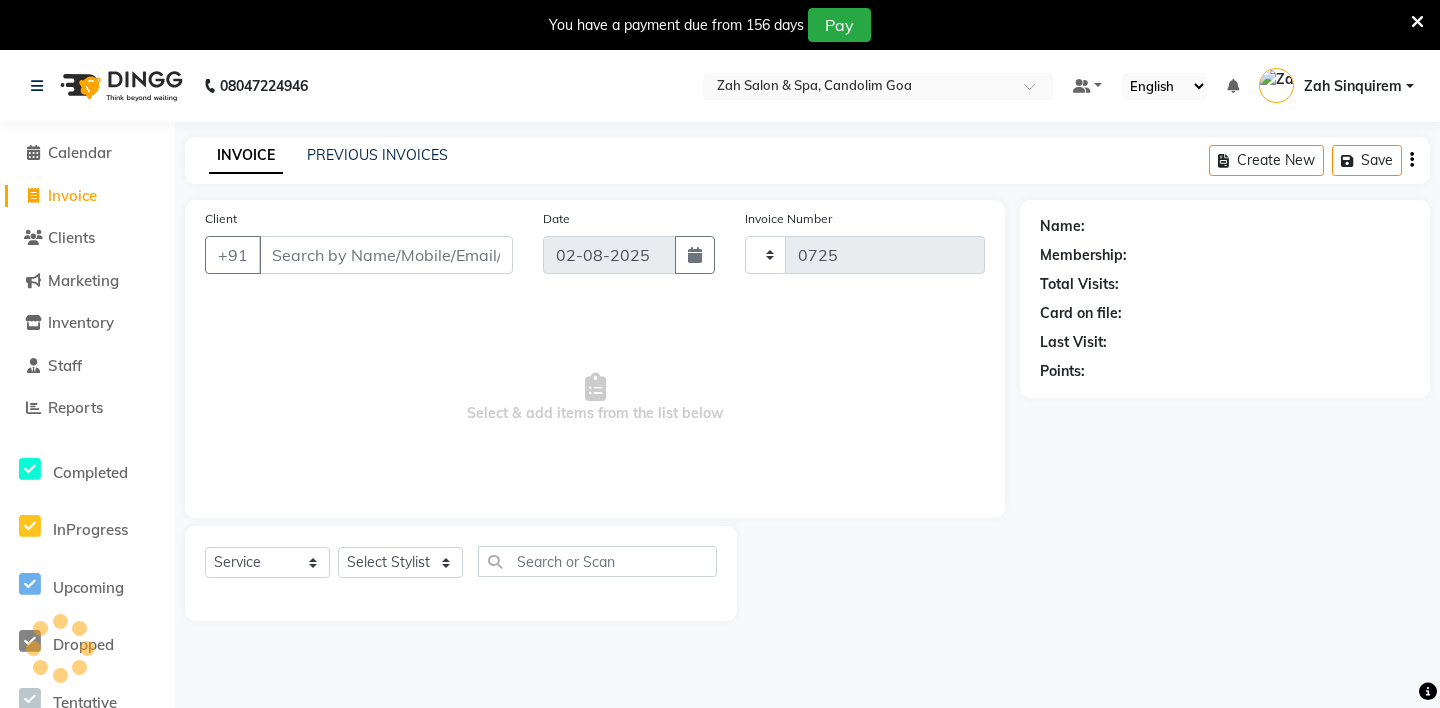 select on "5613" 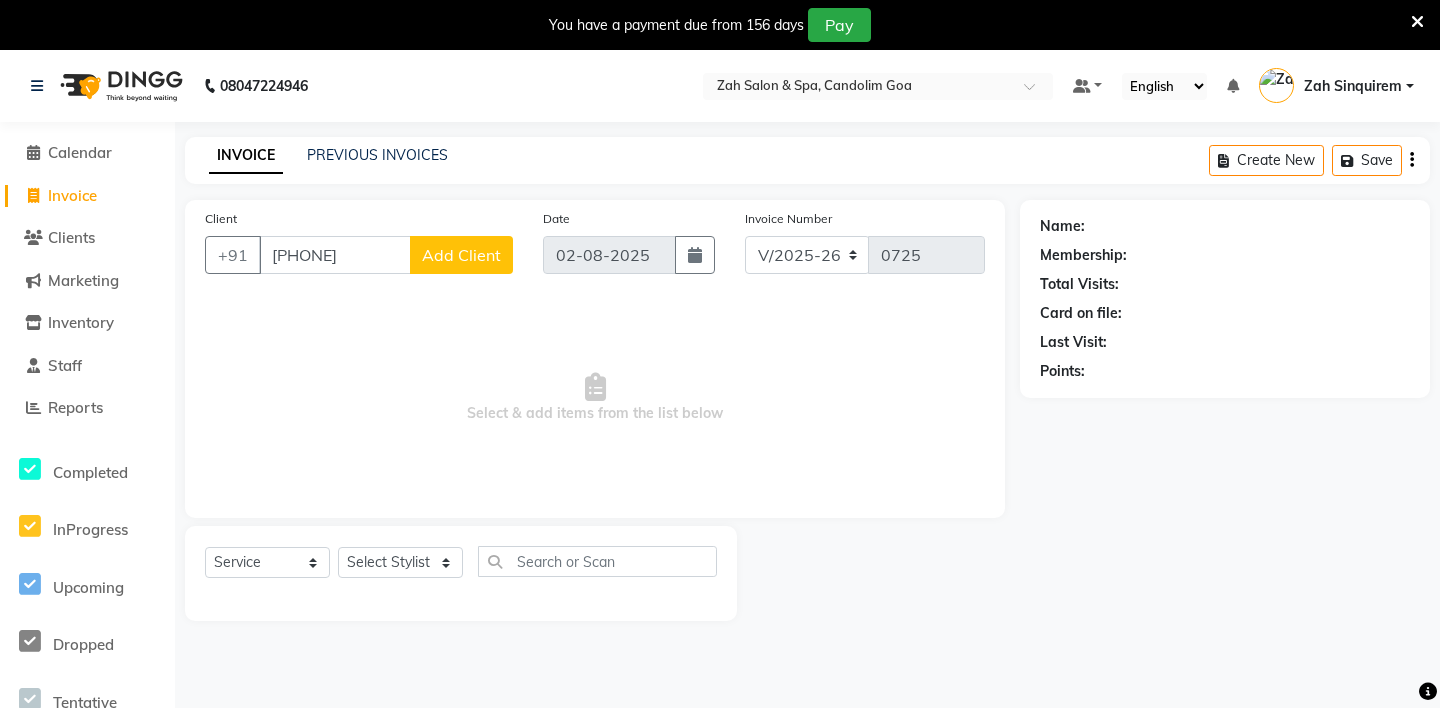 type on "[PHONE]" 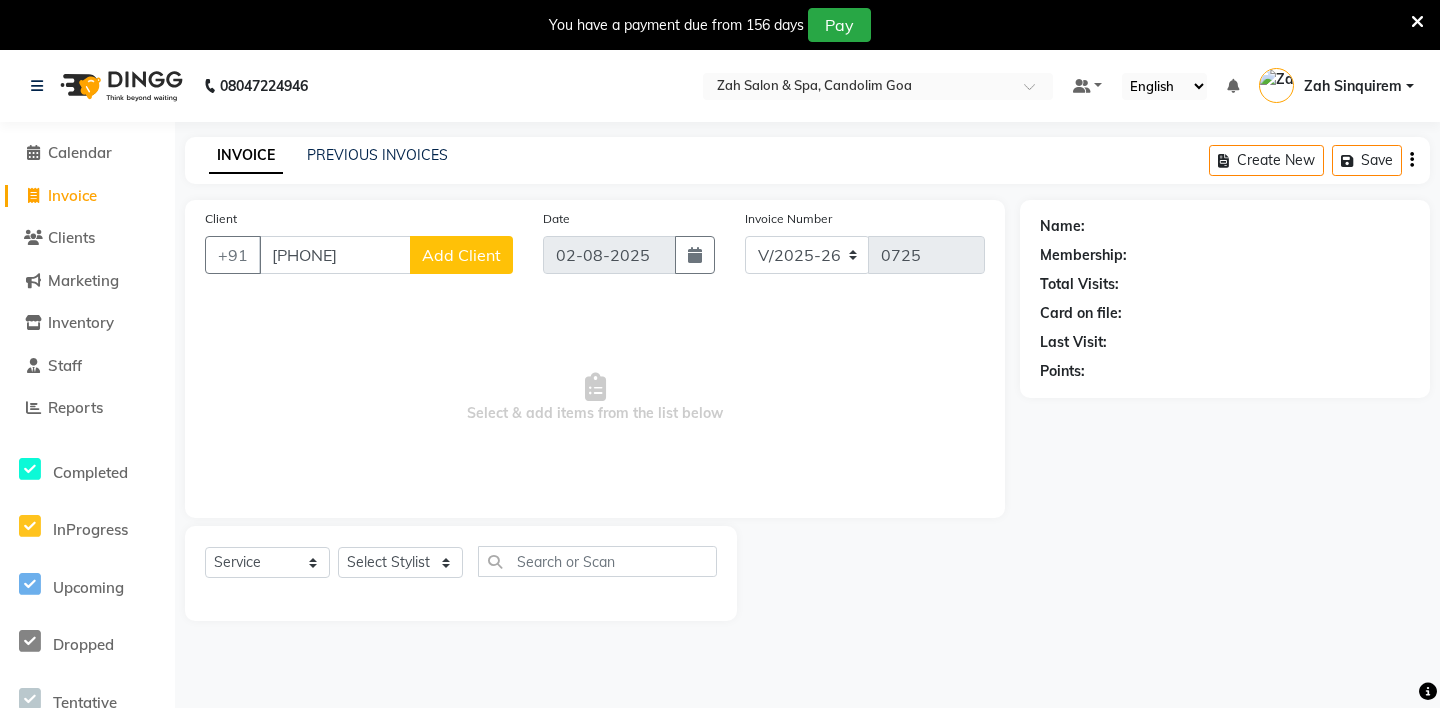 click on "Add Client" 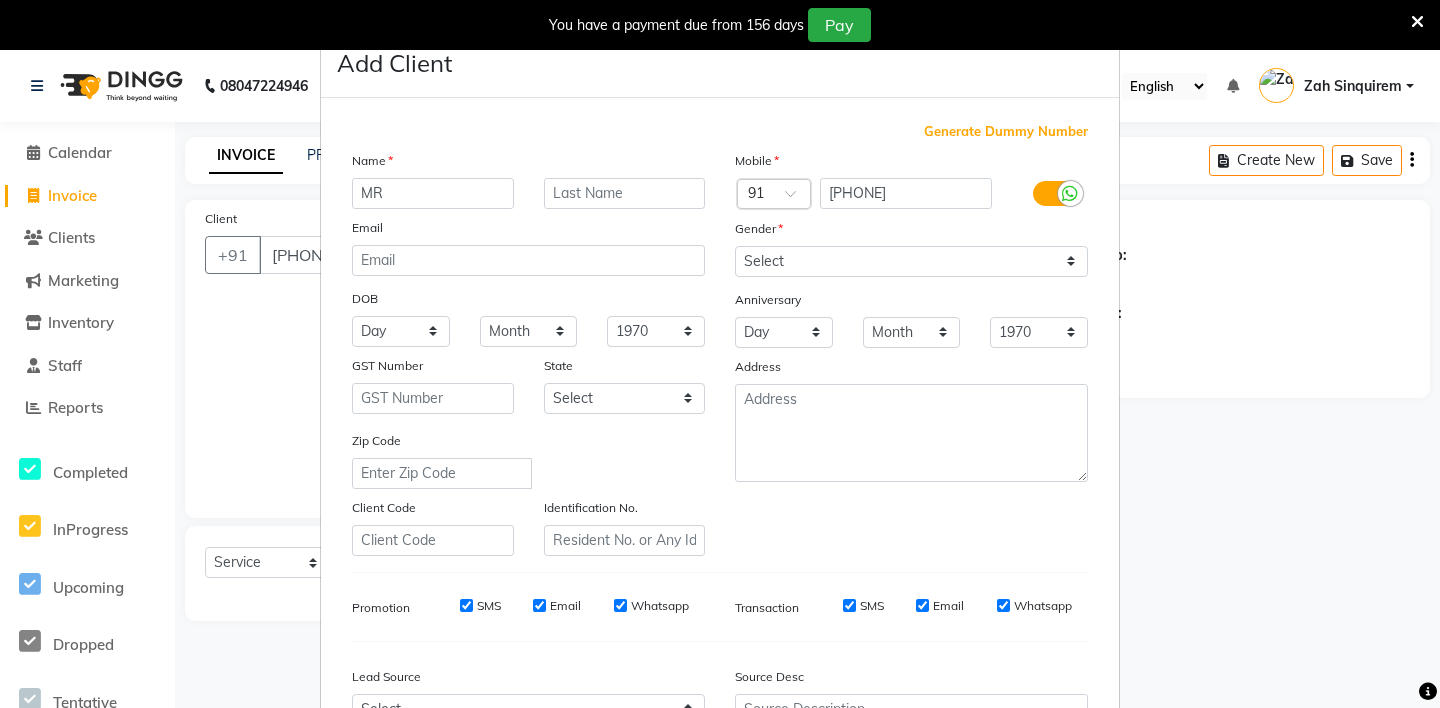 type on "MR" 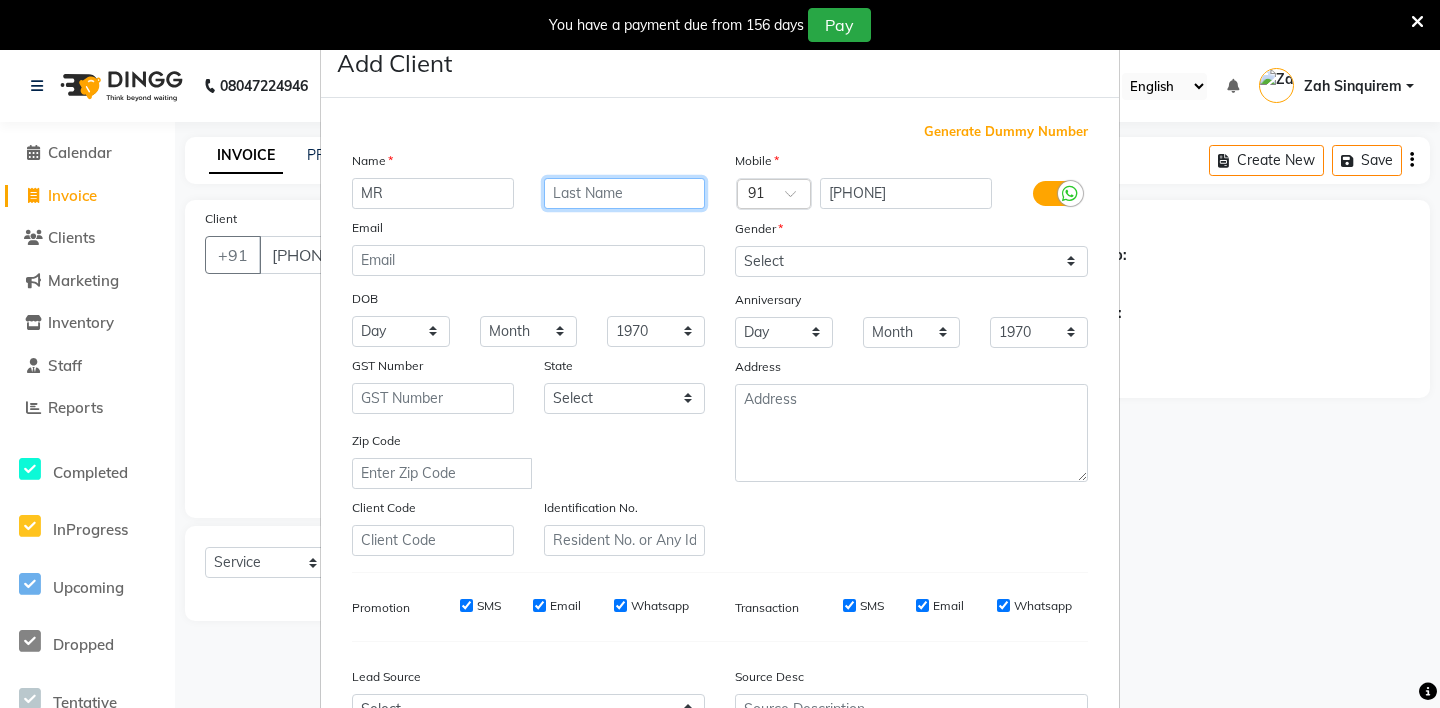 click at bounding box center [625, 193] 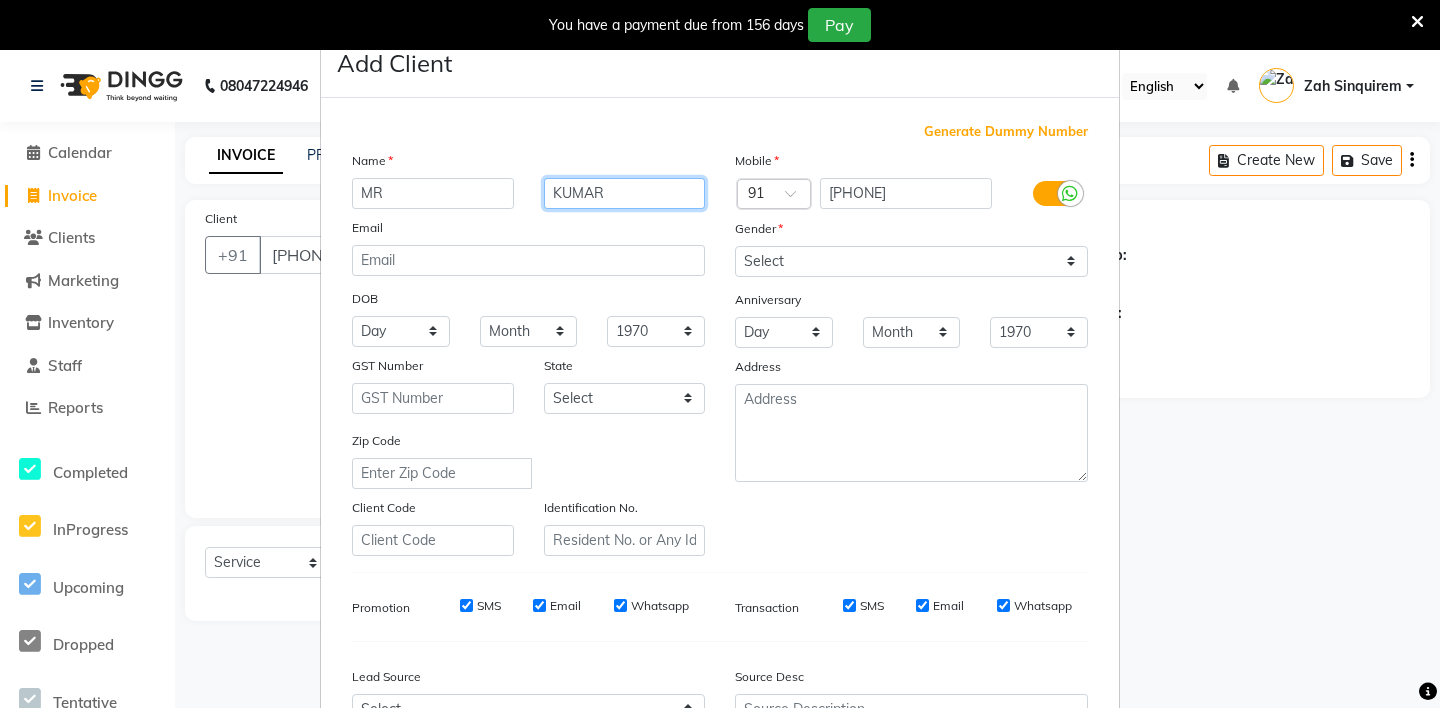 type on "KUMAR" 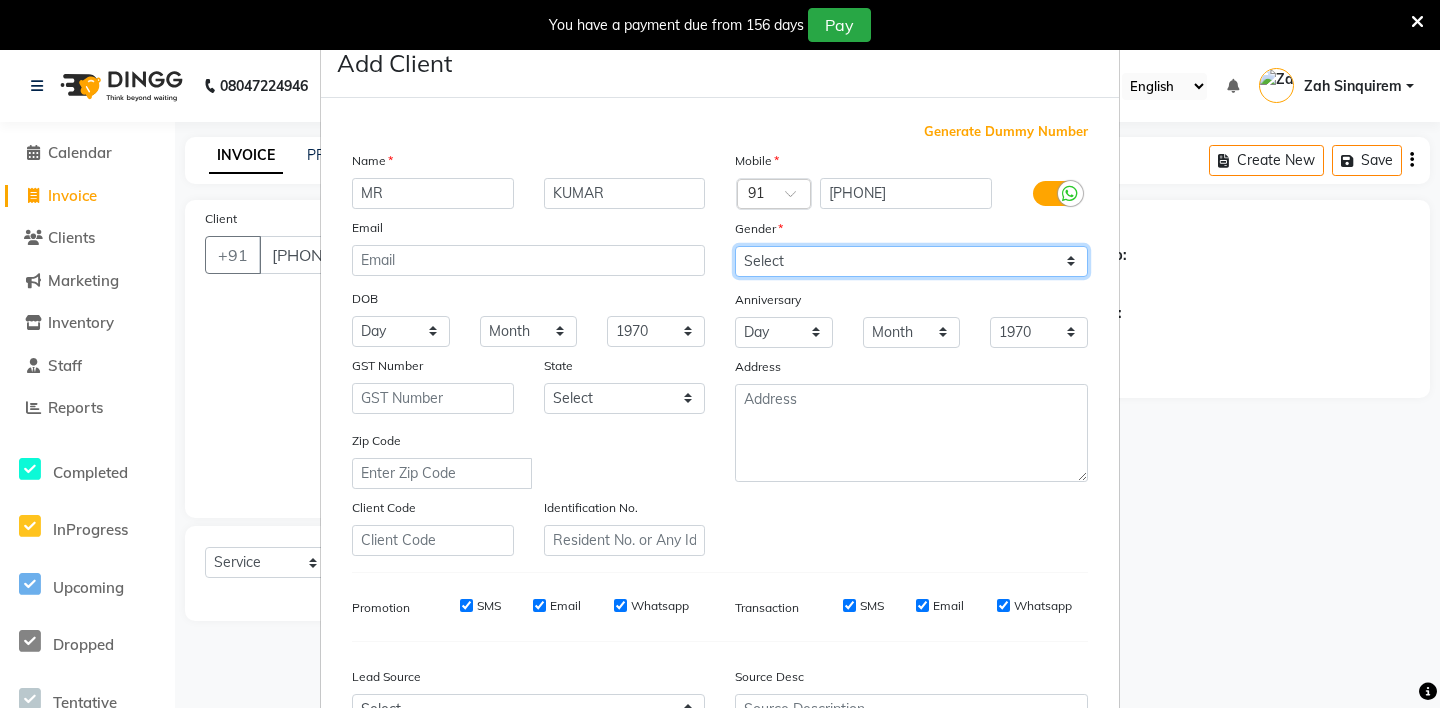 click on "Select Male Female Other Prefer Not To Say" at bounding box center (911, 261) 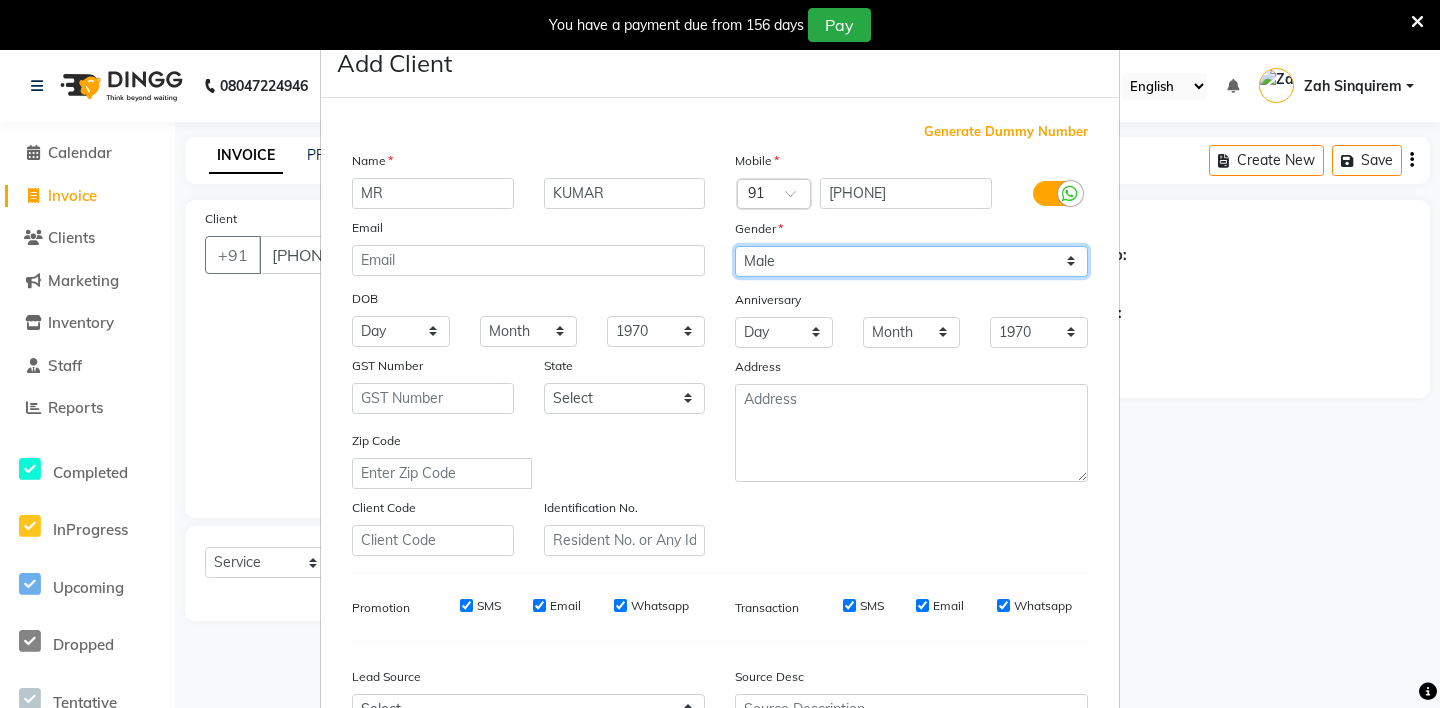 scroll, scrollTop: 214, scrollLeft: 0, axis: vertical 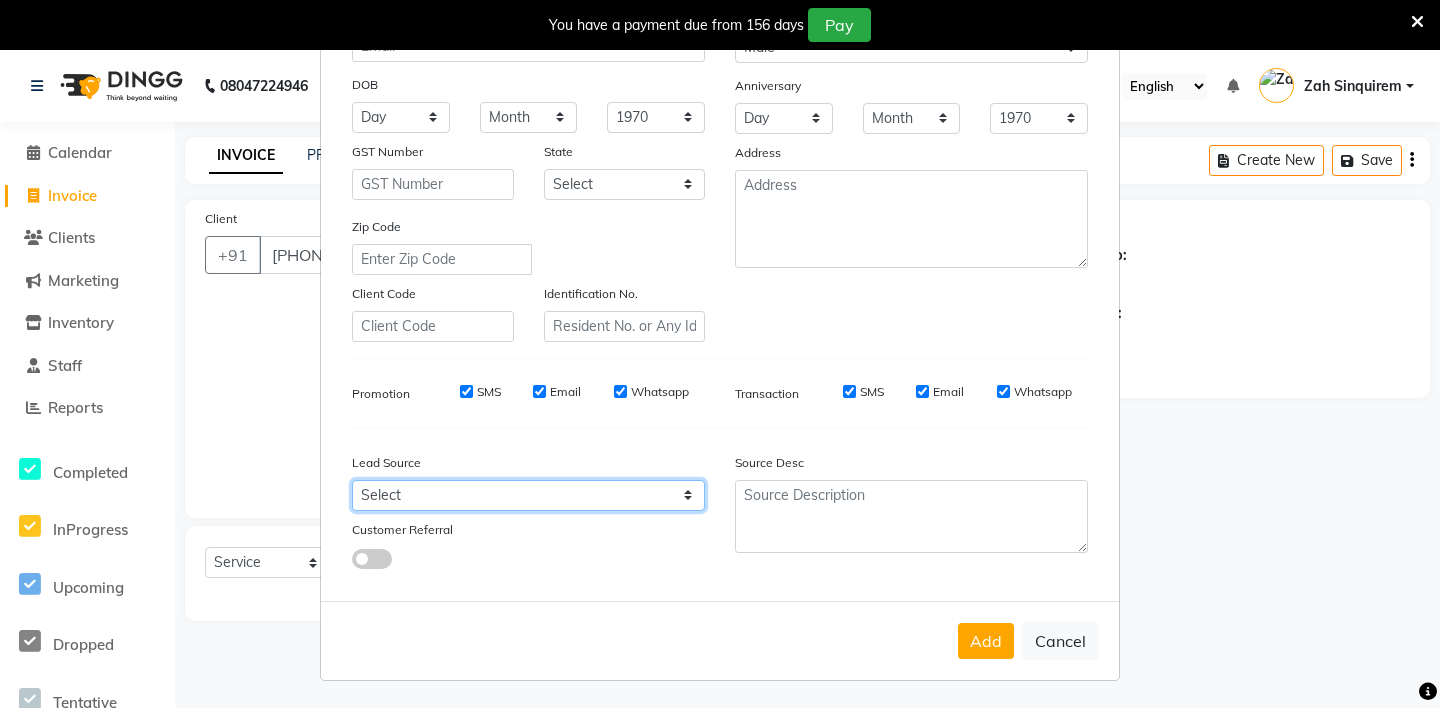 click on "Select Walk-in Referral Internet Friend Word of Mouth Advertisement Facebook JustDial Google Other Instagram  YouTube  WhatsApp" at bounding box center [528, 495] 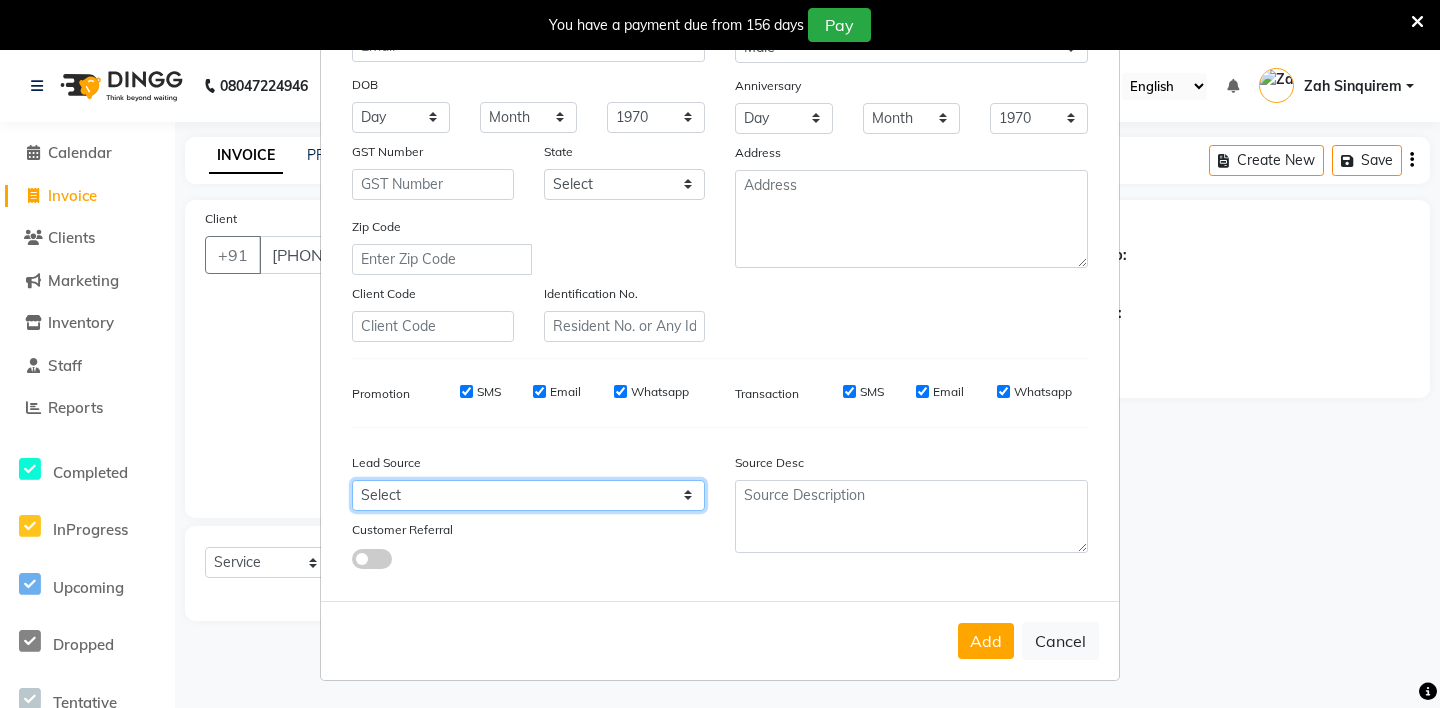 select on "36148" 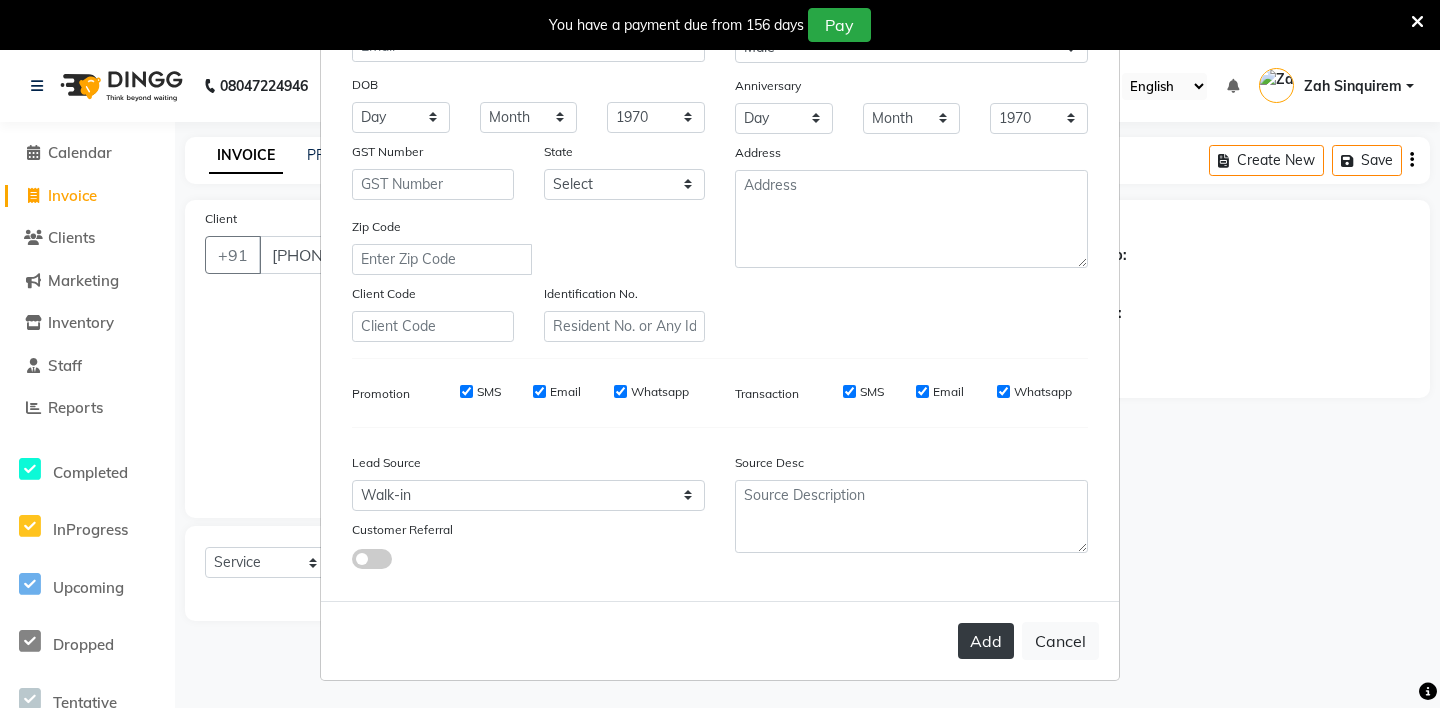 click on "Add" at bounding box center [986, 641] 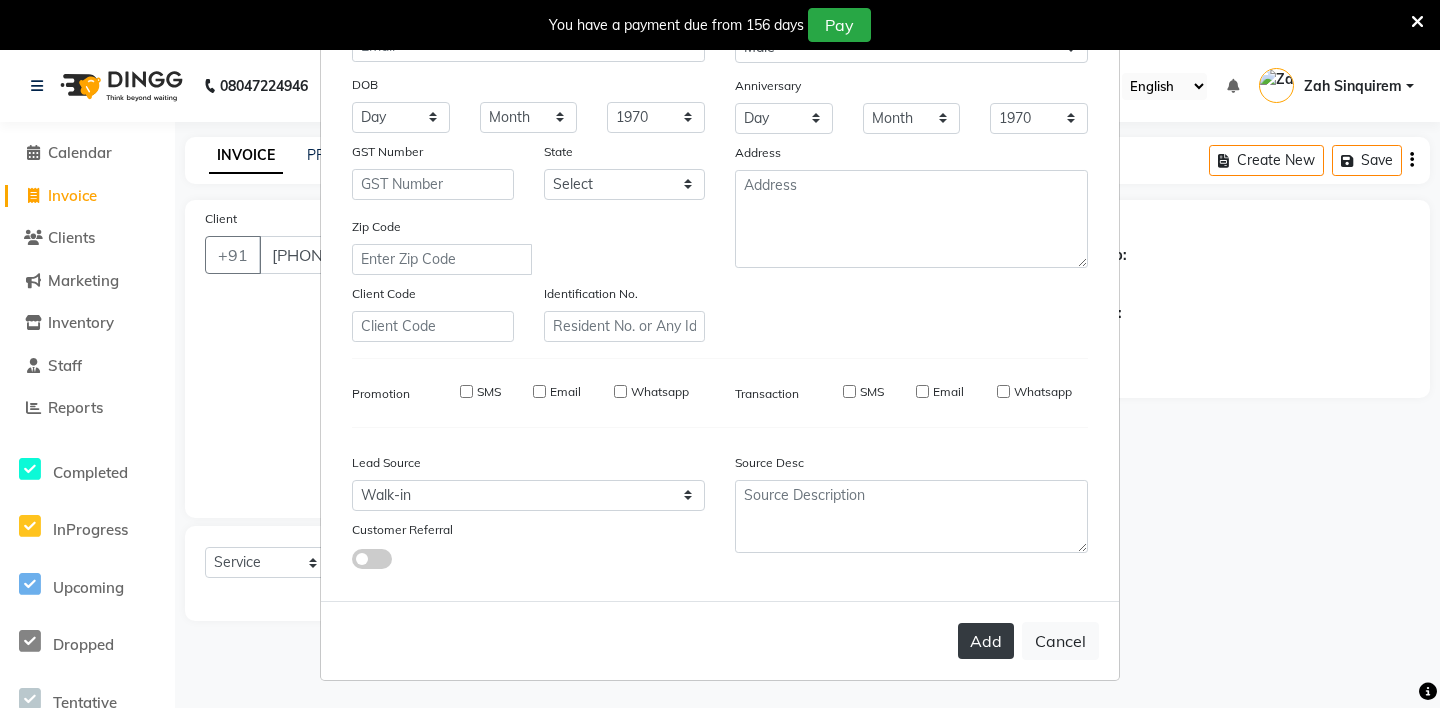 type on "91******85" 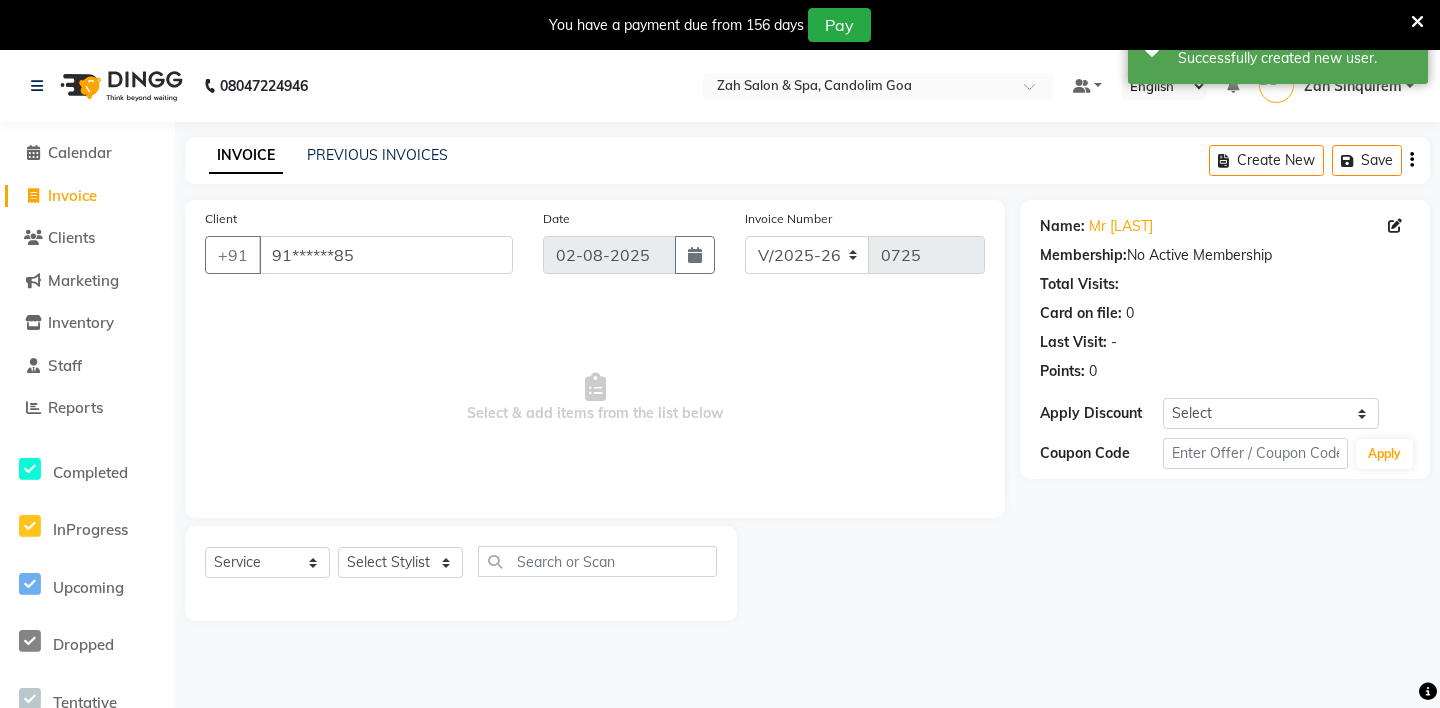 scroll, scrollTop: 50, scrollLeft: 0, axis: vertical 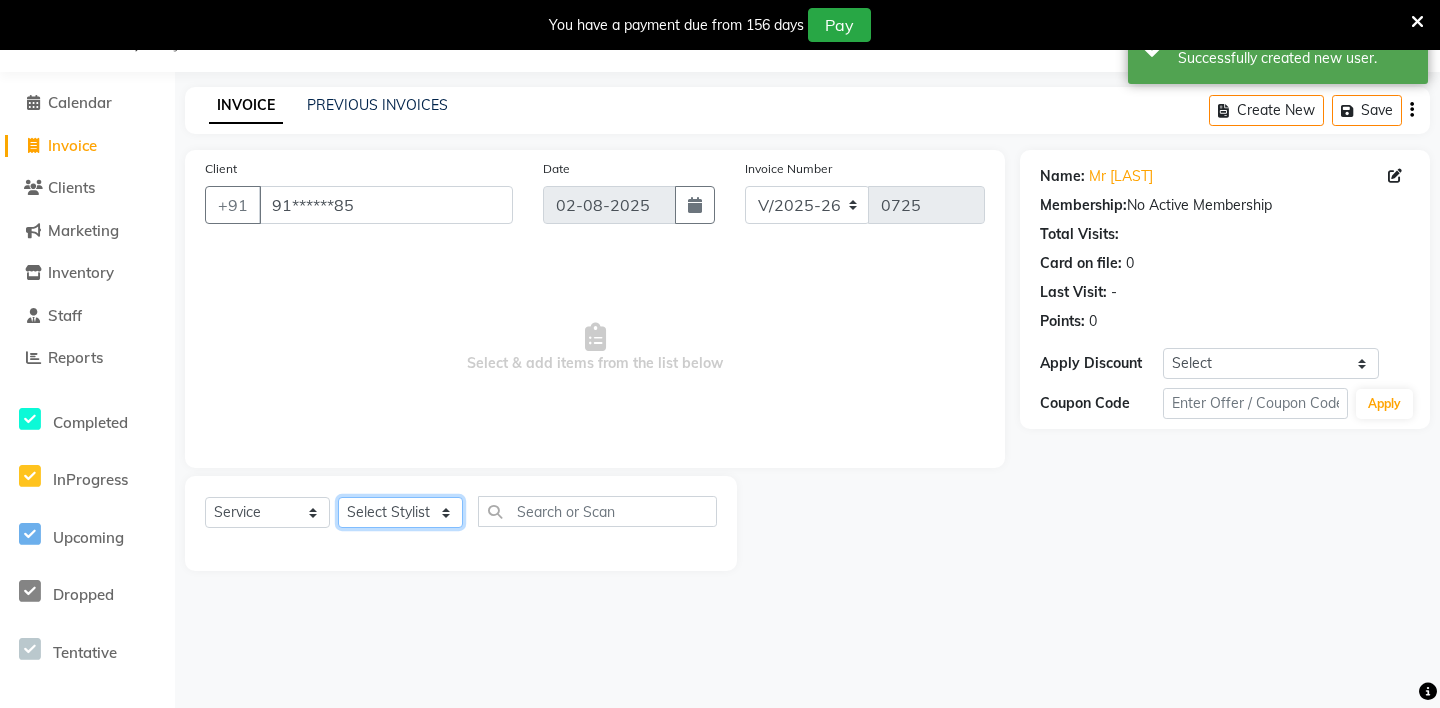 click on "Select Stylist ABHIJEET - ZAH BEAUTY RETAIL APANG APEM ASIF ITUNA MANI MERCY MOMOI NIUTOLI SEBIKA SHOM SUMSUM THANLIUM VICTORIA" 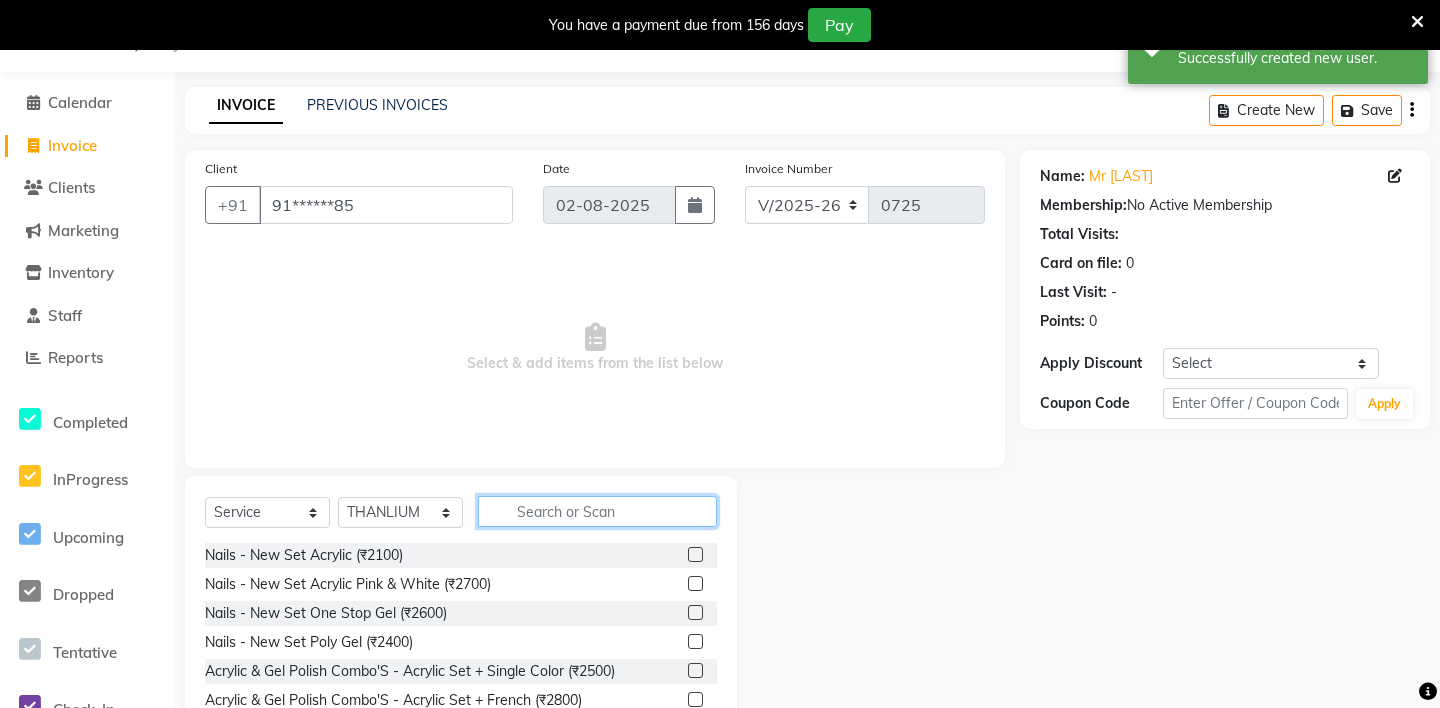 click 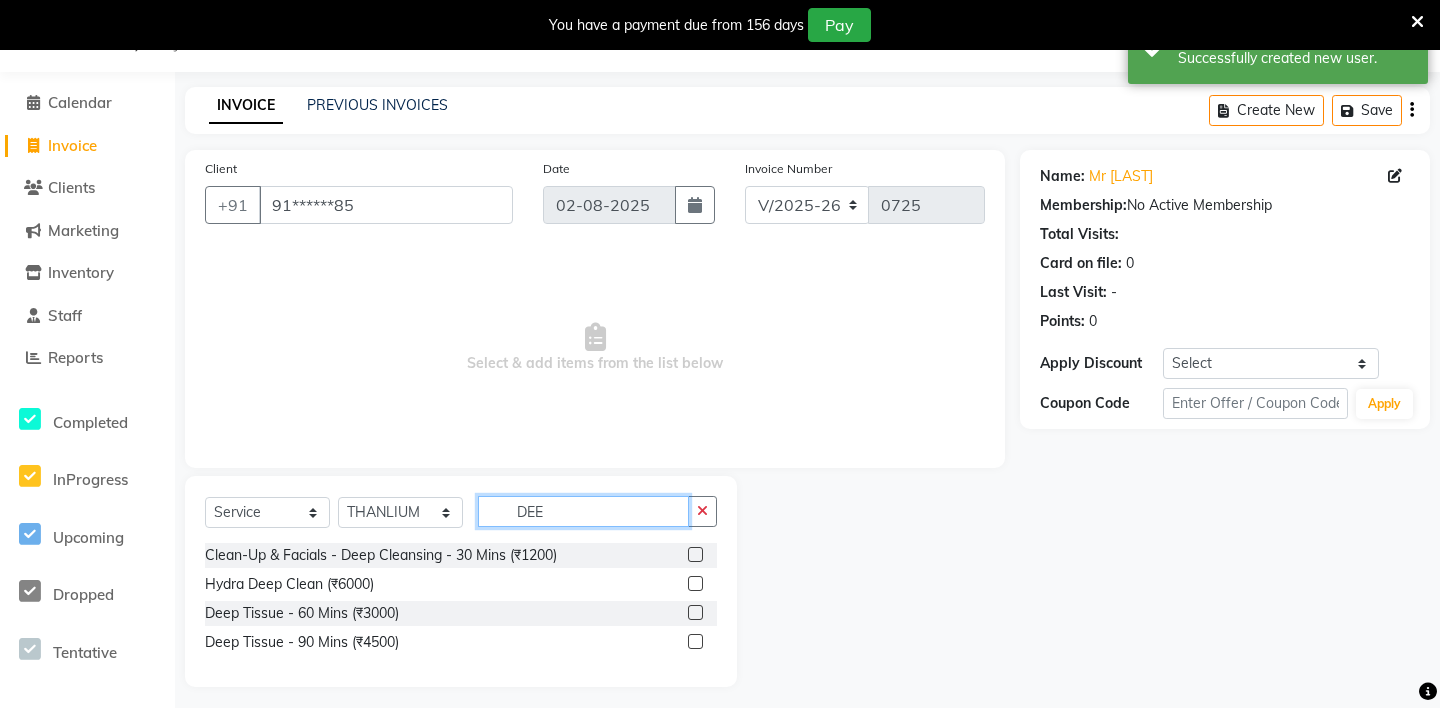 type on "DEE" 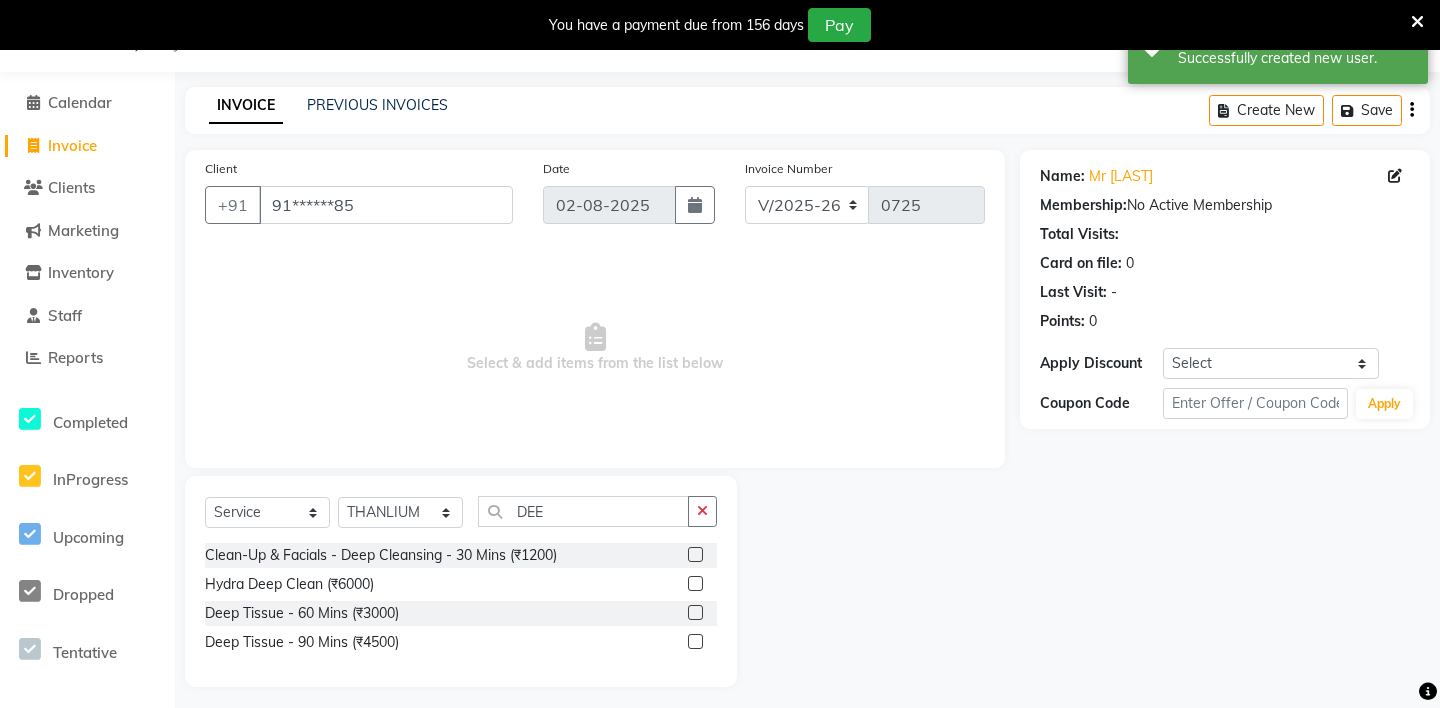 click 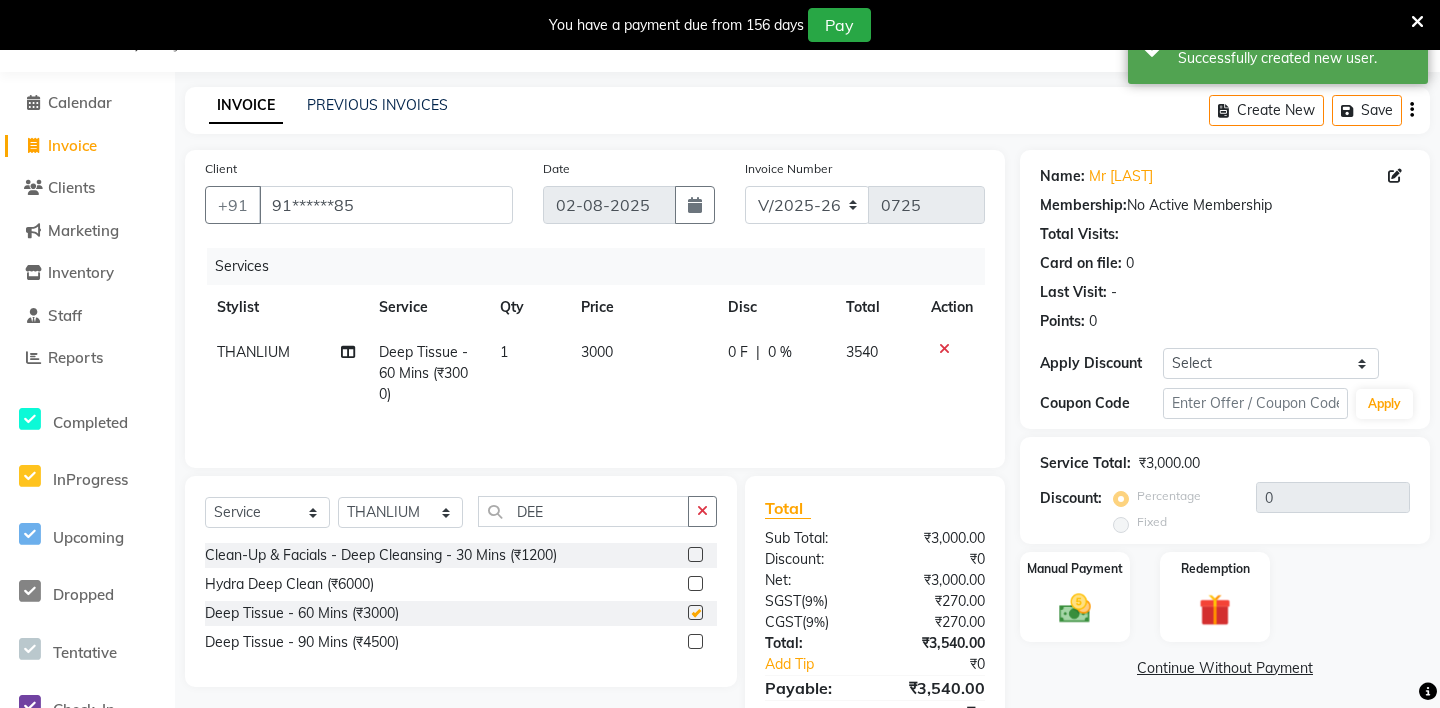checkbox on "false" 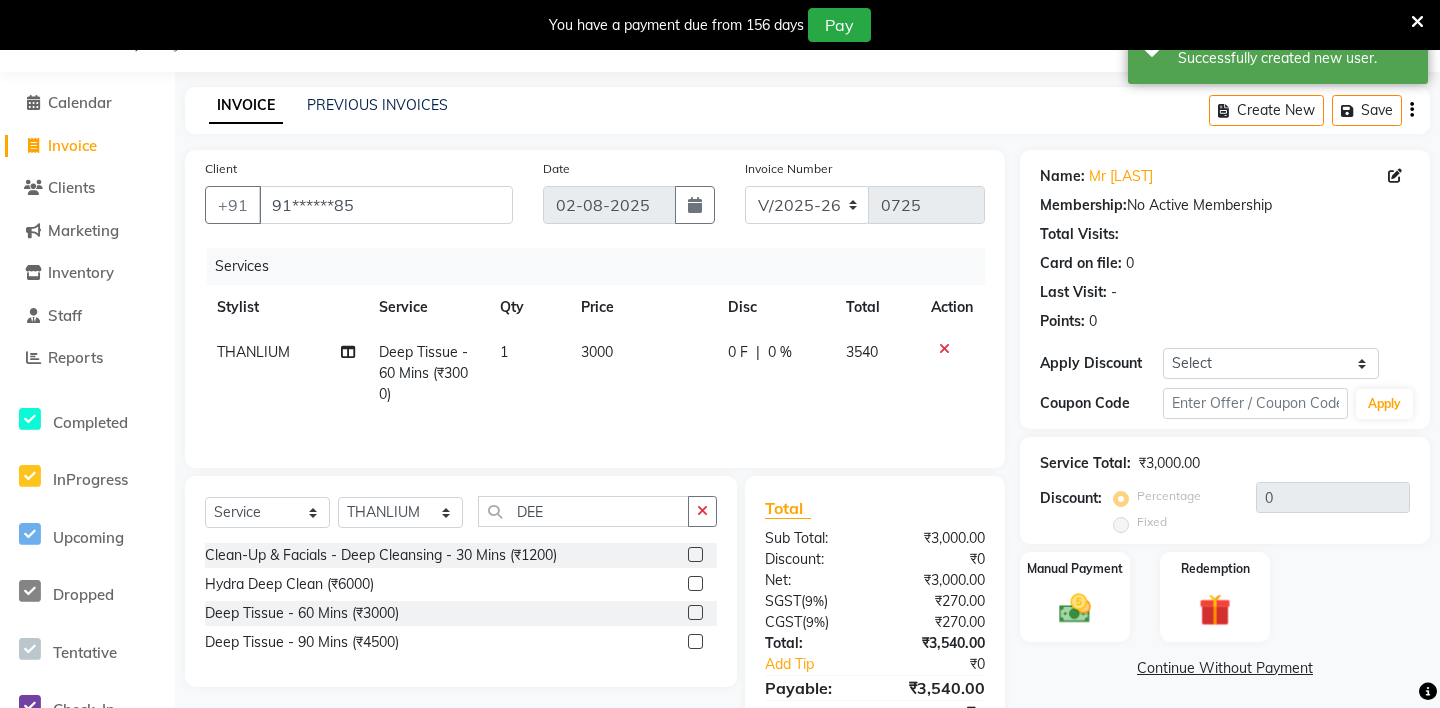 scroll, scrollTop: 142, scrollLeft: 0, axis: vertical 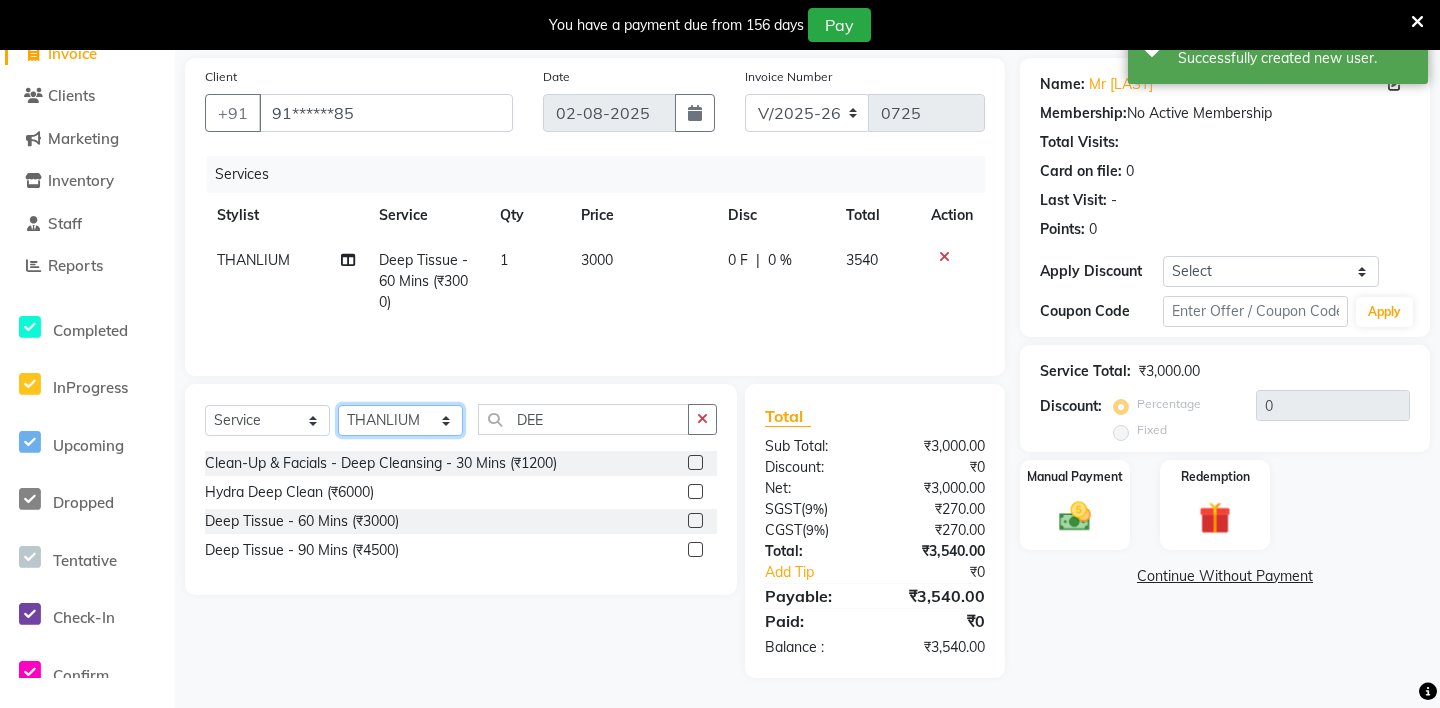 click on "Select Stylist ABHIJEET - ZAH BEAUTY RETAIL APANG APEM ASIF ITUNA MANI MERCY MOMOI NIUTOLI SEBIKA SHOM SUMSUM THANLIUM VICTORIA" 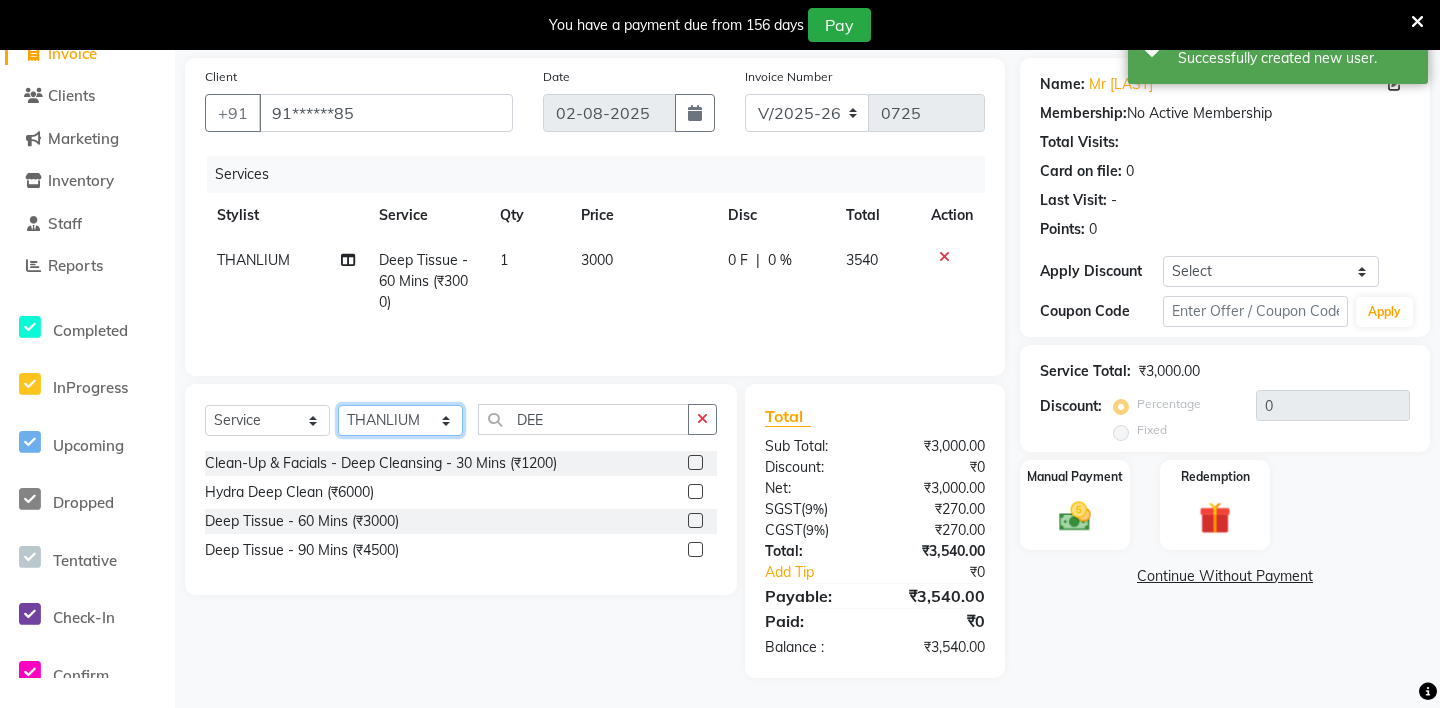 select on "85267" 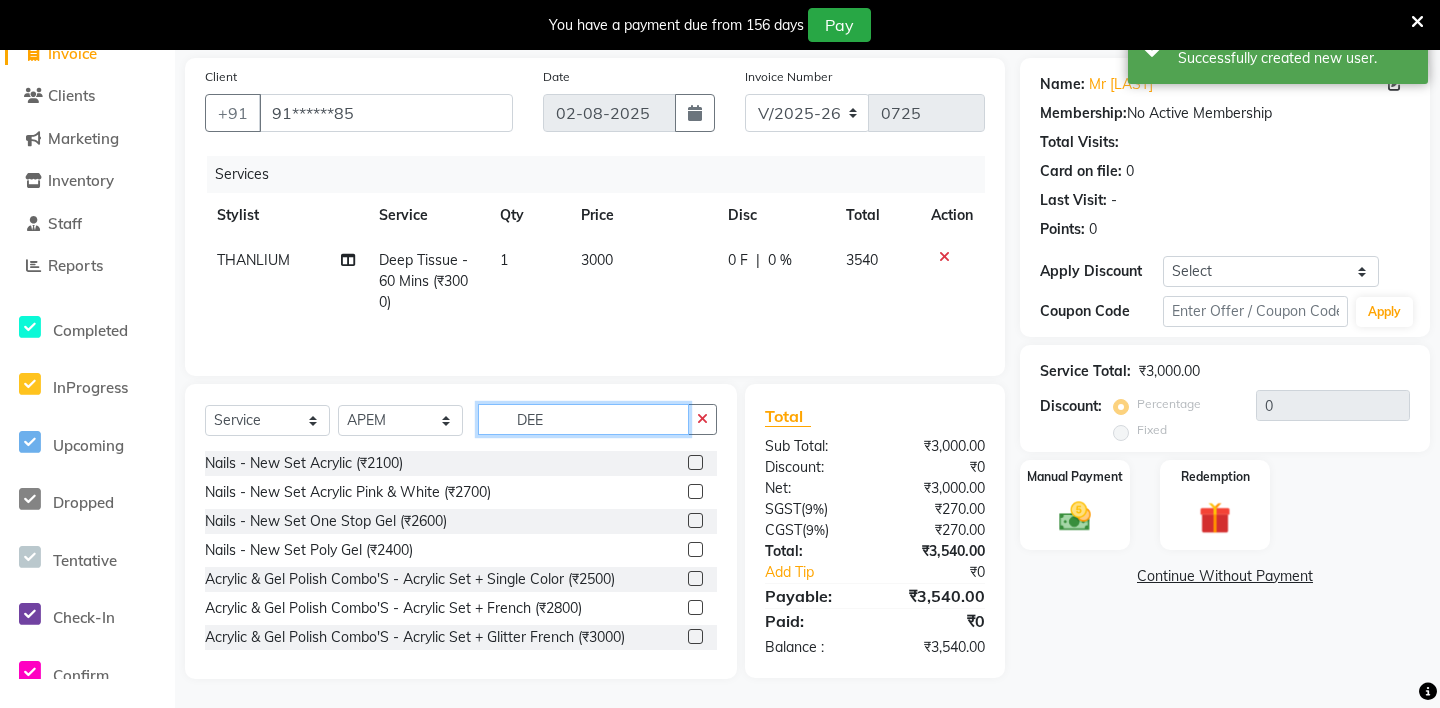 click on "DEE" 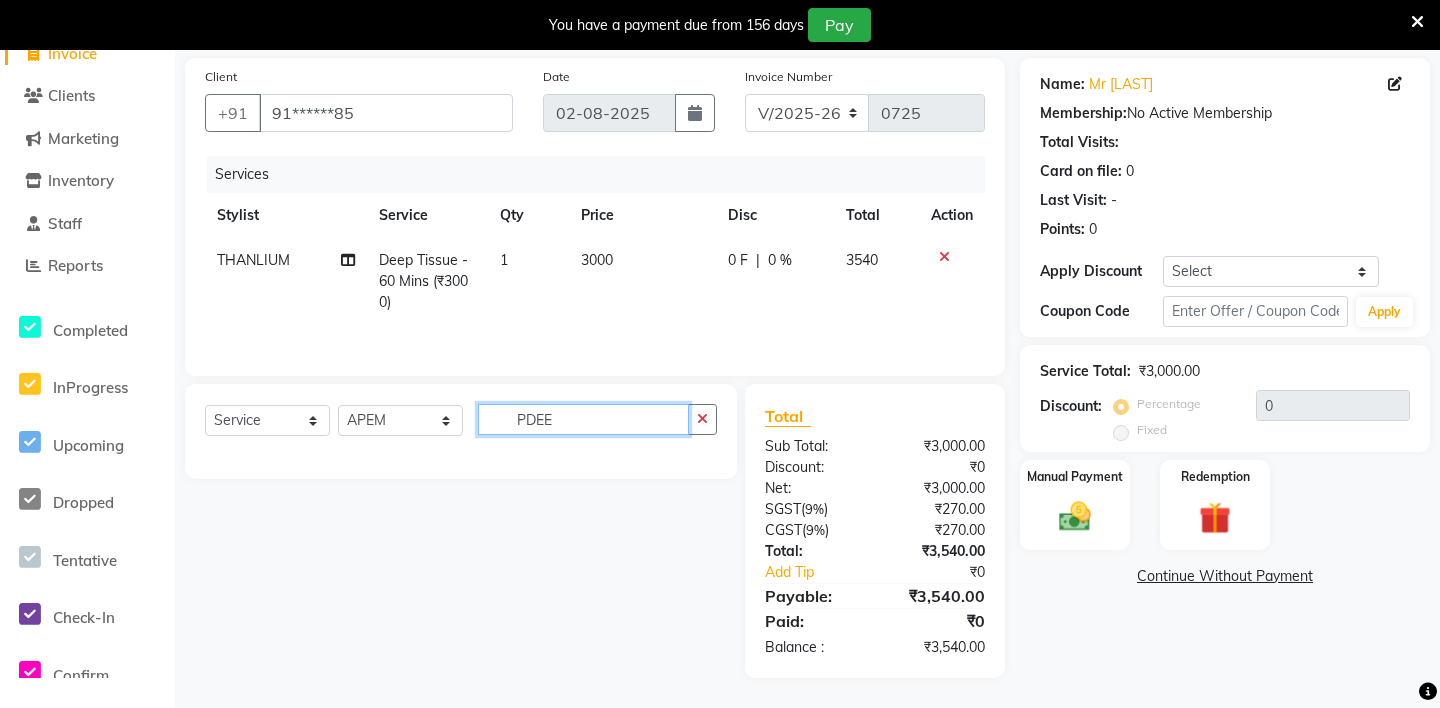 type on "DEE" 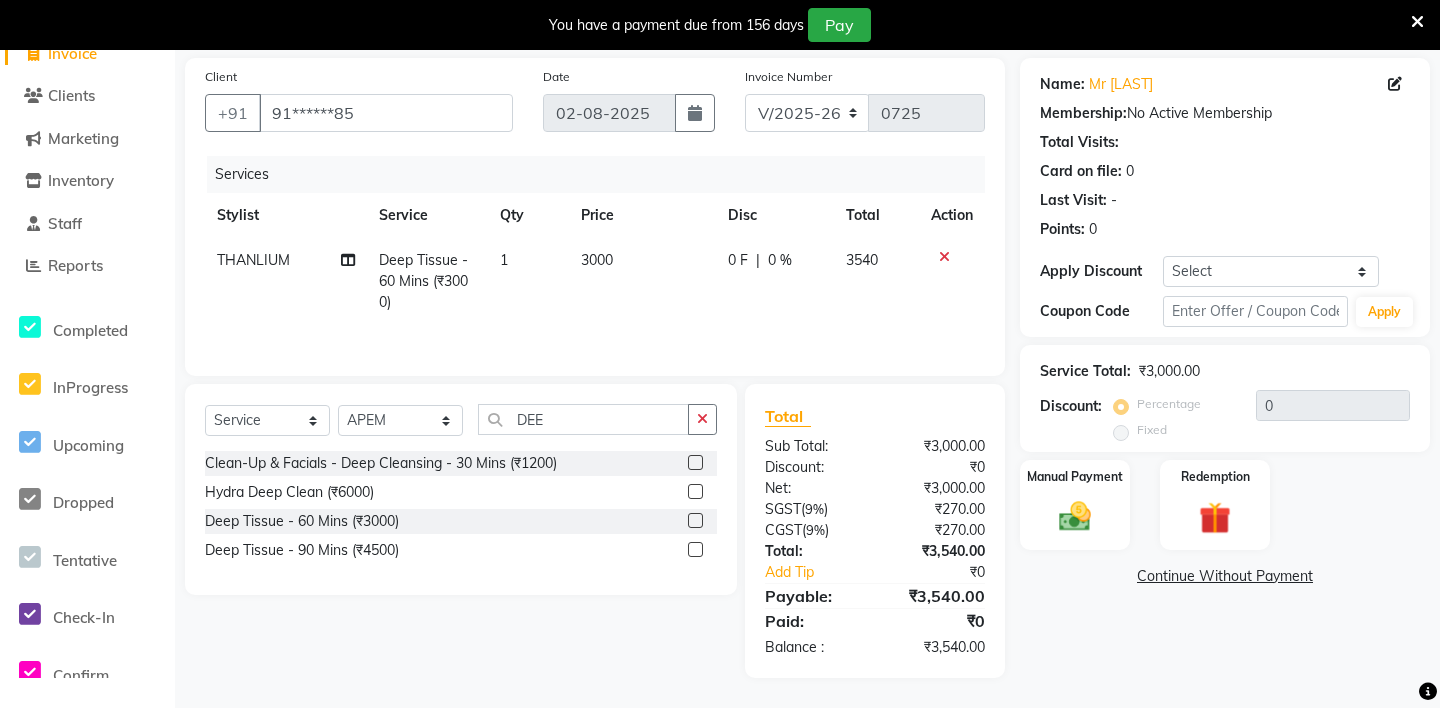 click 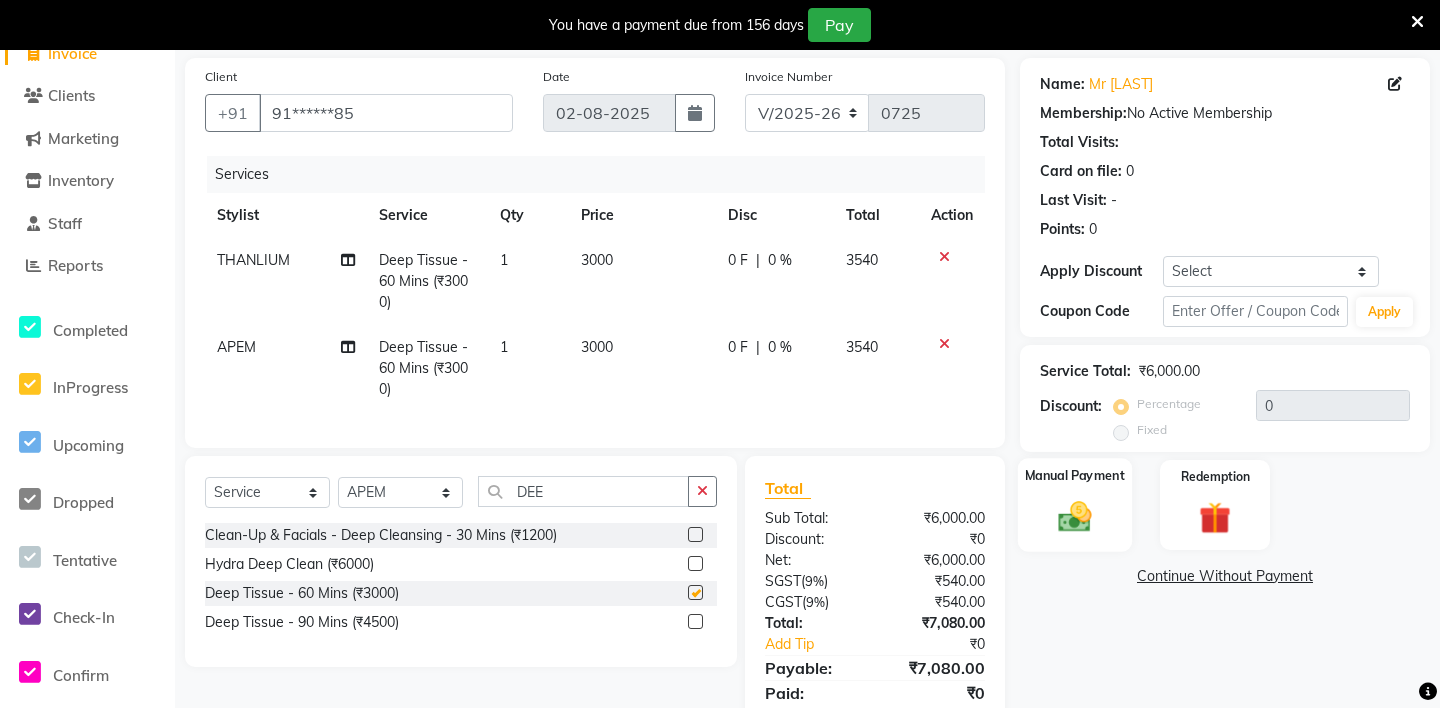 checkbox on "false" 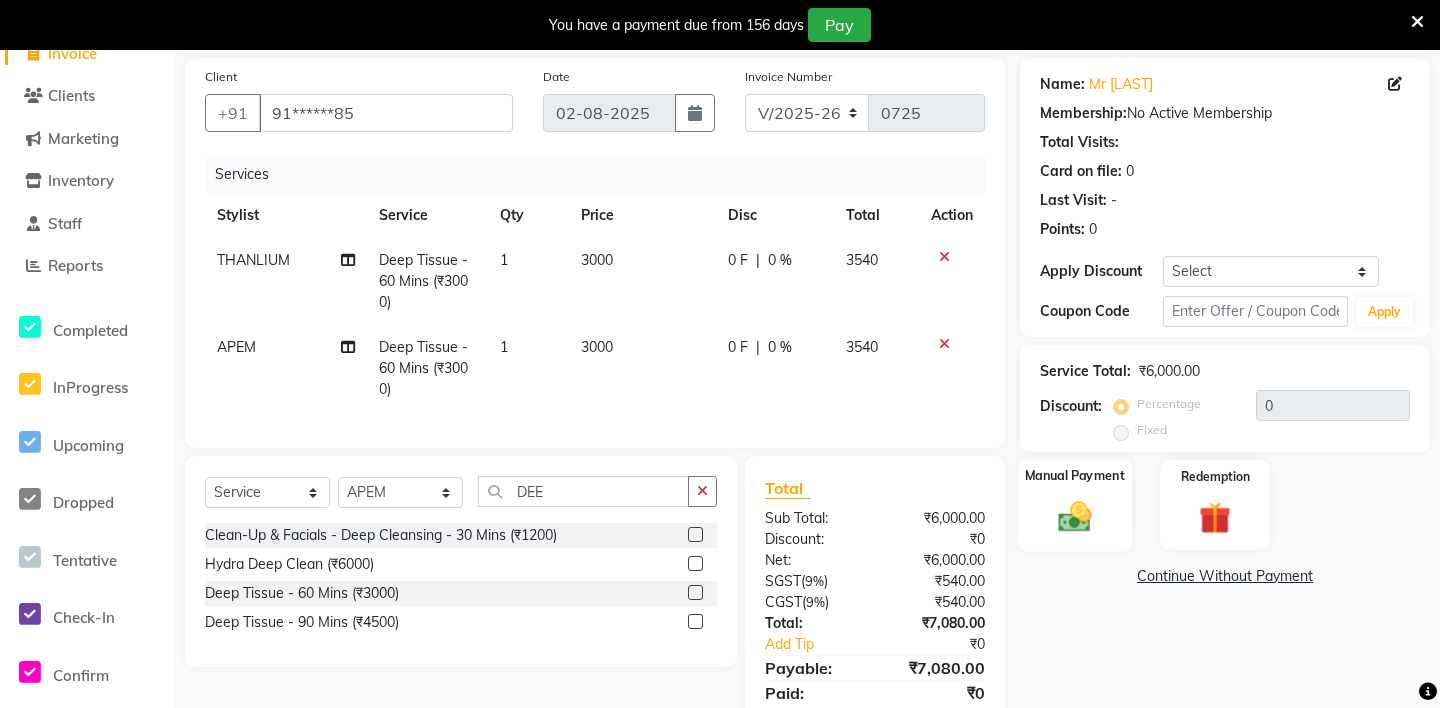 click on "Manual Payment" 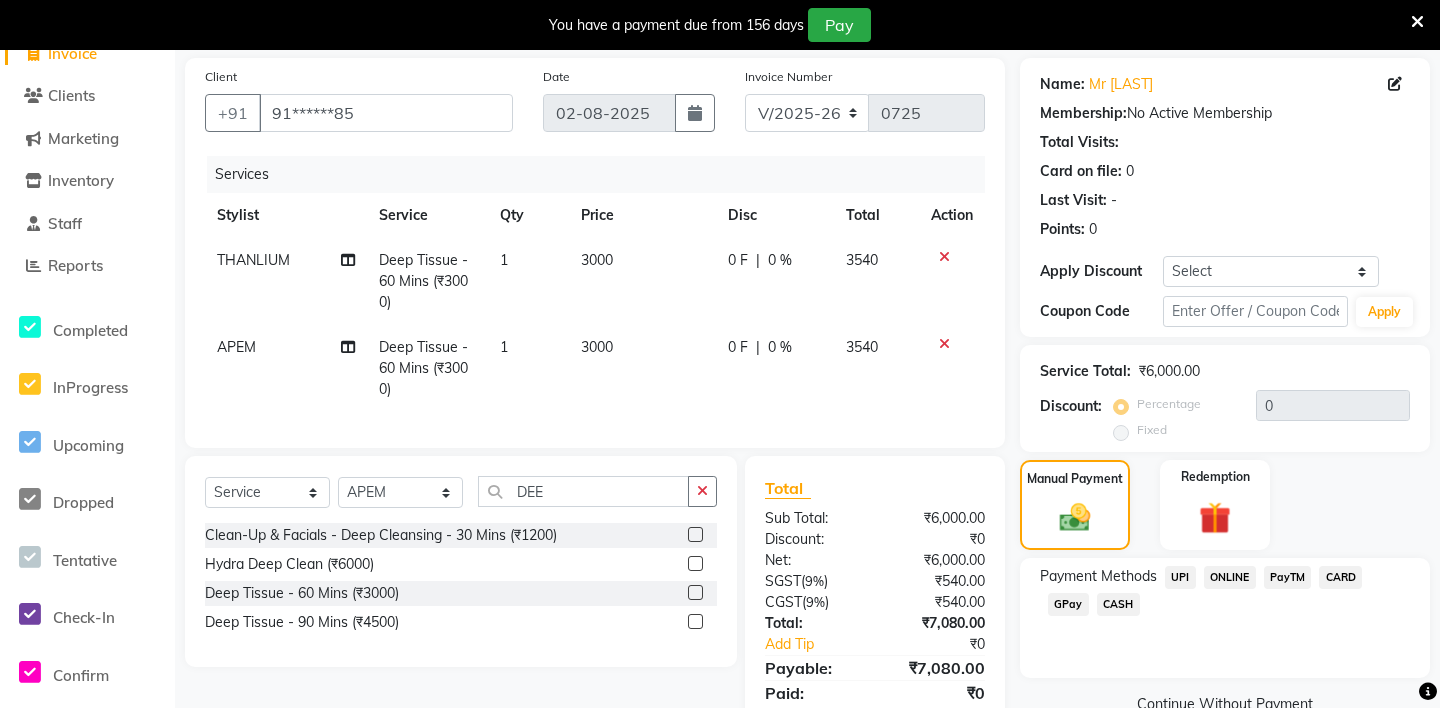 click on "UPI" 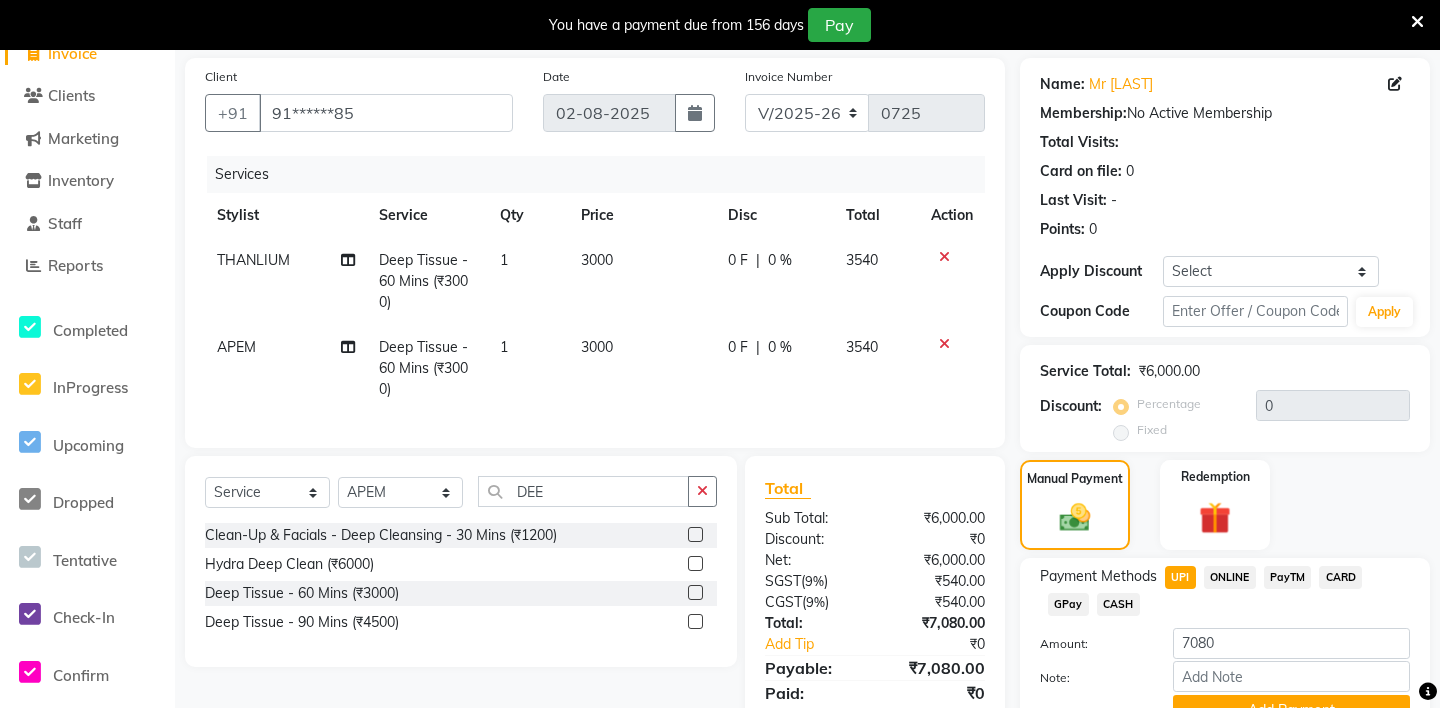 scroll, scrollTop: 238, scrollLeft: 0, axis: vertical 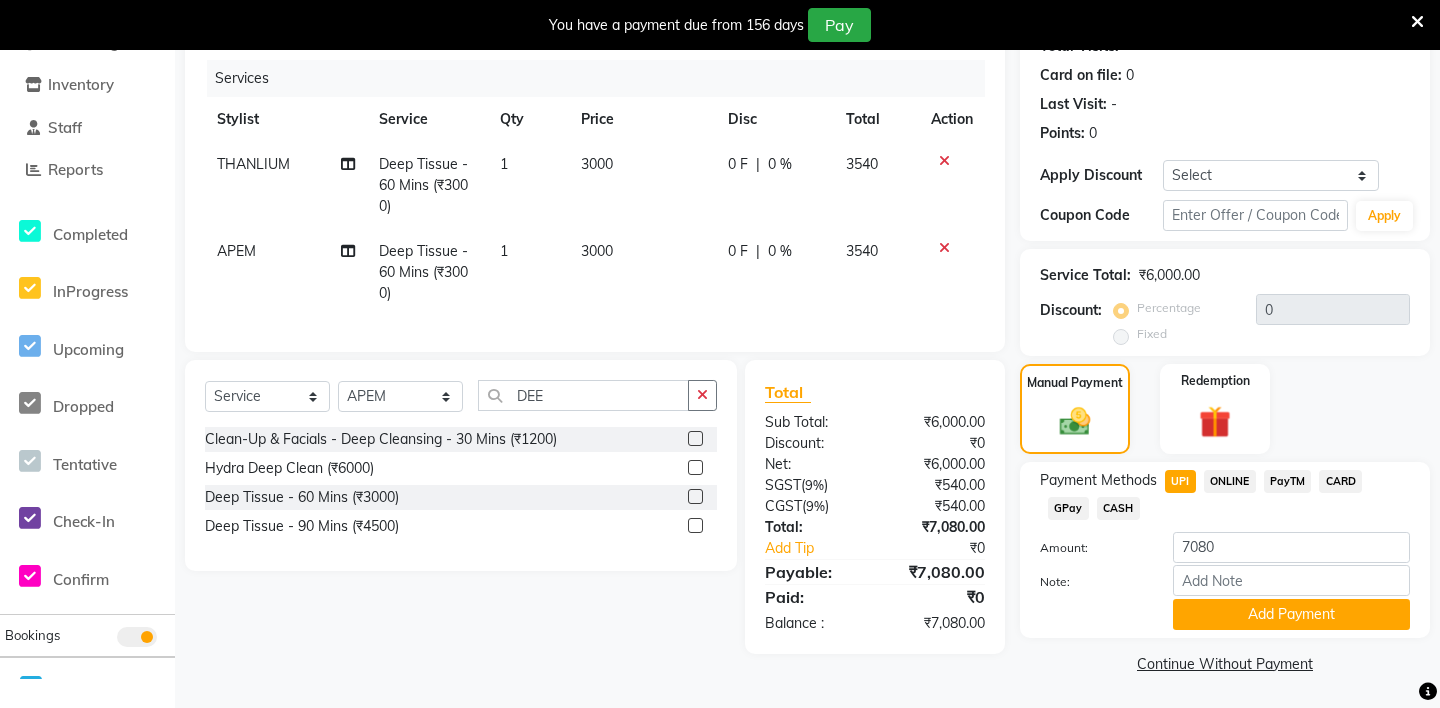 click on "Payment Methods UPI ONLINE PayTM CARD GPay CASH Amount: 7080 Note: Add Payment" 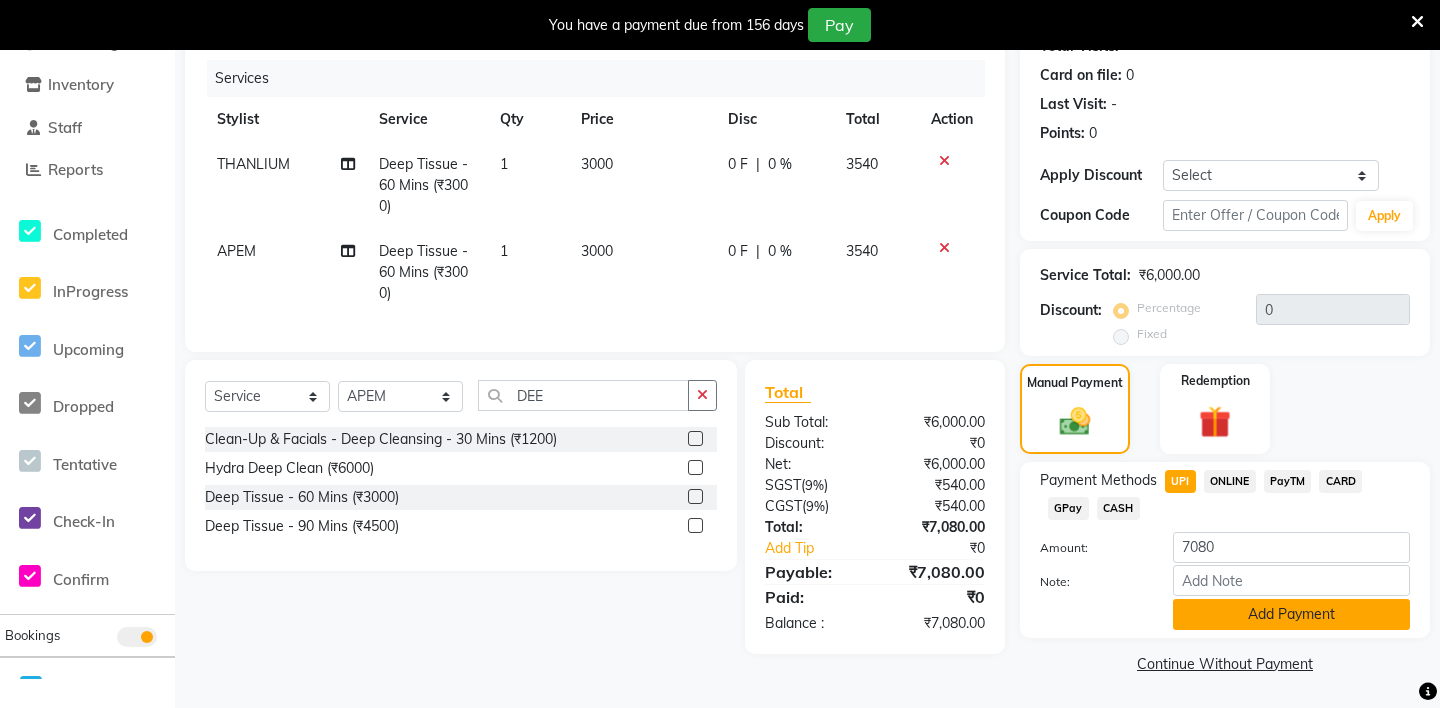 click on "Add Payment" 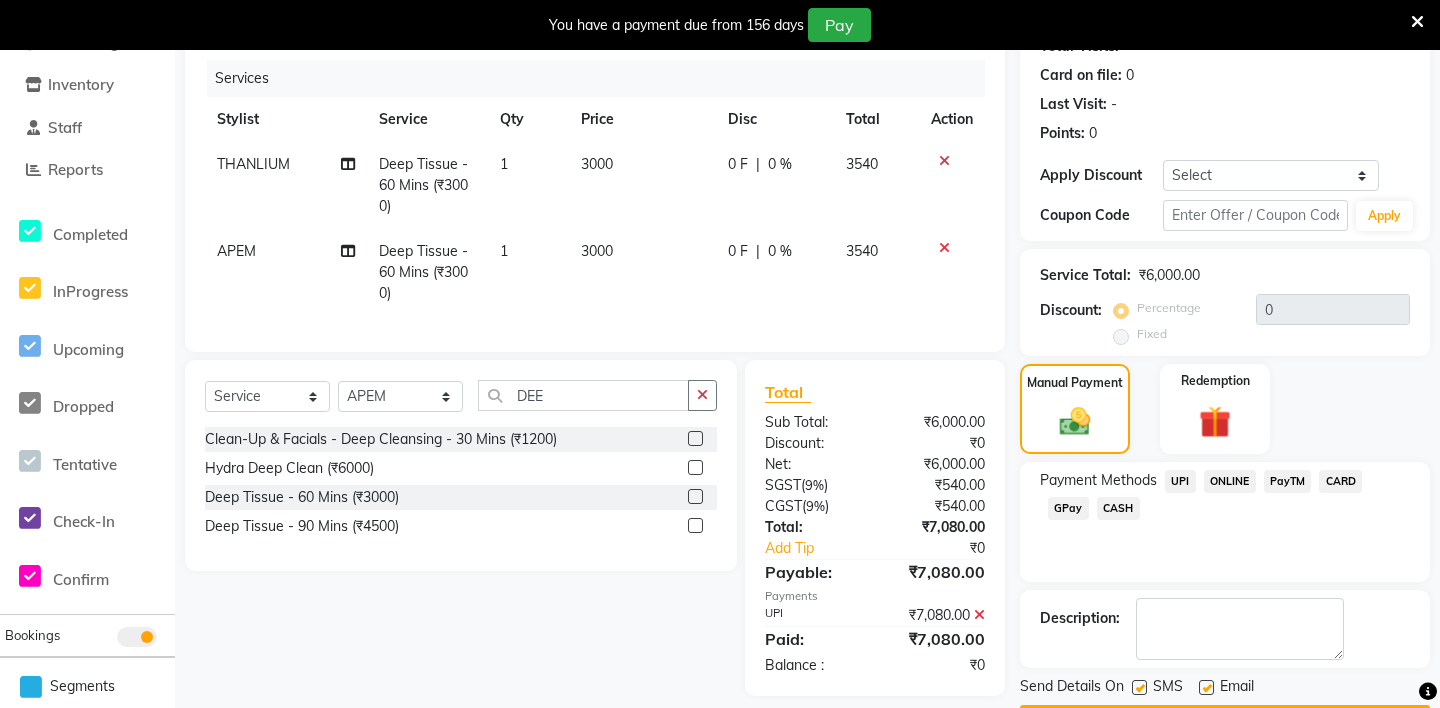 scroll, scrollTop: 296, scrollLeft: 0, axis: vertical 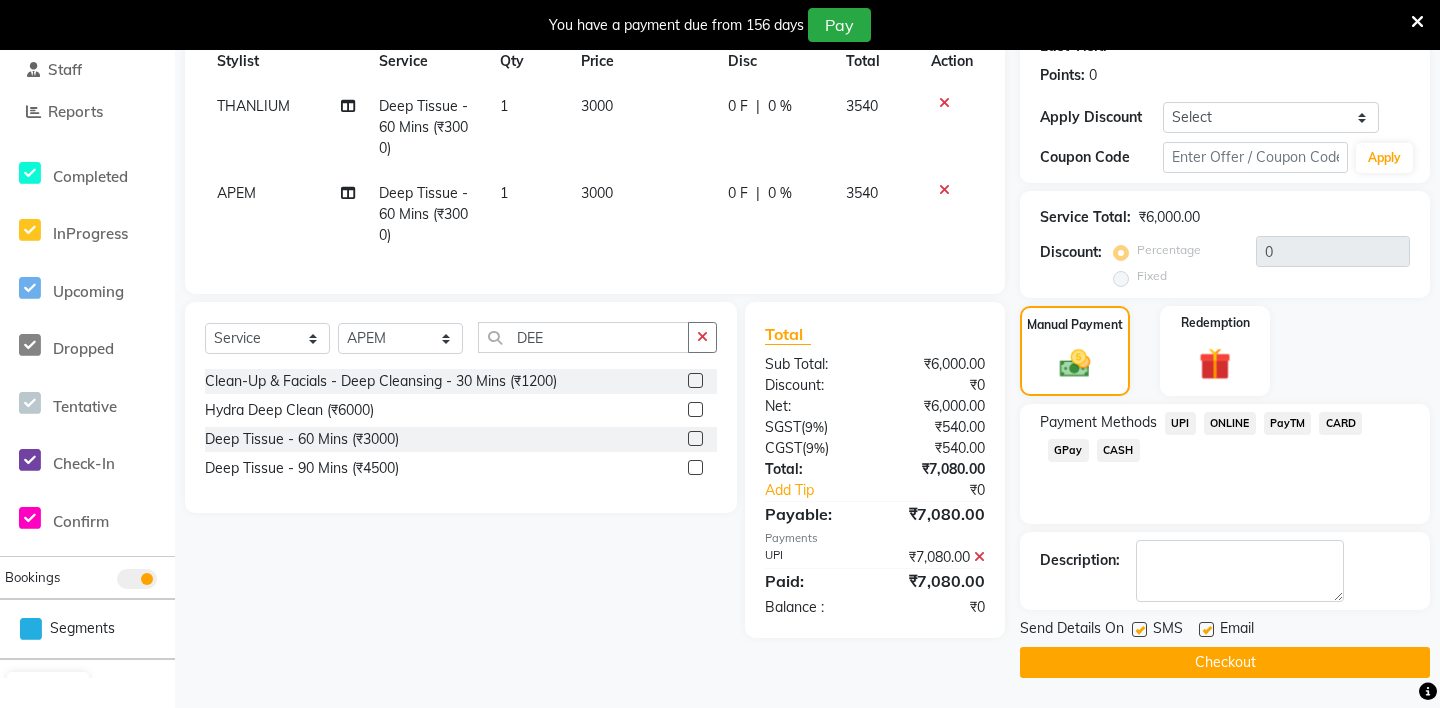 click on "Checkout" 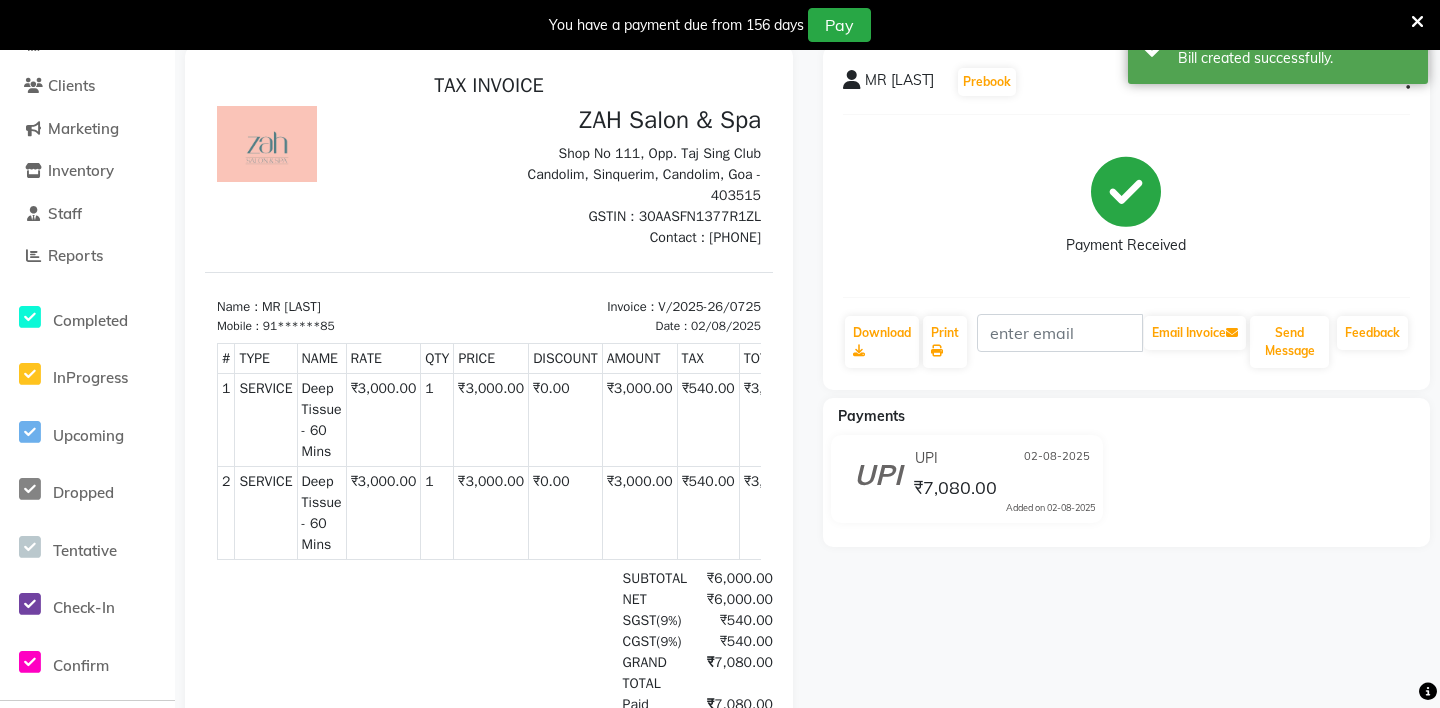 scroll, scrollTop: 0, scrollLeft: 0, axis: both 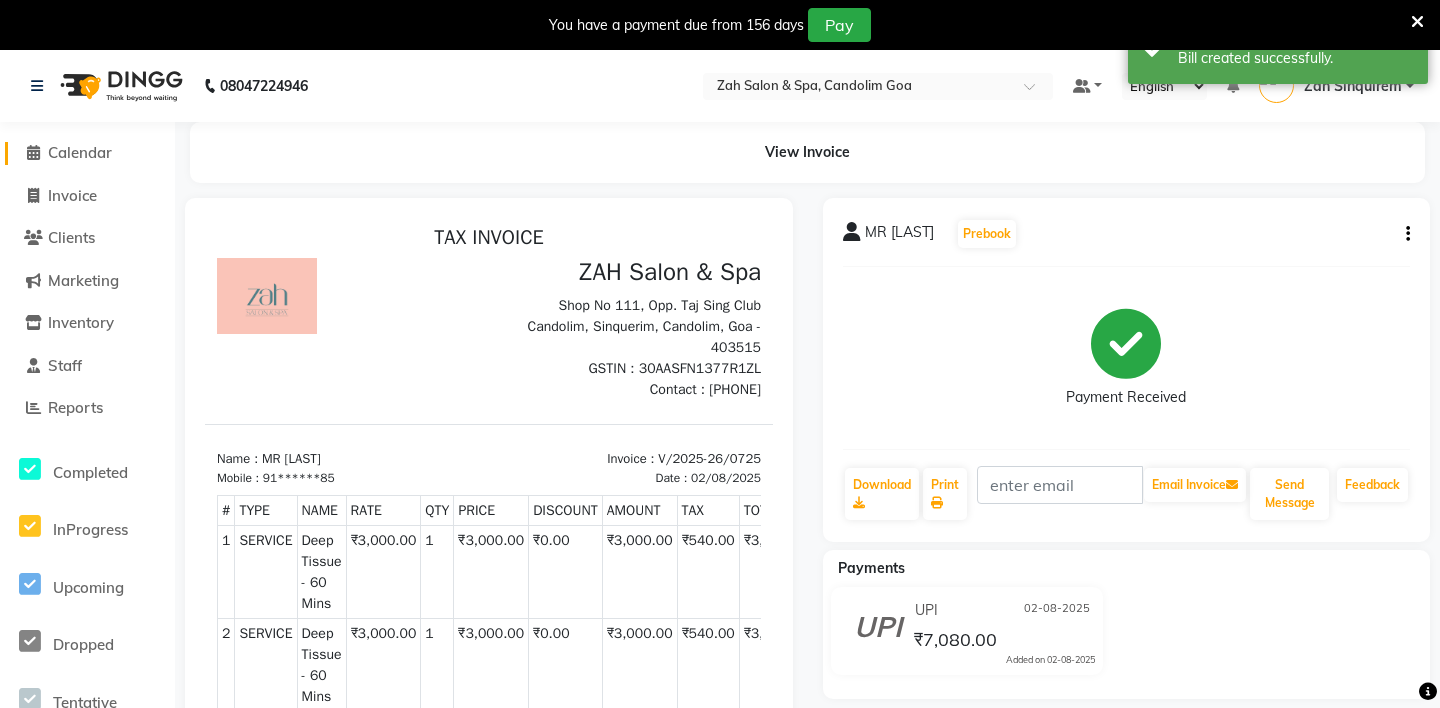 click on "Calendar" 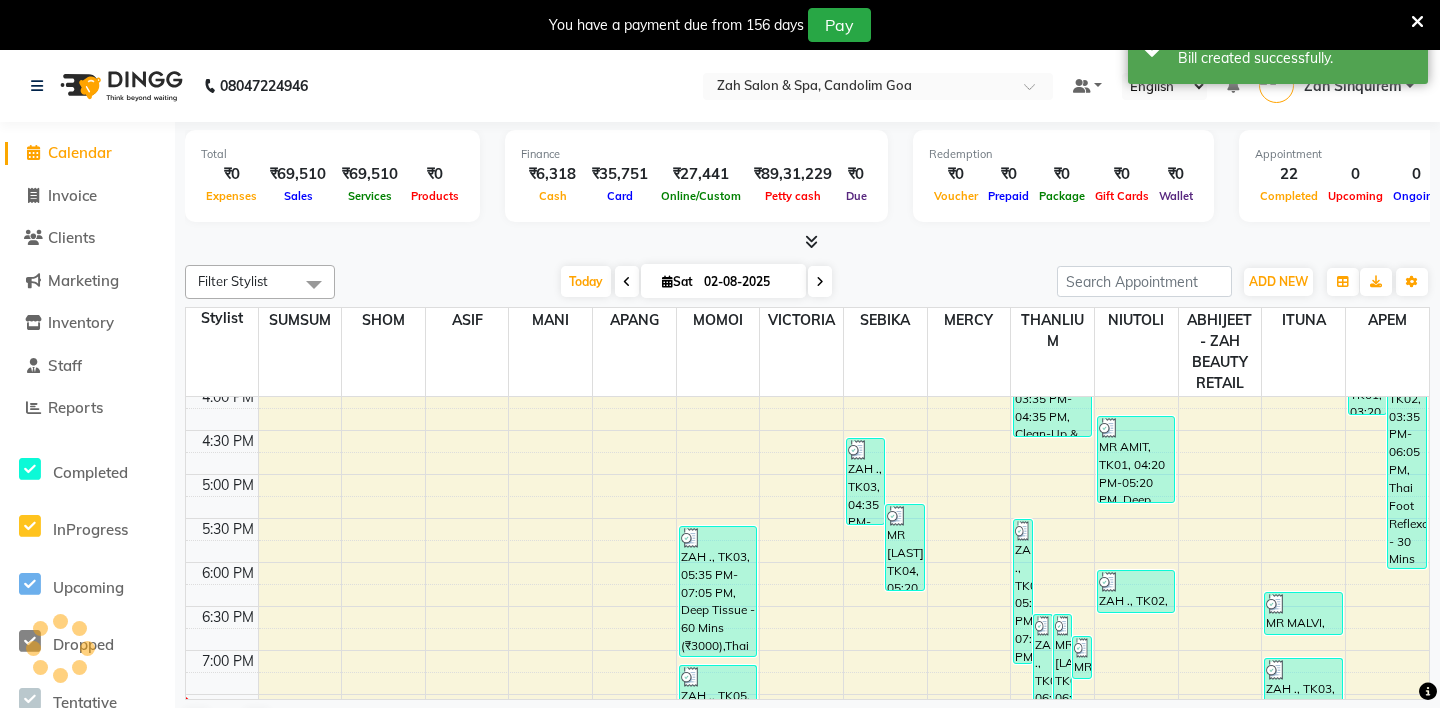 scroll, scrollTop: 0, scrollLeft: 0, axis: both 